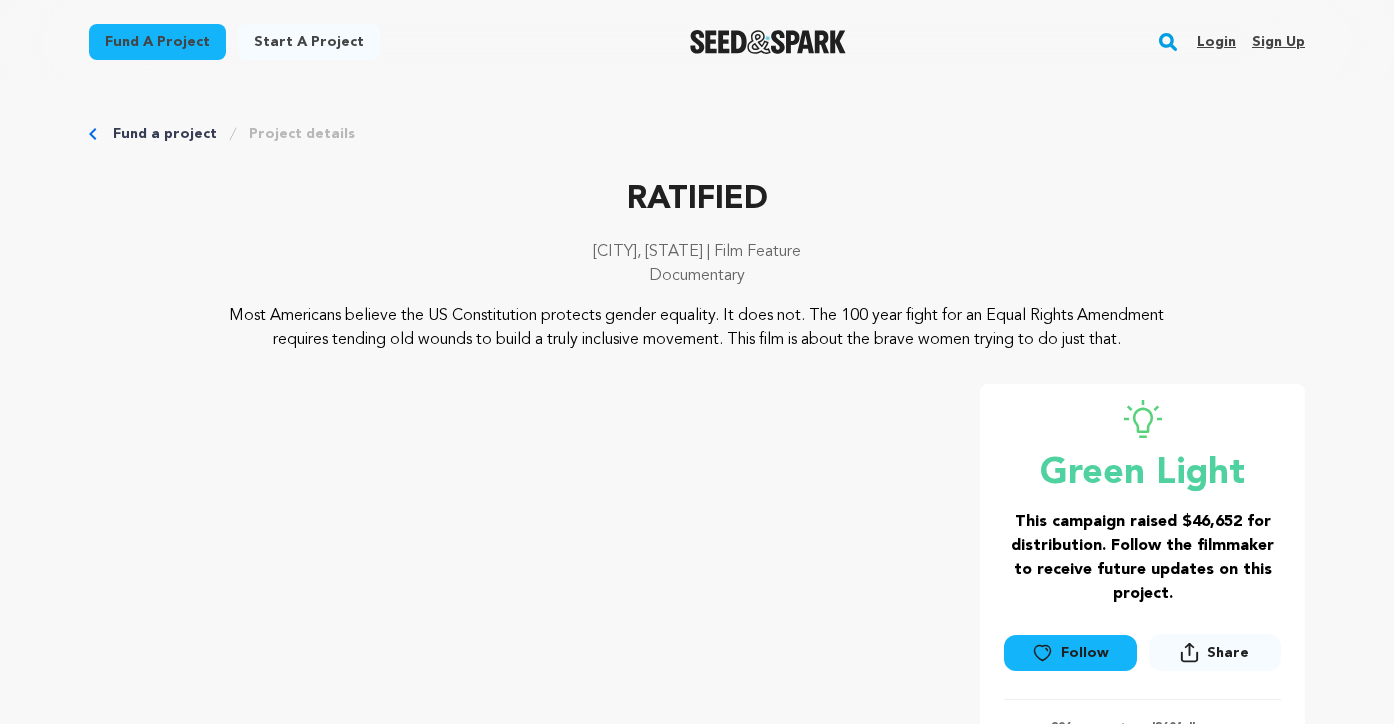 scroll, scrollTop: 0, scrollLeft: 0, axis: both 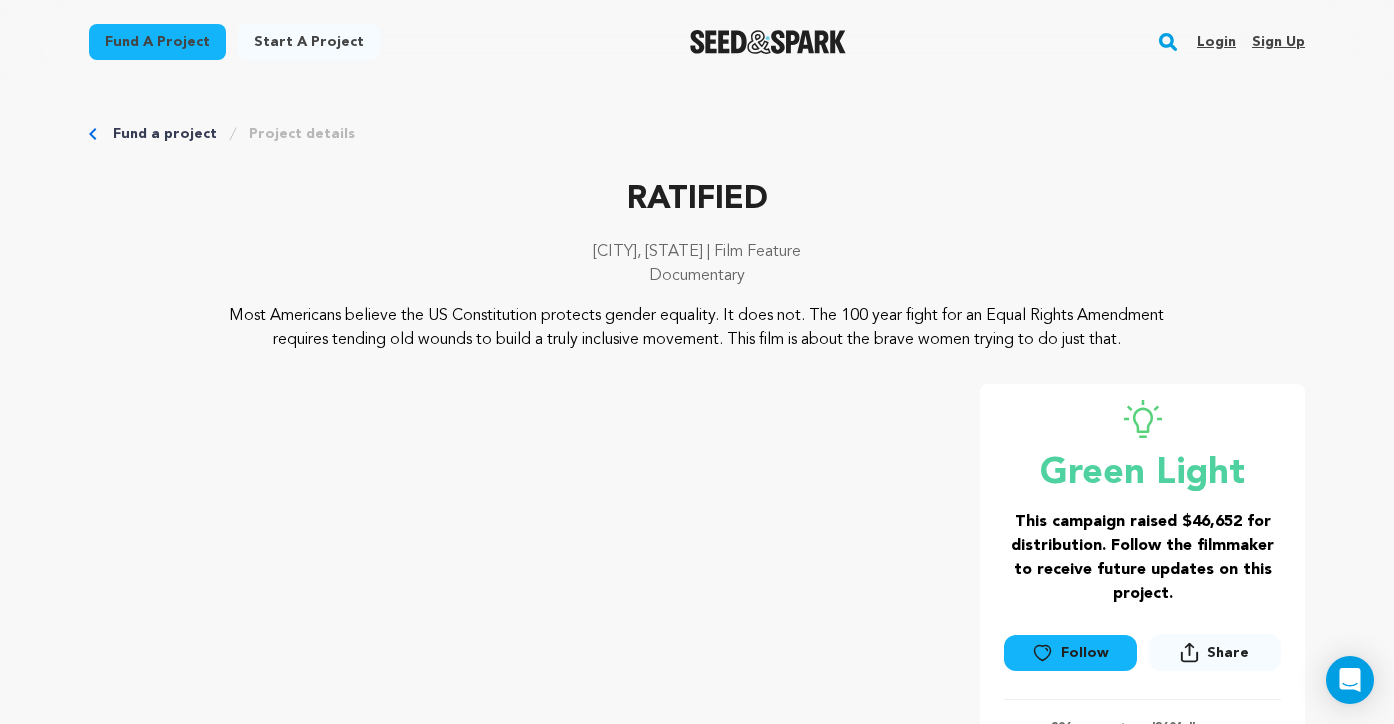 click on "Login
Sign up" at bounding box center (1243, 42) 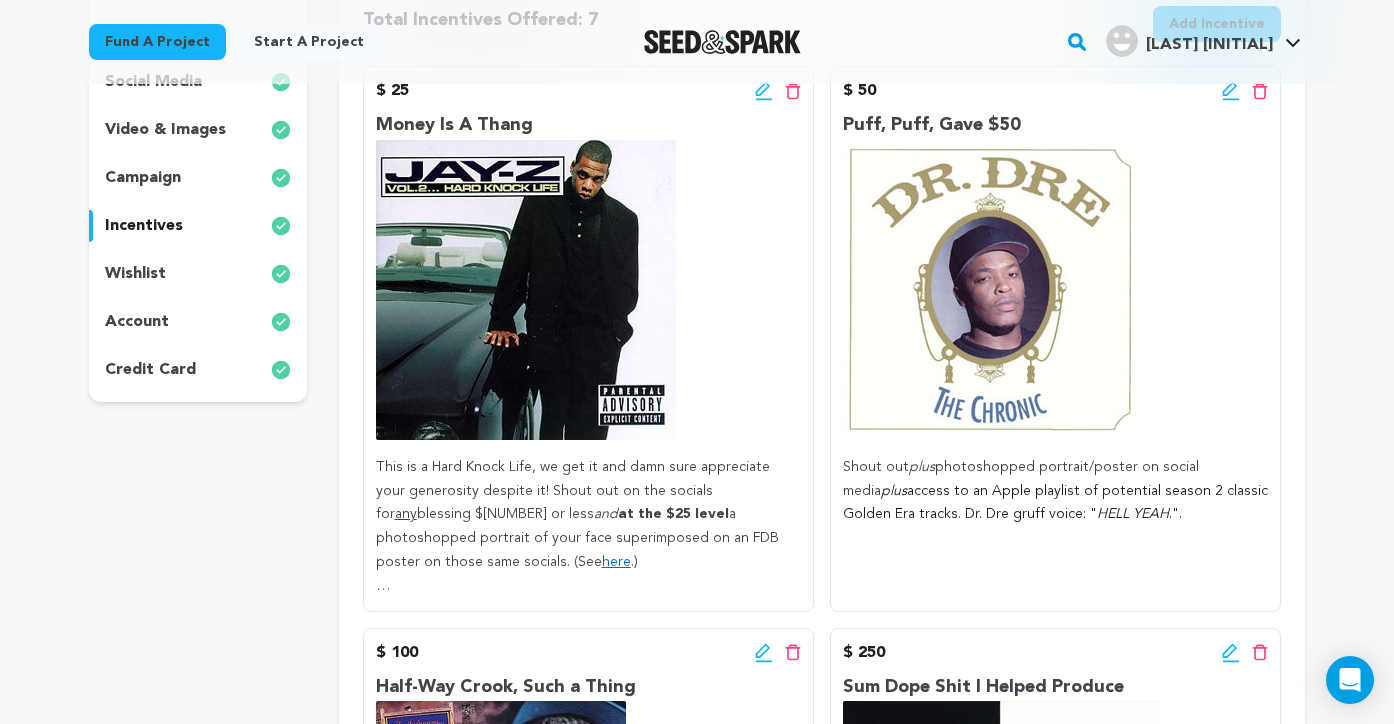 scroll, scrollTop: 0, scrollLeft: 0, axis: both 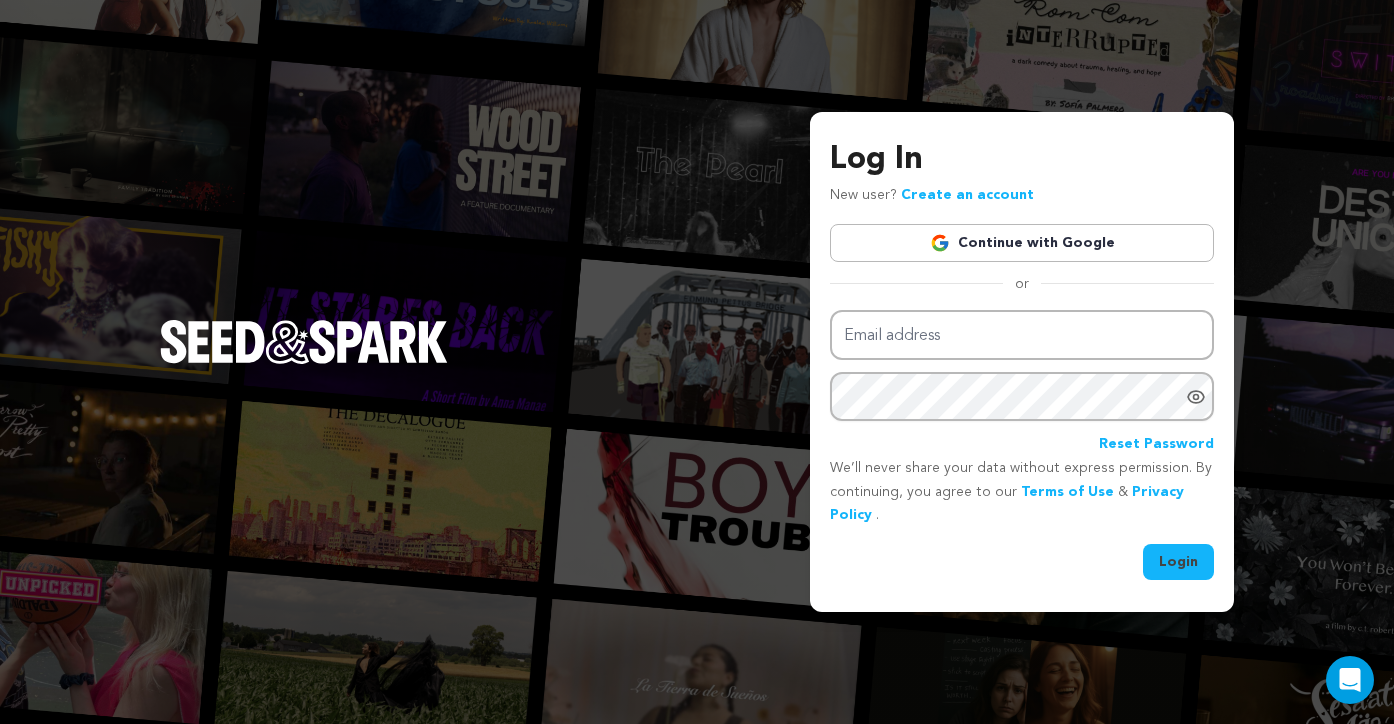 click on "Continue with Google" at bounding box center (1022, 243) 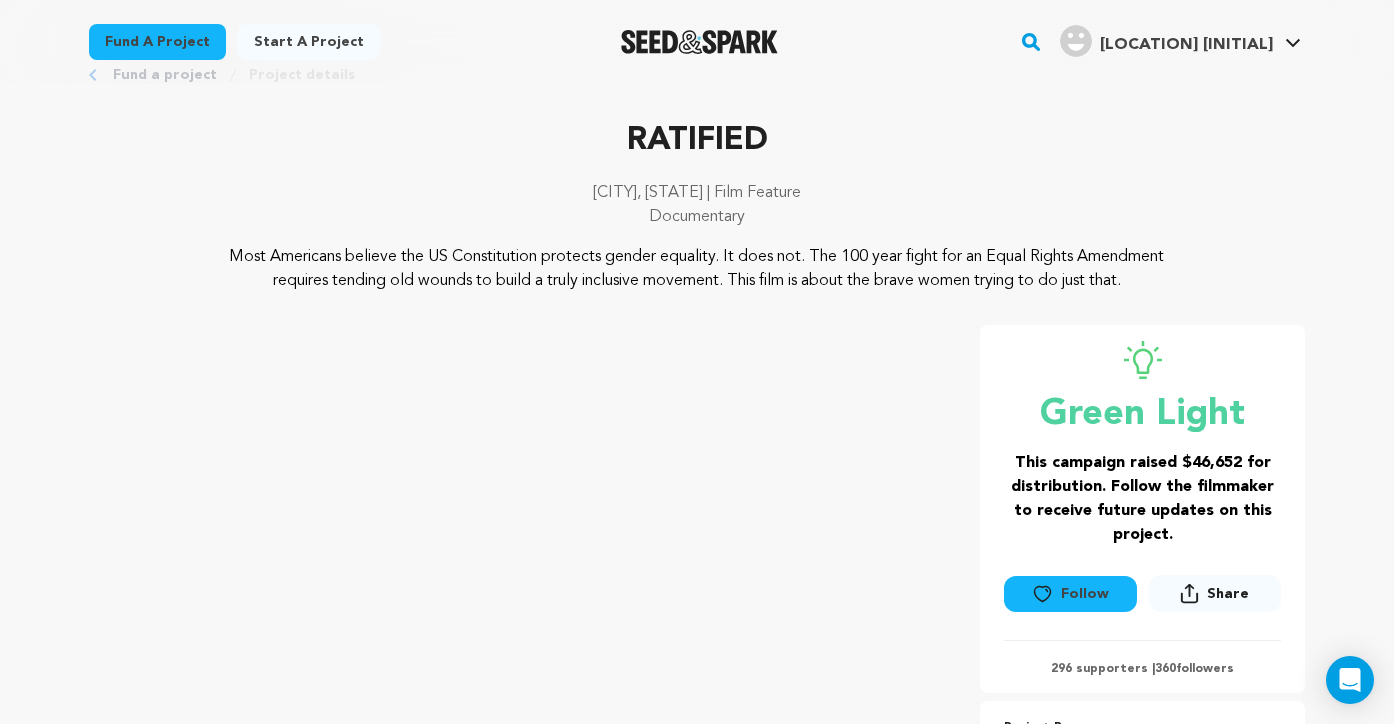 scroll, scrollTop: 0, scrollLeft: 0, axis: both 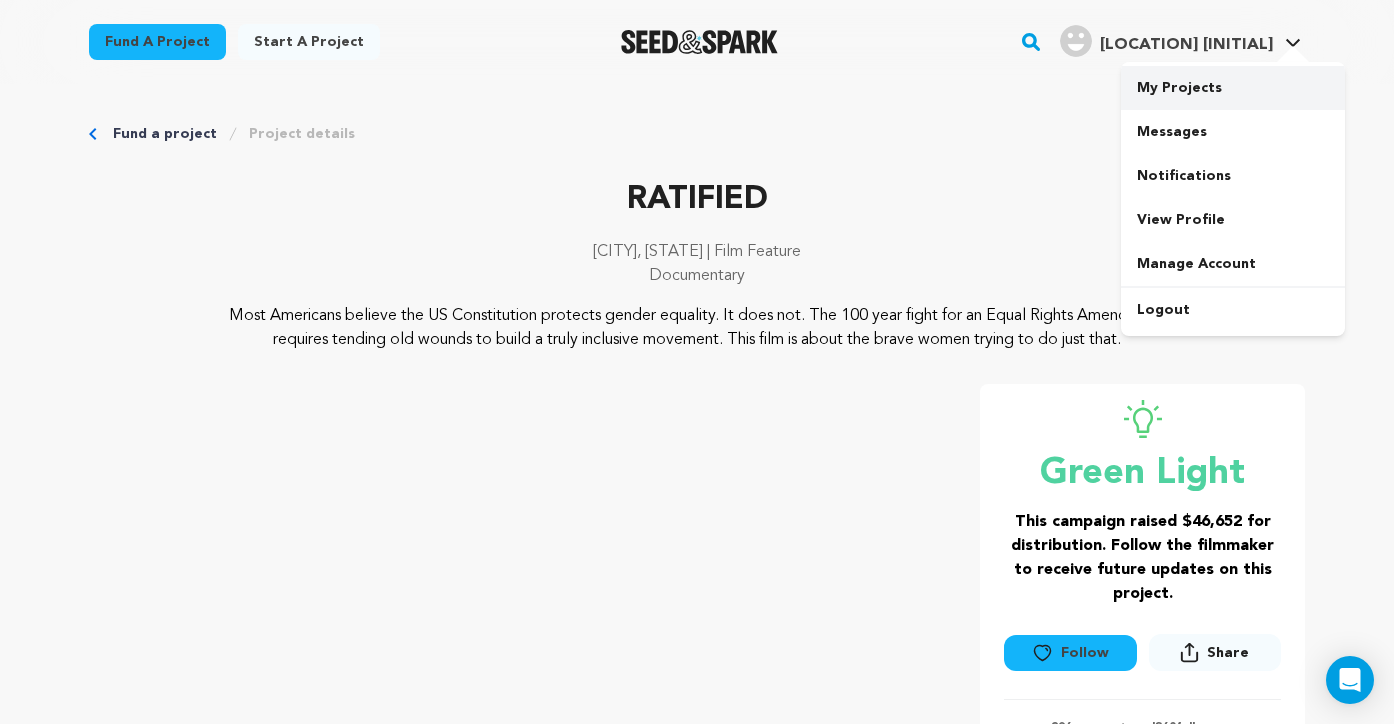 click on "My Projects" at bounding box center (1233, 88) 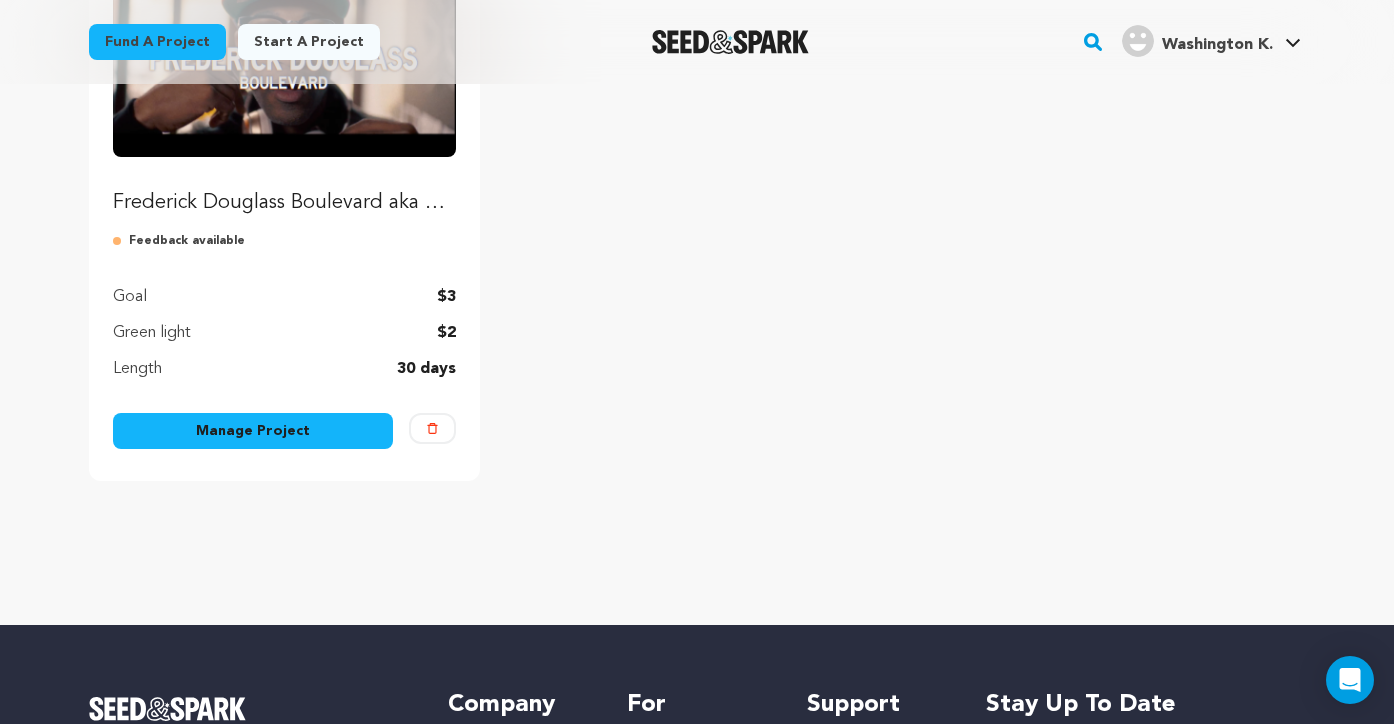 scroll, scrollTop: 280, scrollLeft: 0, axis: vertical 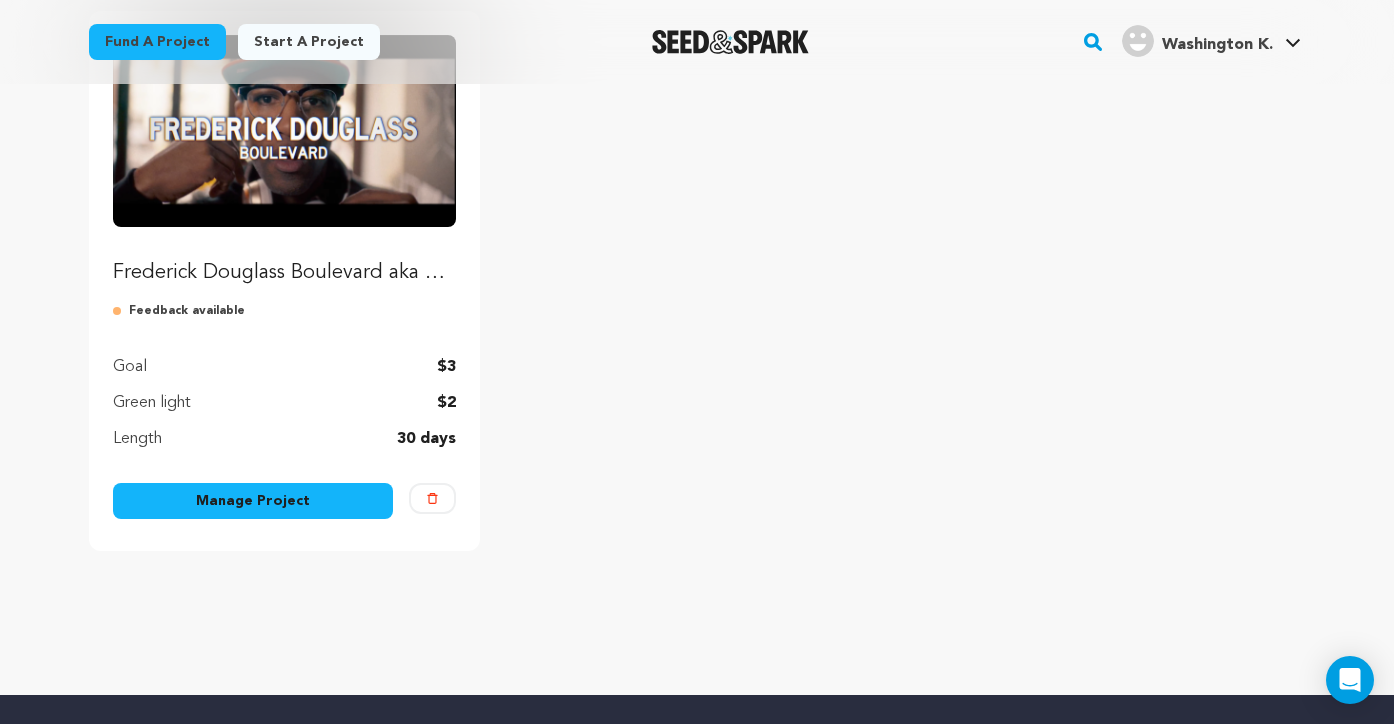 click on "Manage Project" at bounding box center [253, 501] 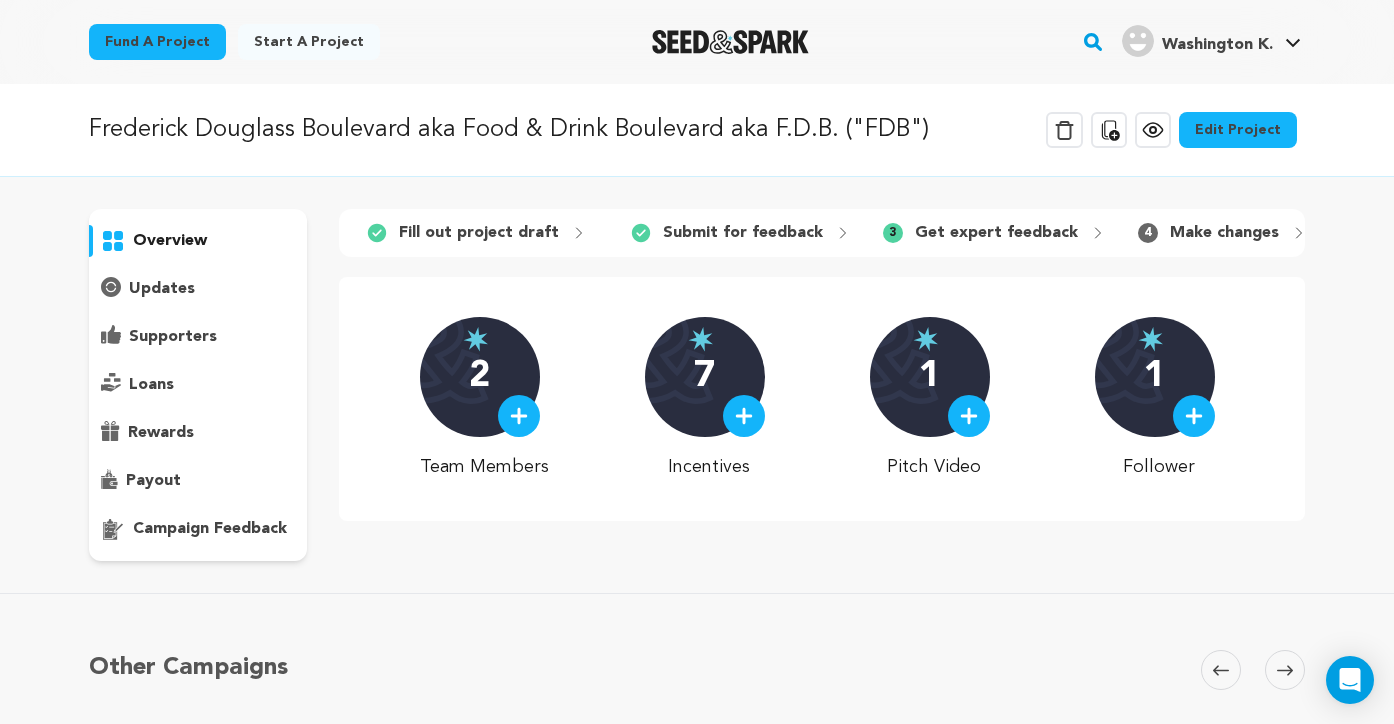 scroll, scrollTop: 0, scrollLeft: 0, axis: both 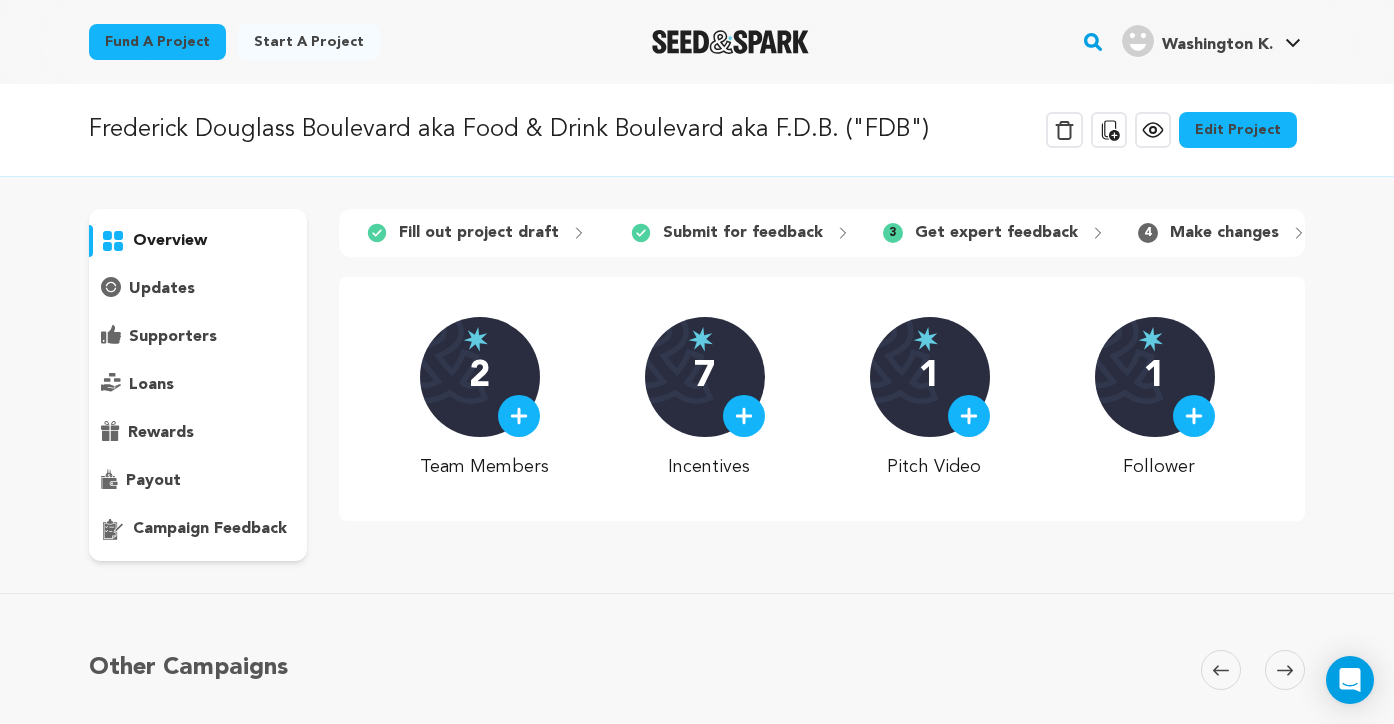 click on "Edit Project" at bounding box center (1238, 130) 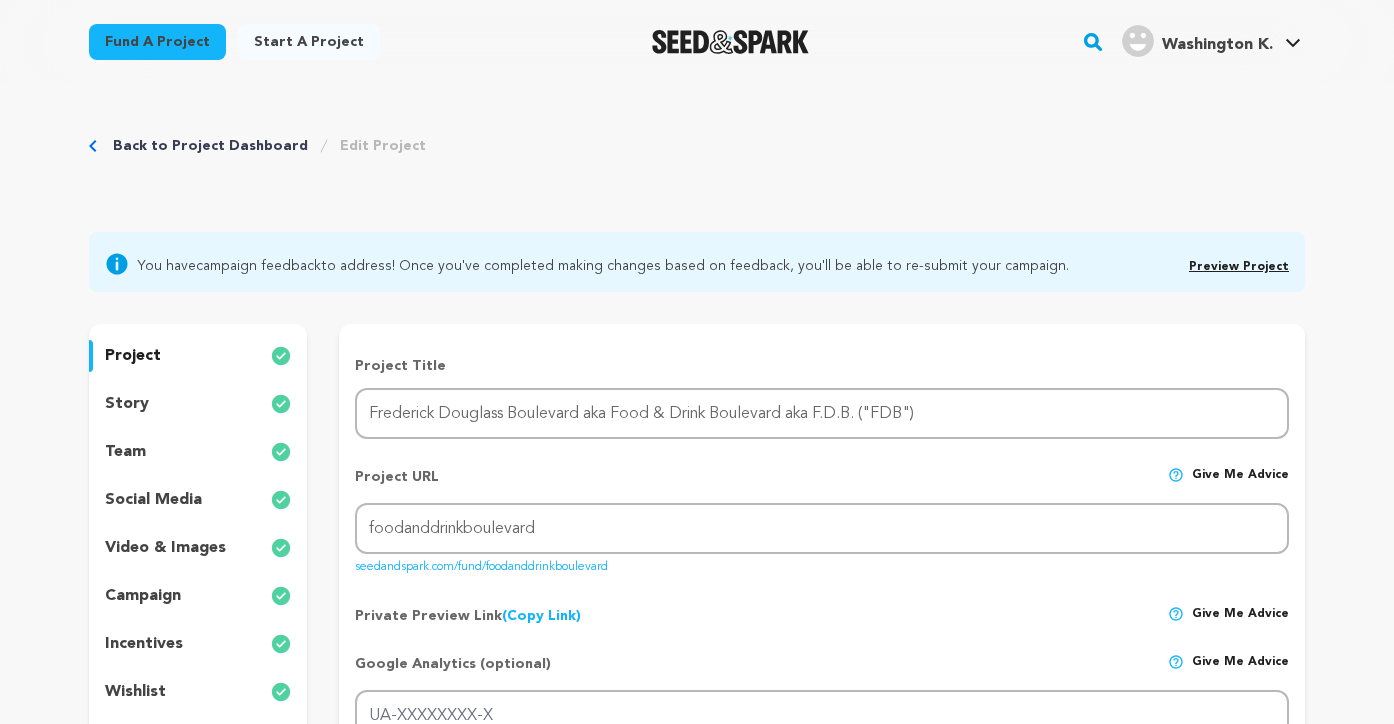 scroll, scrollTop: 0, scrollLeft: 0, axis: both 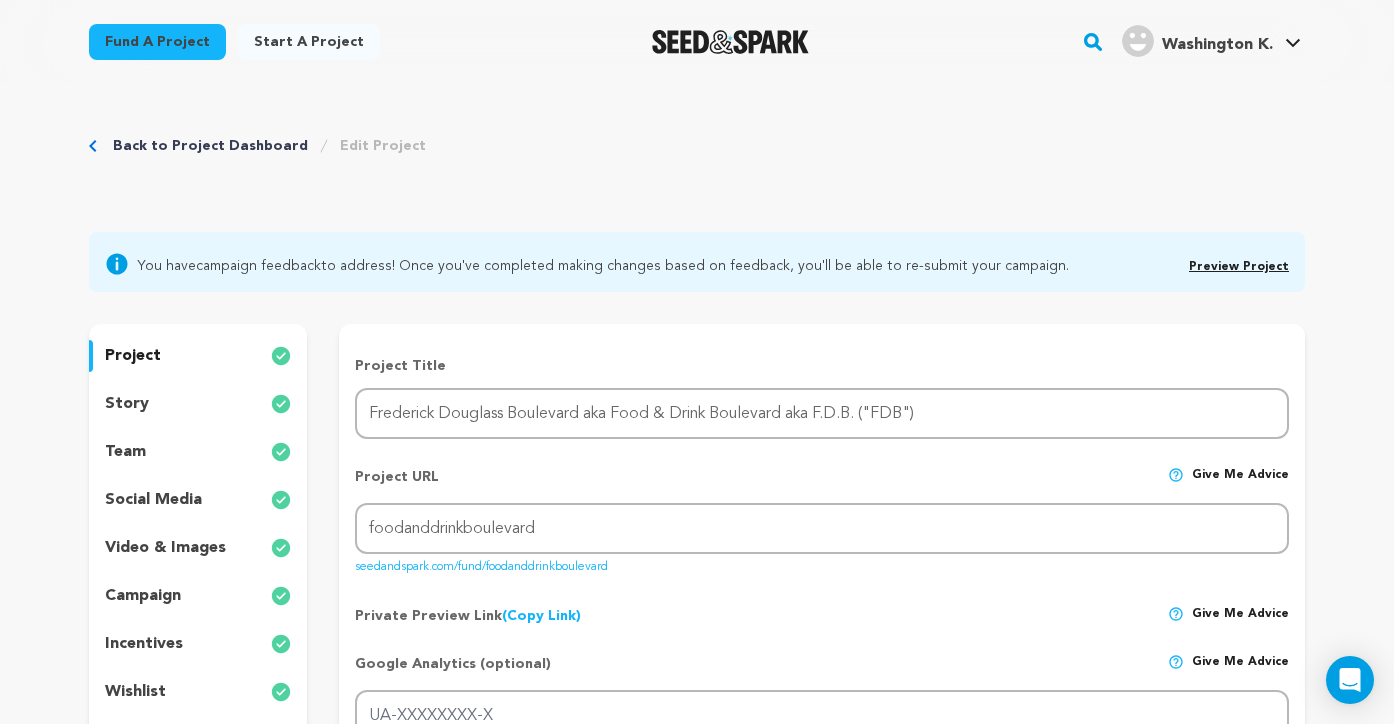 click on "story" at bounding box center [198, 404] 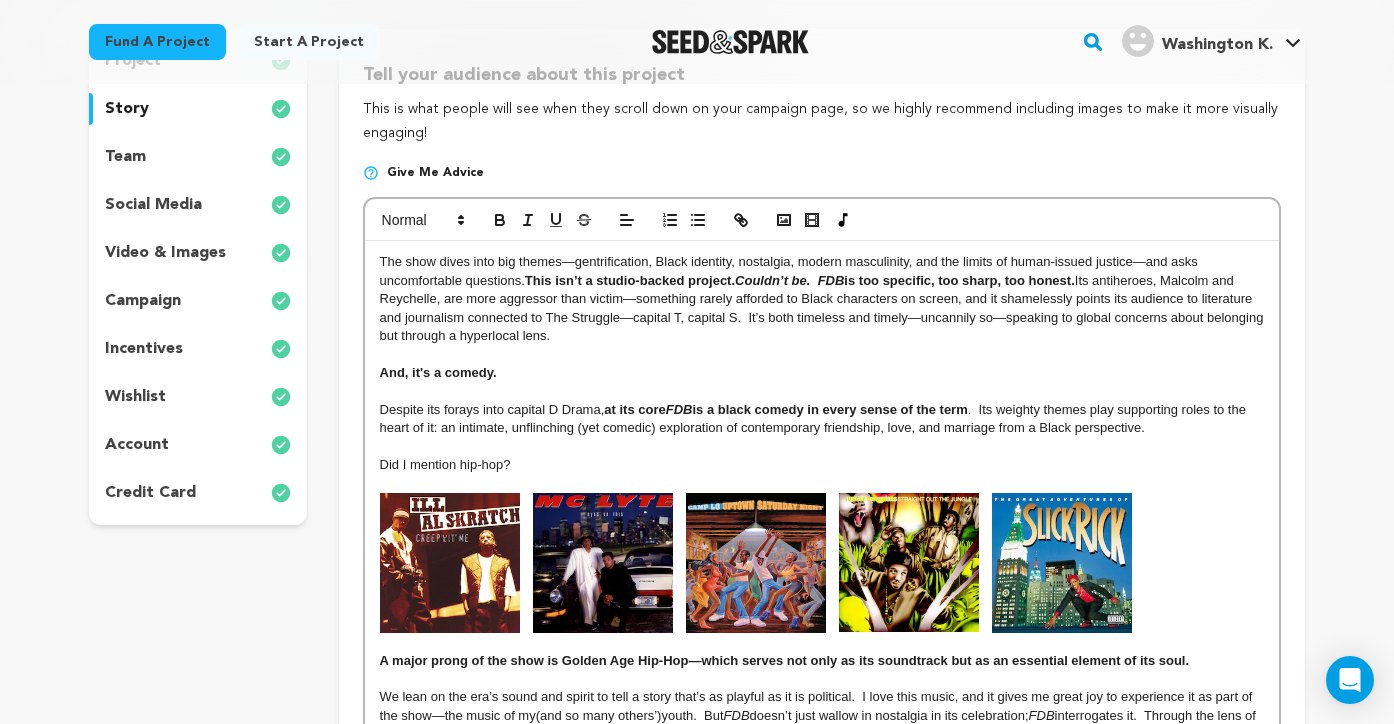scroll, scrollTop: 259, scrollLeft: 0, axis: vertical 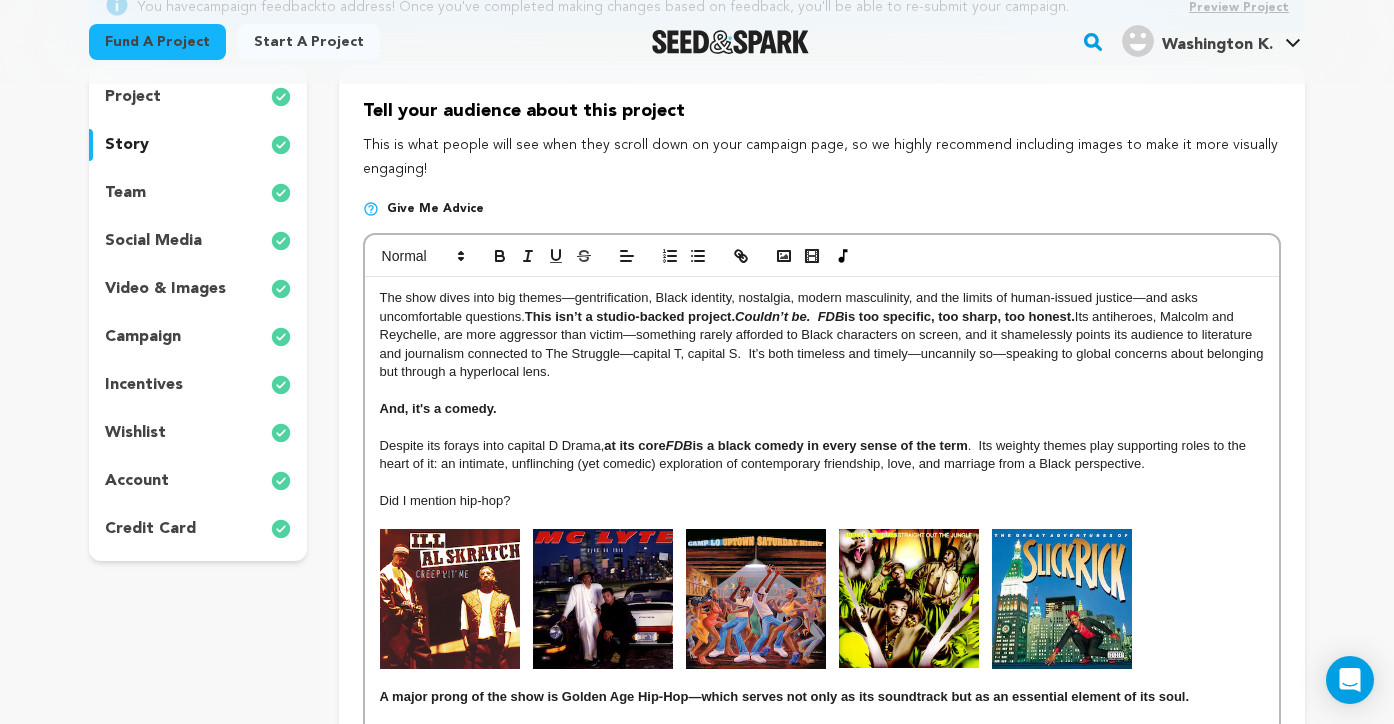 click on "project" at bounding box center [198, 97] 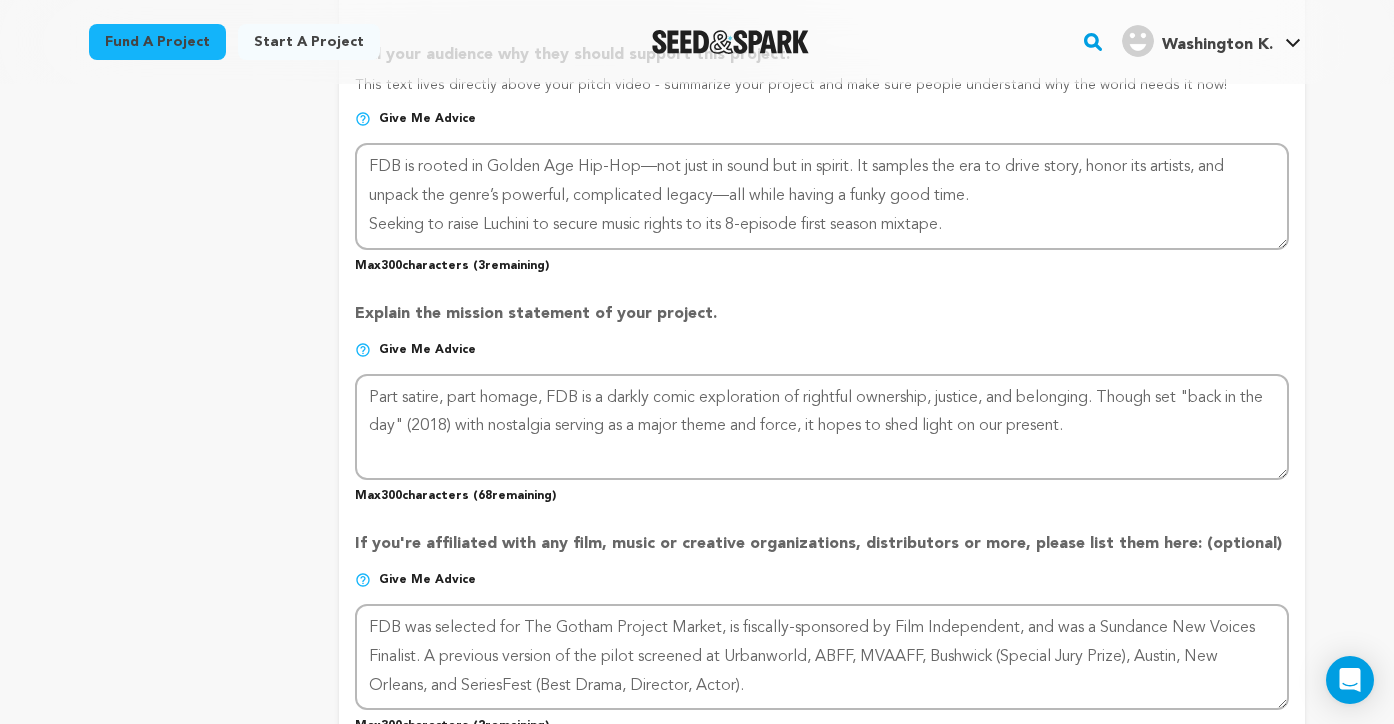 scroll, scrollTop: 1423, scrollLeft: 0, axis: vertical 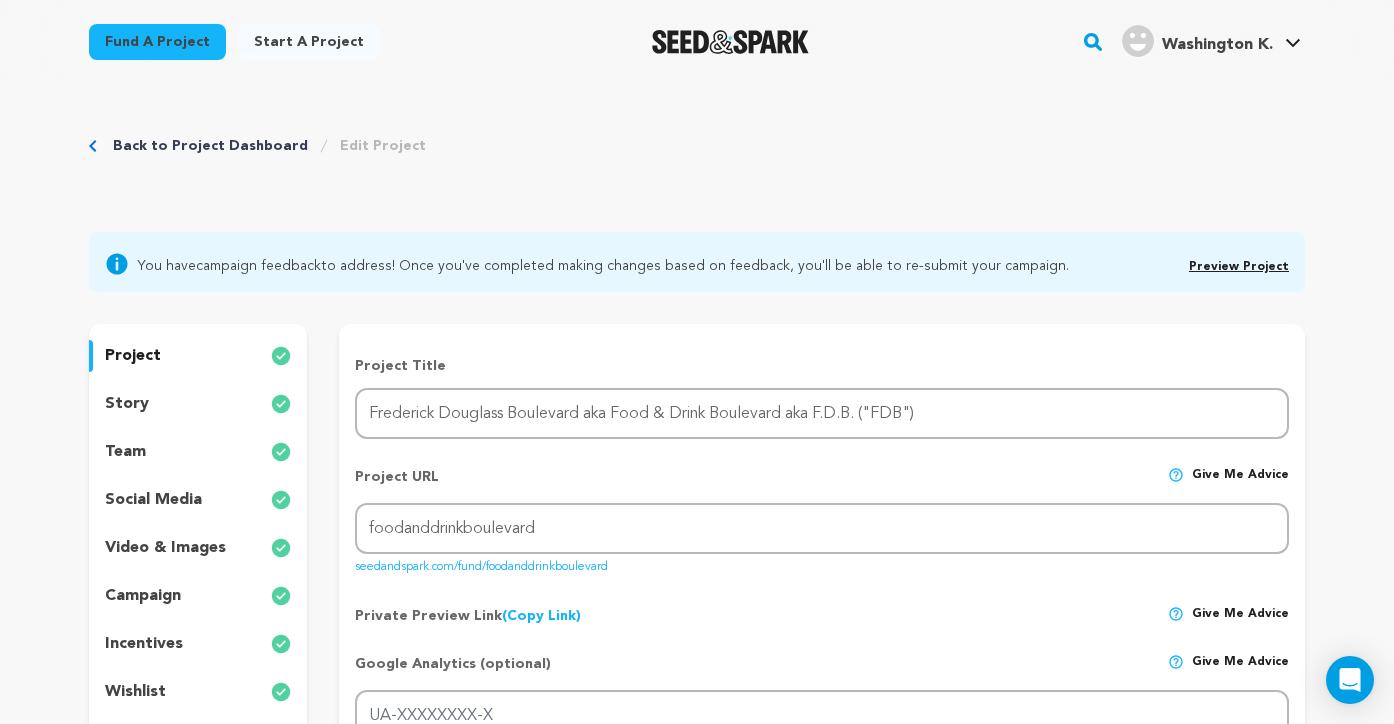 click on "story" at bounding box center (198, 404) 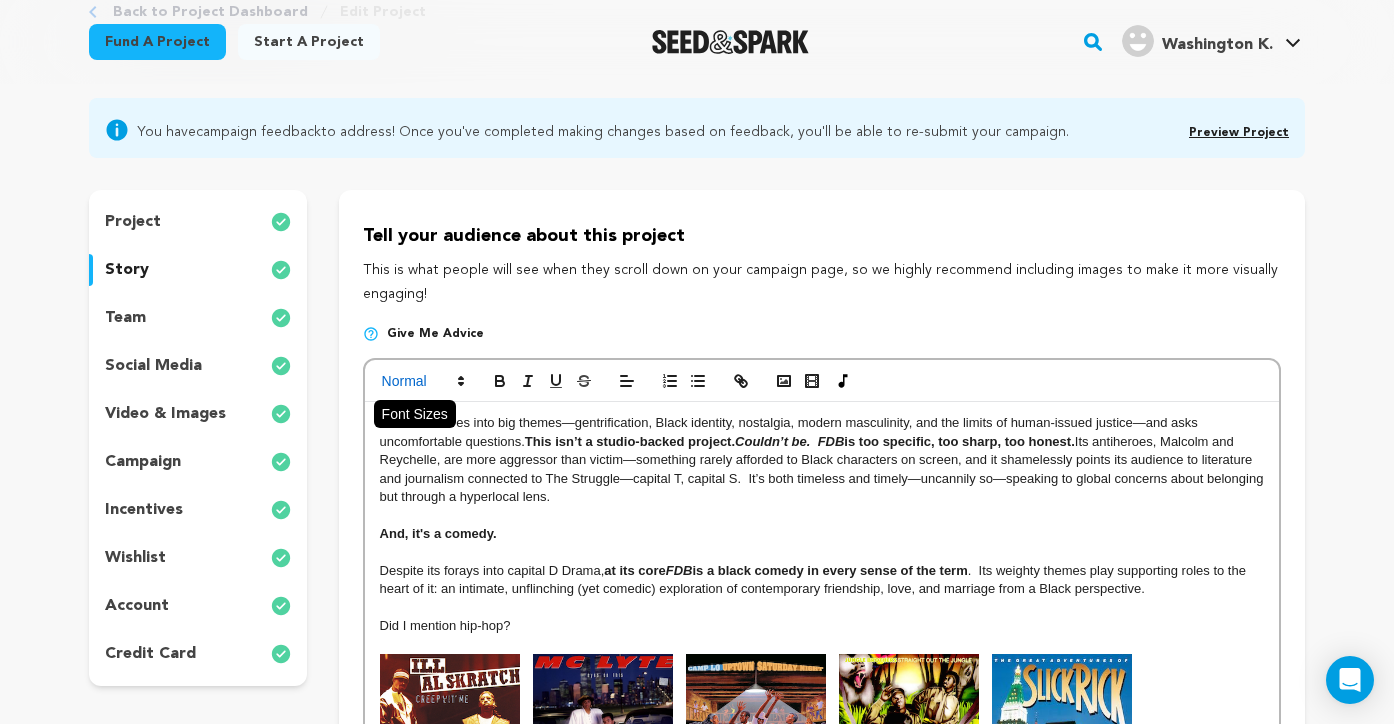 scroll, scrollTop: 139, scrollLeft: 0, axis: vertical 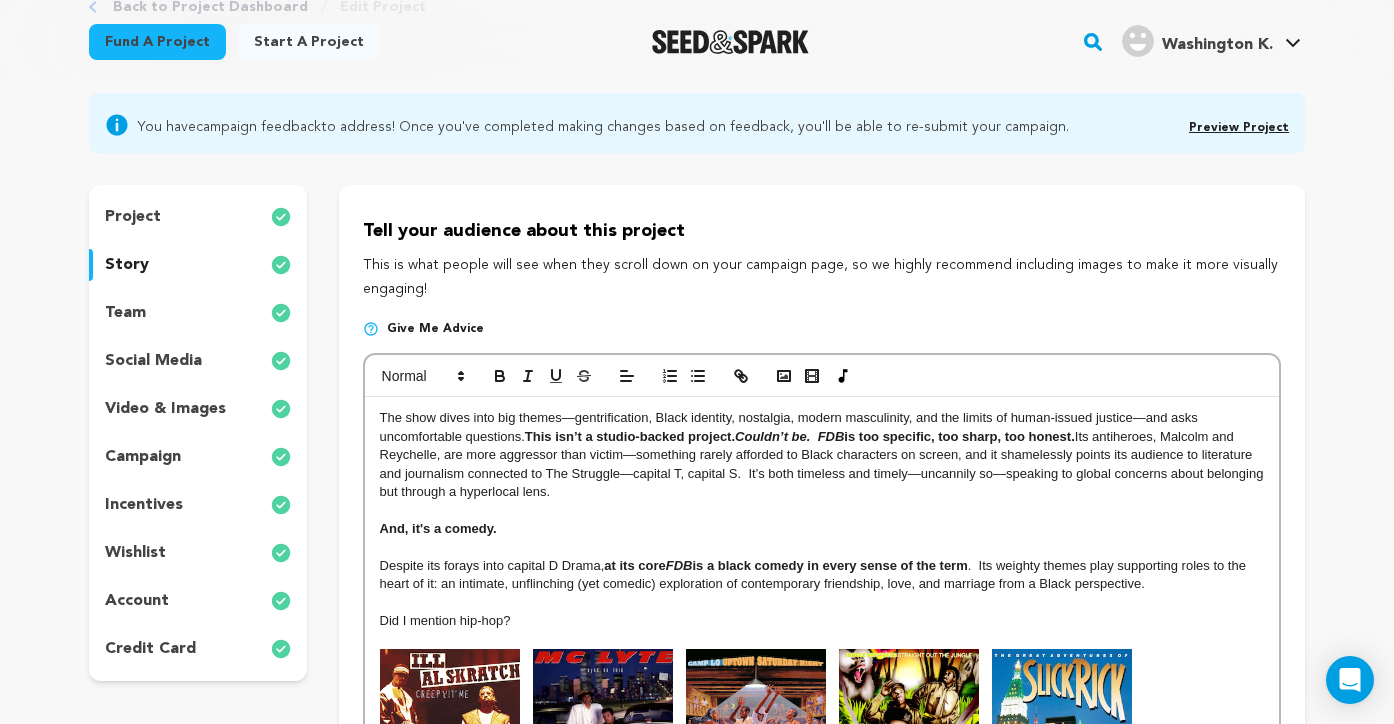 click on "And, it's a comedy." at bounding box center [438, 528] 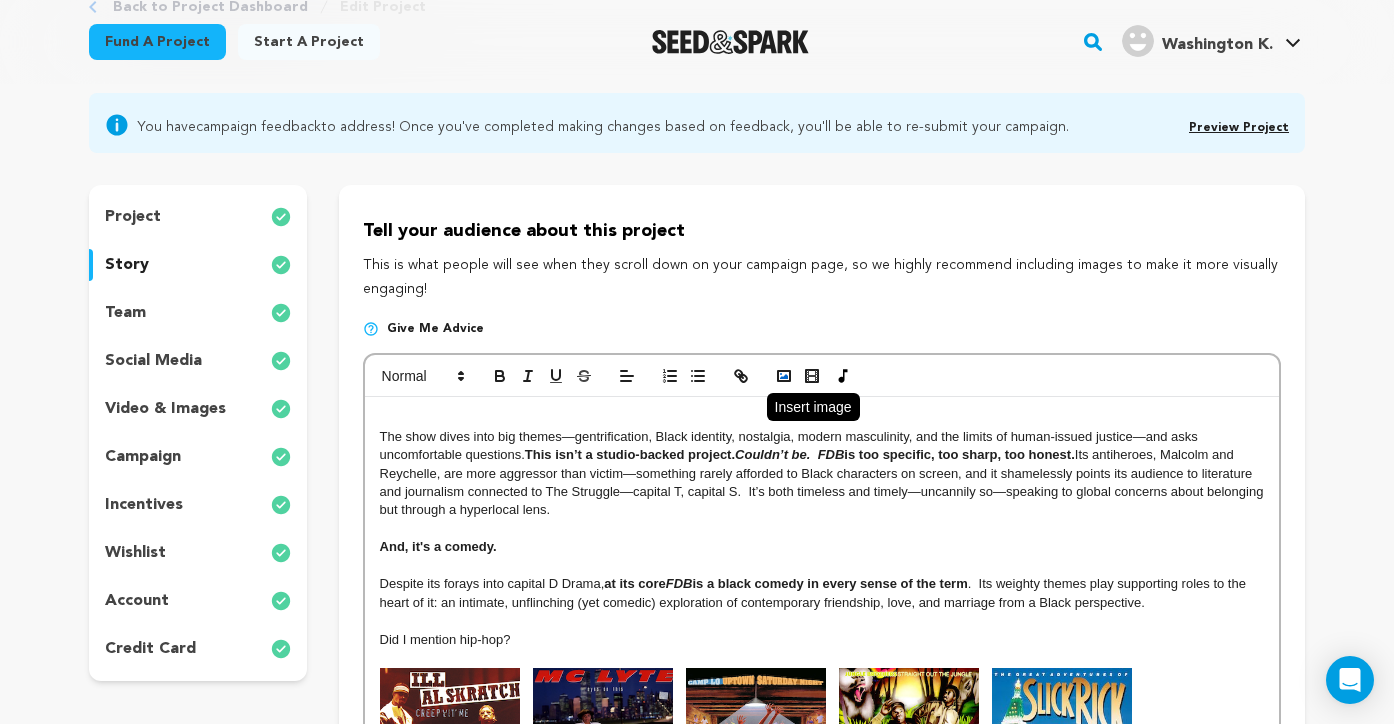 click at bounding box center [784, 376] 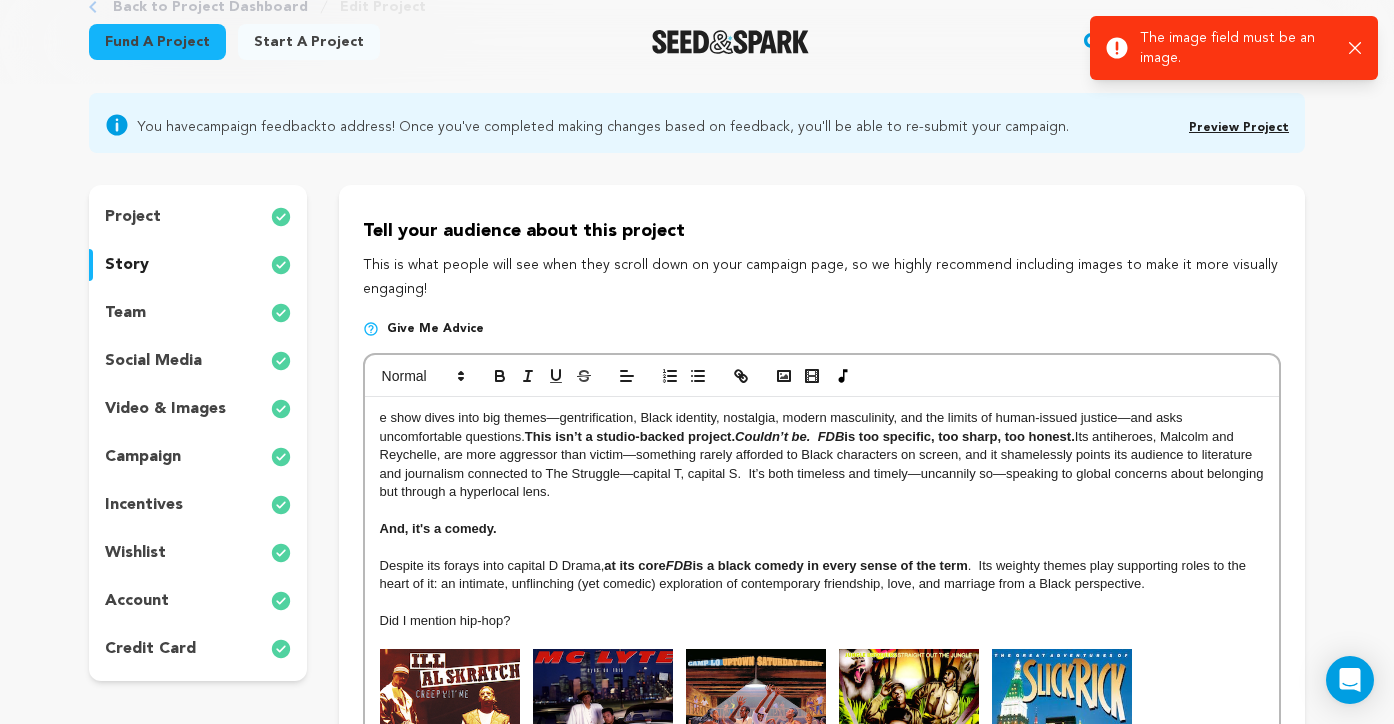 type 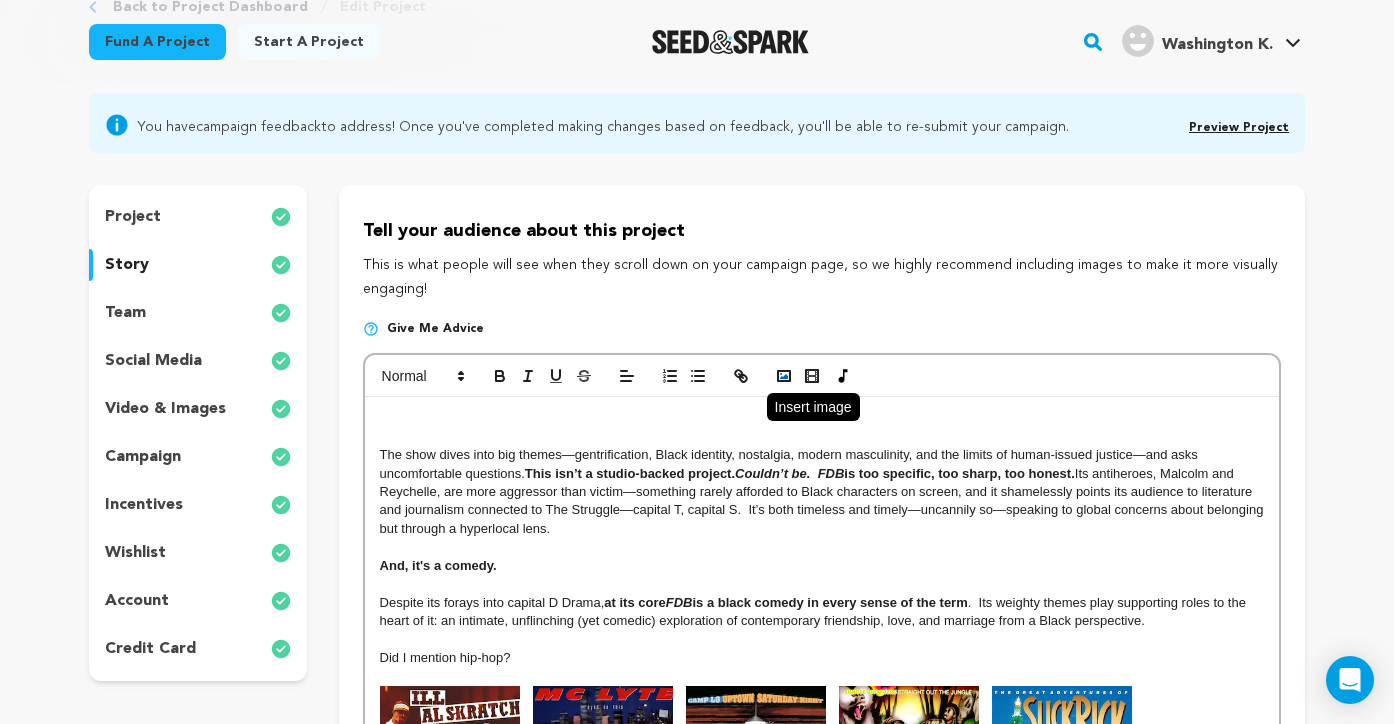 click 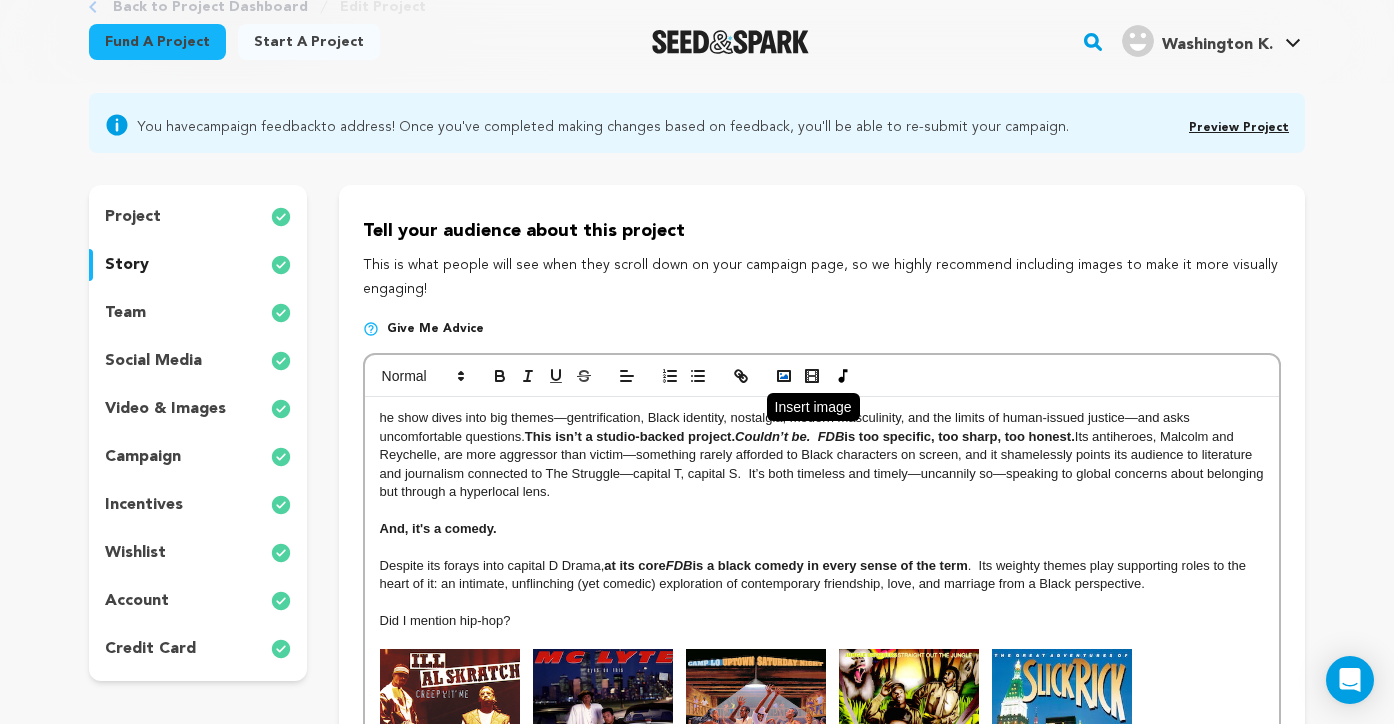 click 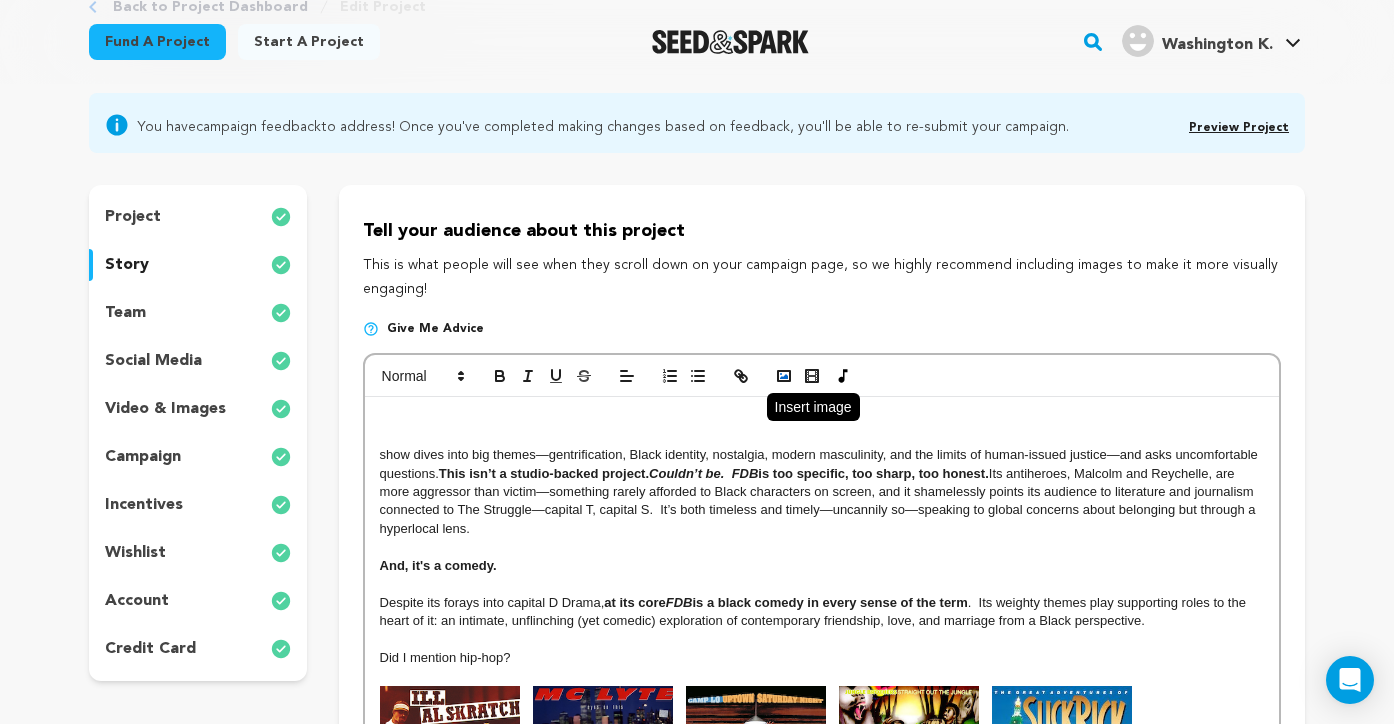 click 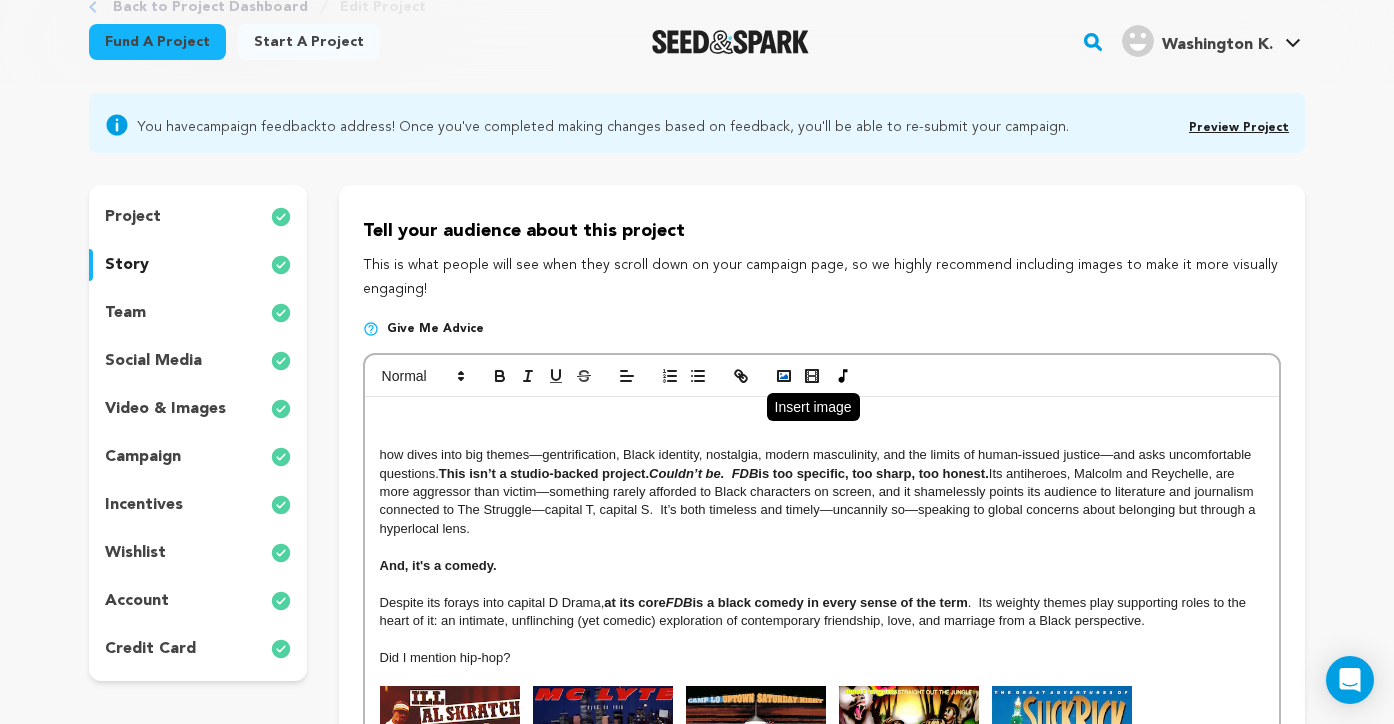 click 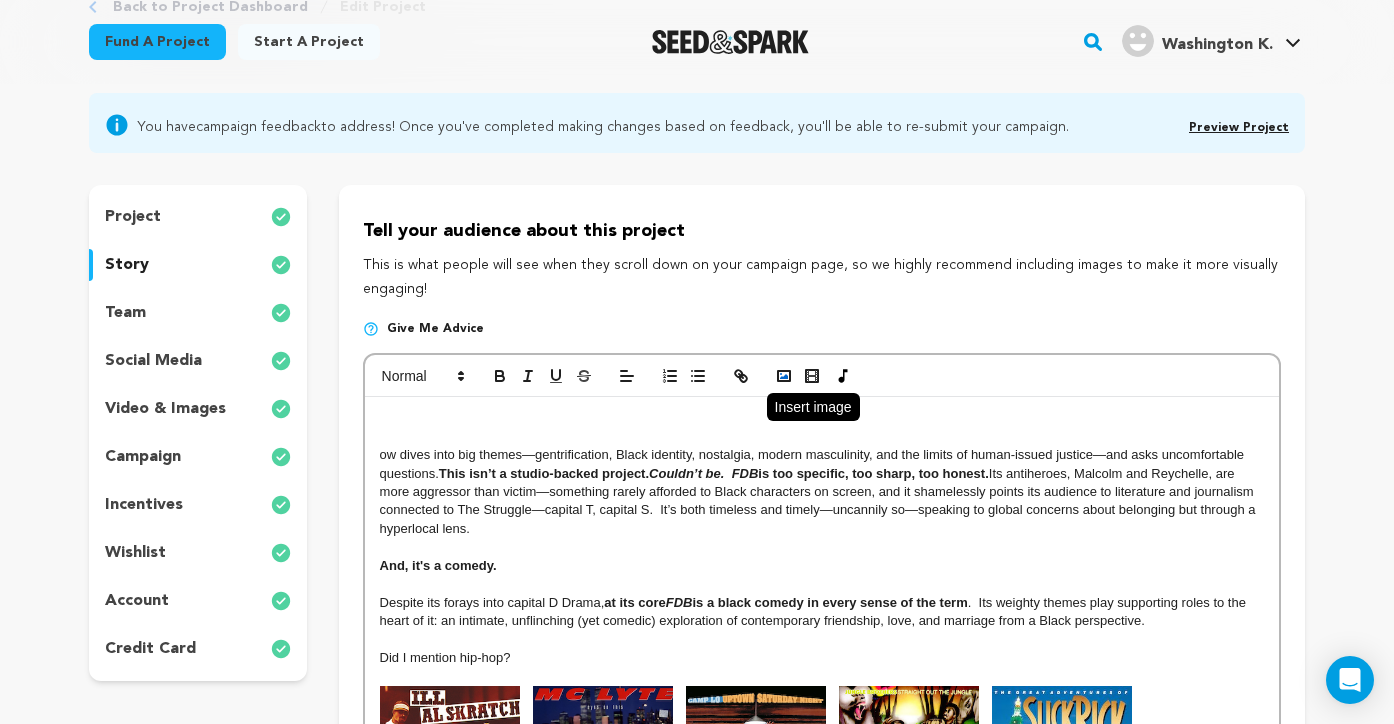 click 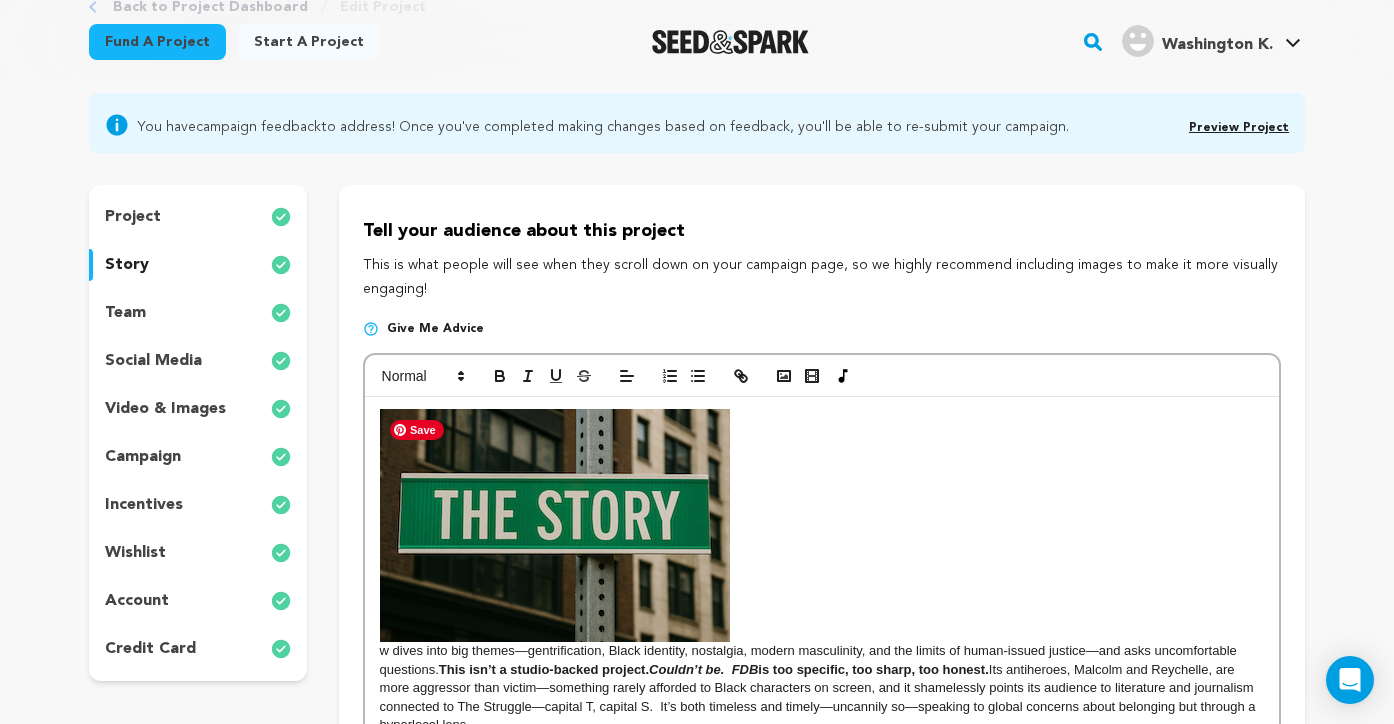 click at bounding box center (555, 525) 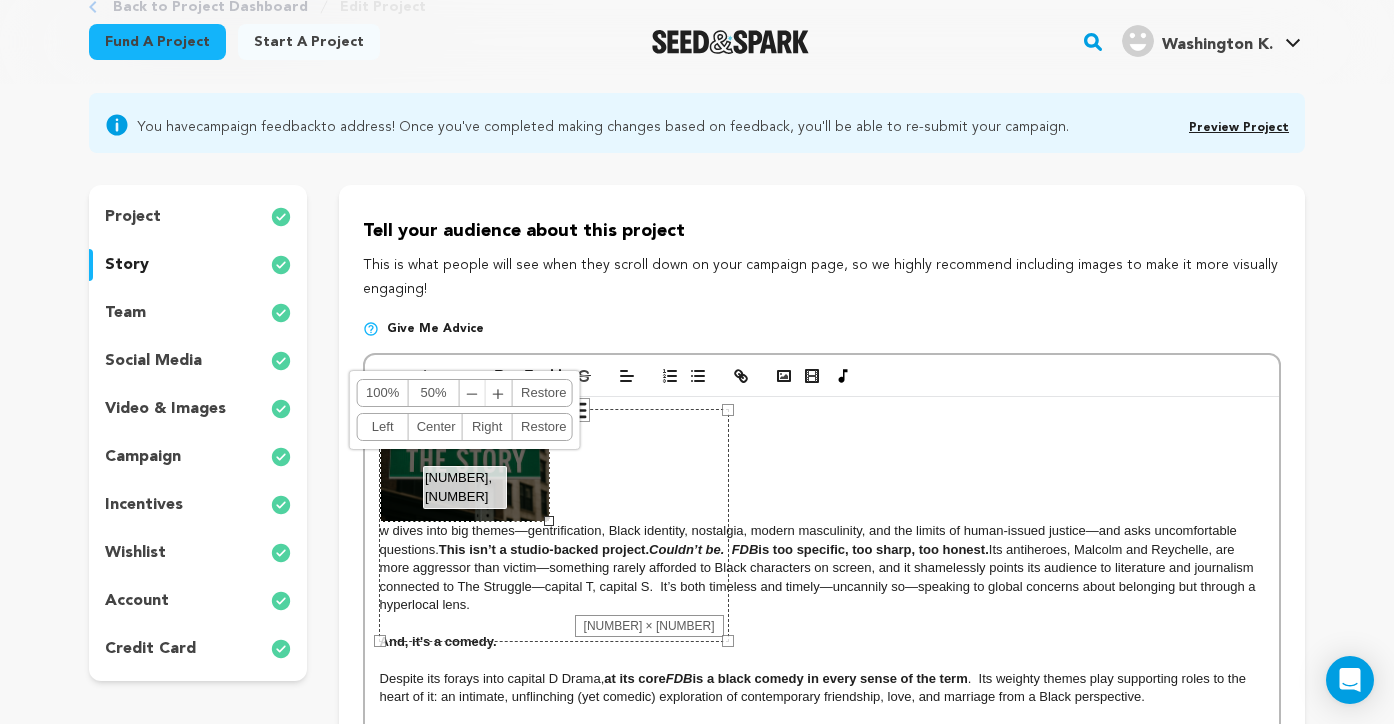 drag, startPoint x: 727, startPoint y: 636, endPoint x: 547, endPoint y: 522, distance: 213.06337 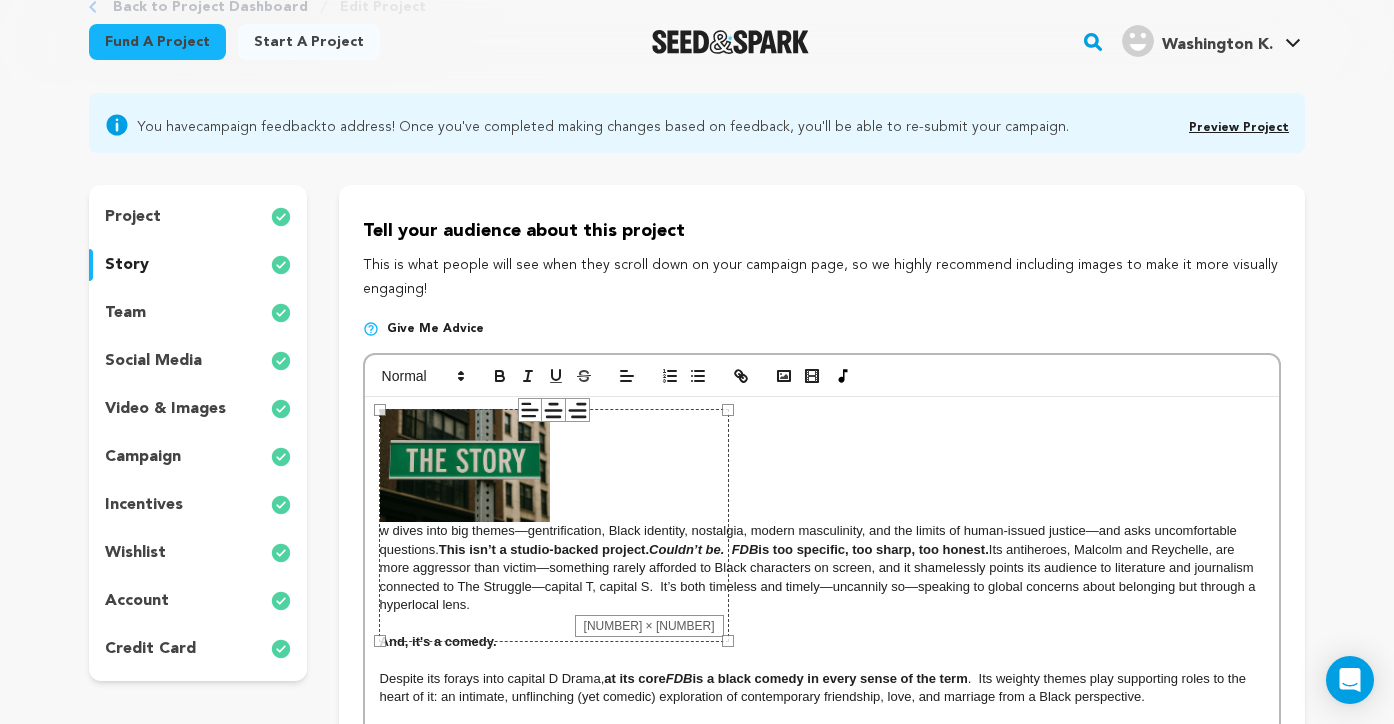 click on "350 × 233" at bounding box center [554, 525] 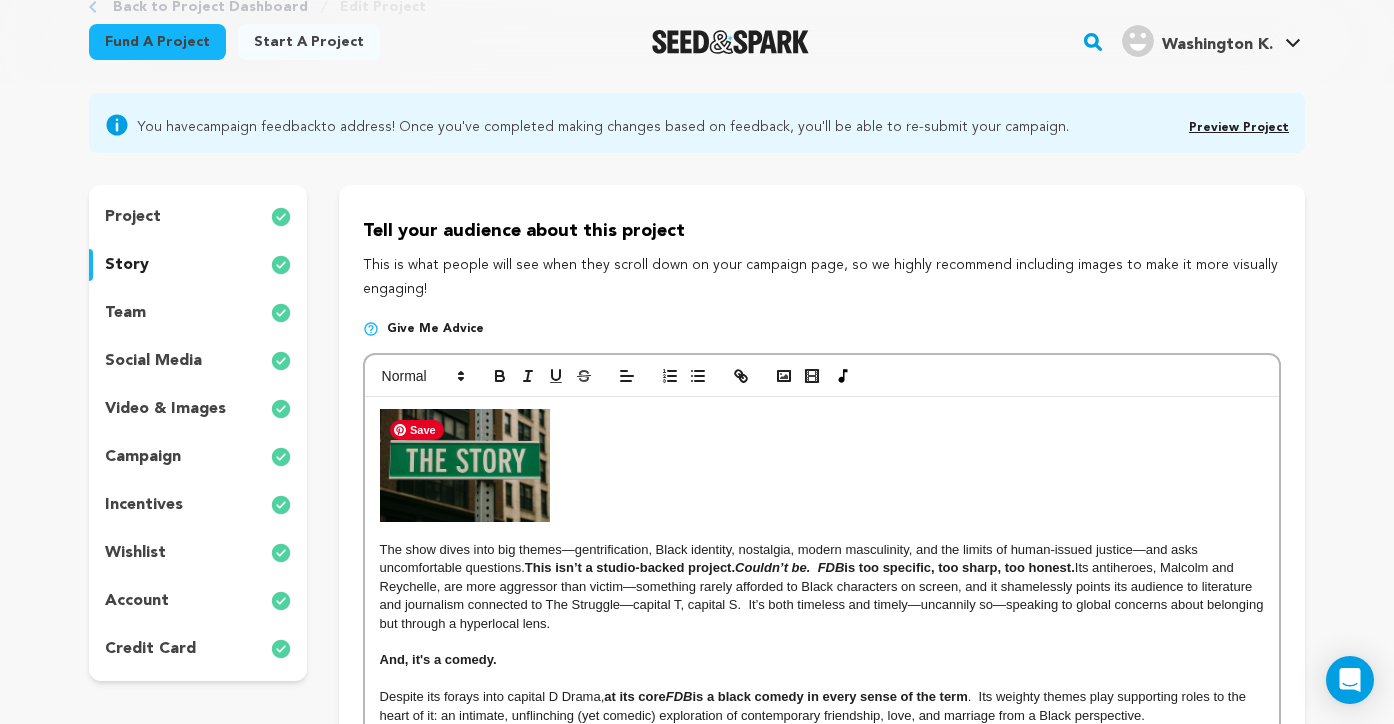 click at bounding box center (465, 465) 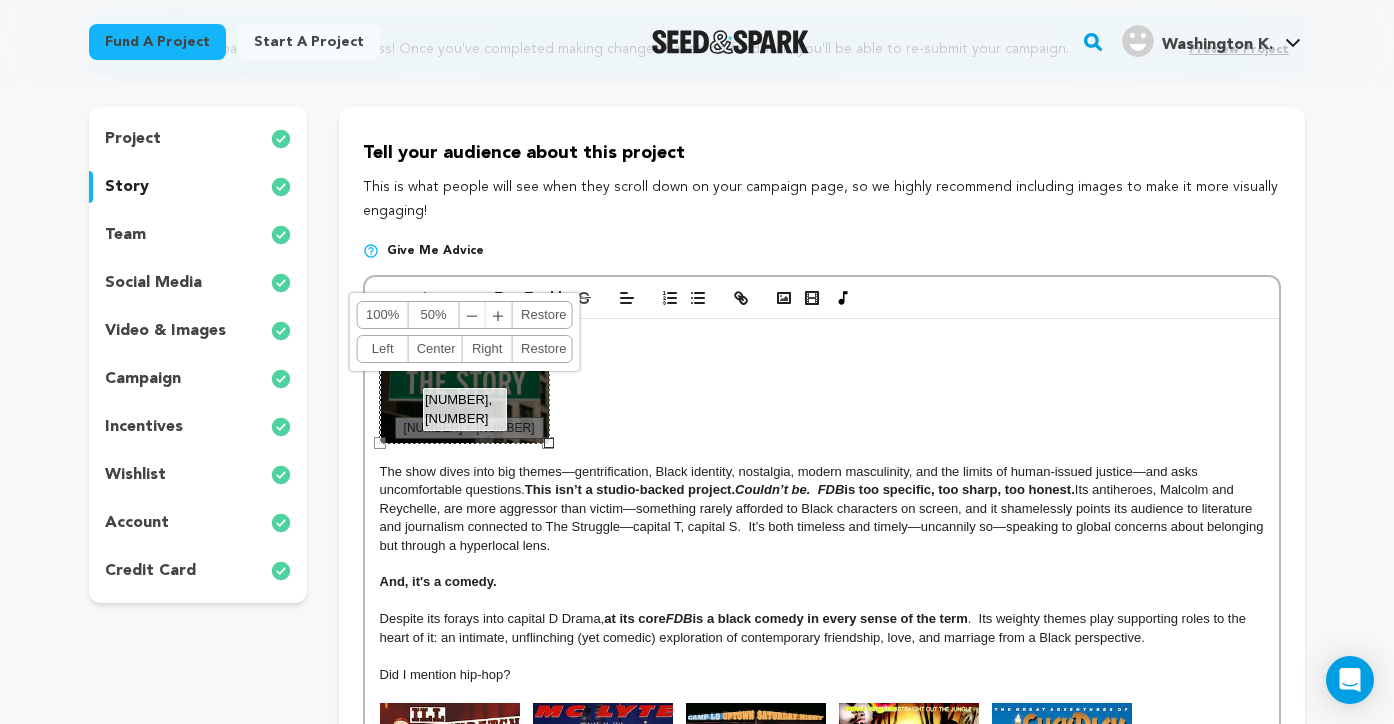 scroll, scrollTop: 157, scrollLeft: 0, axis: vertical 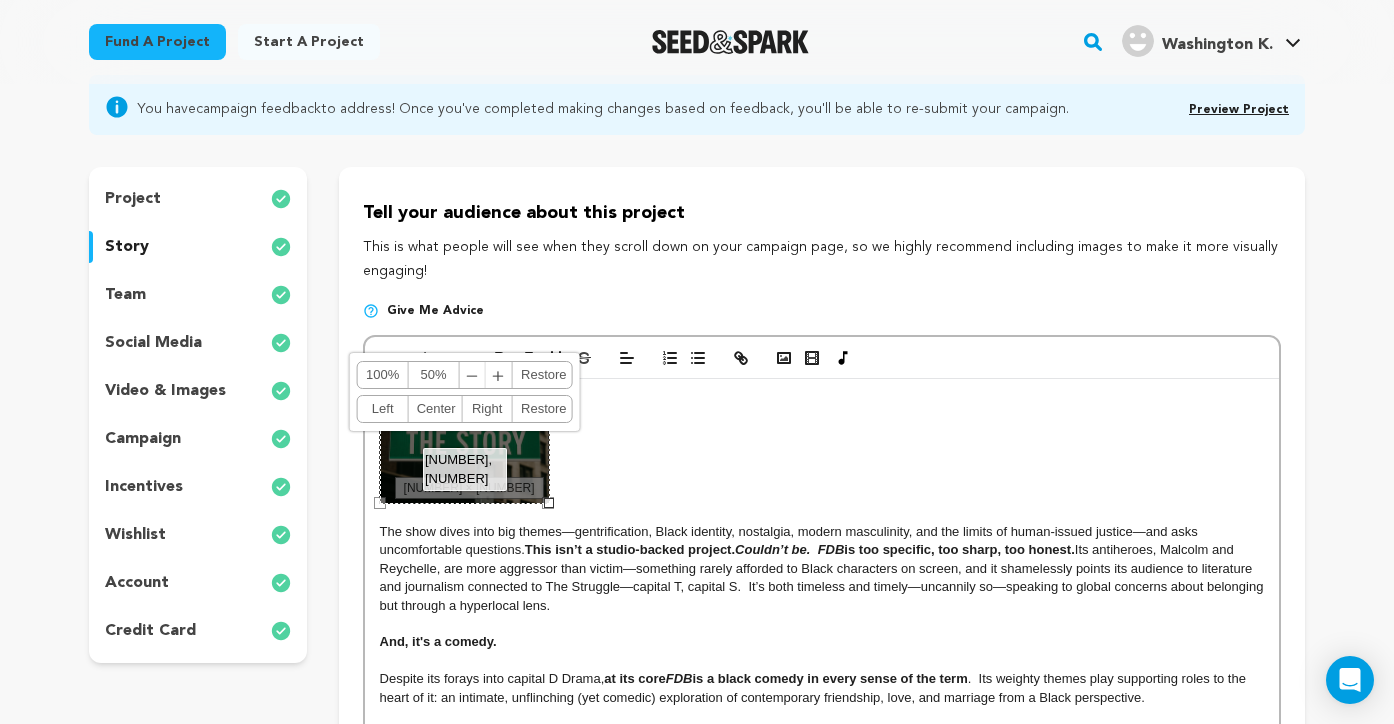 click on "170, 119" at bounding box center (465, 470) 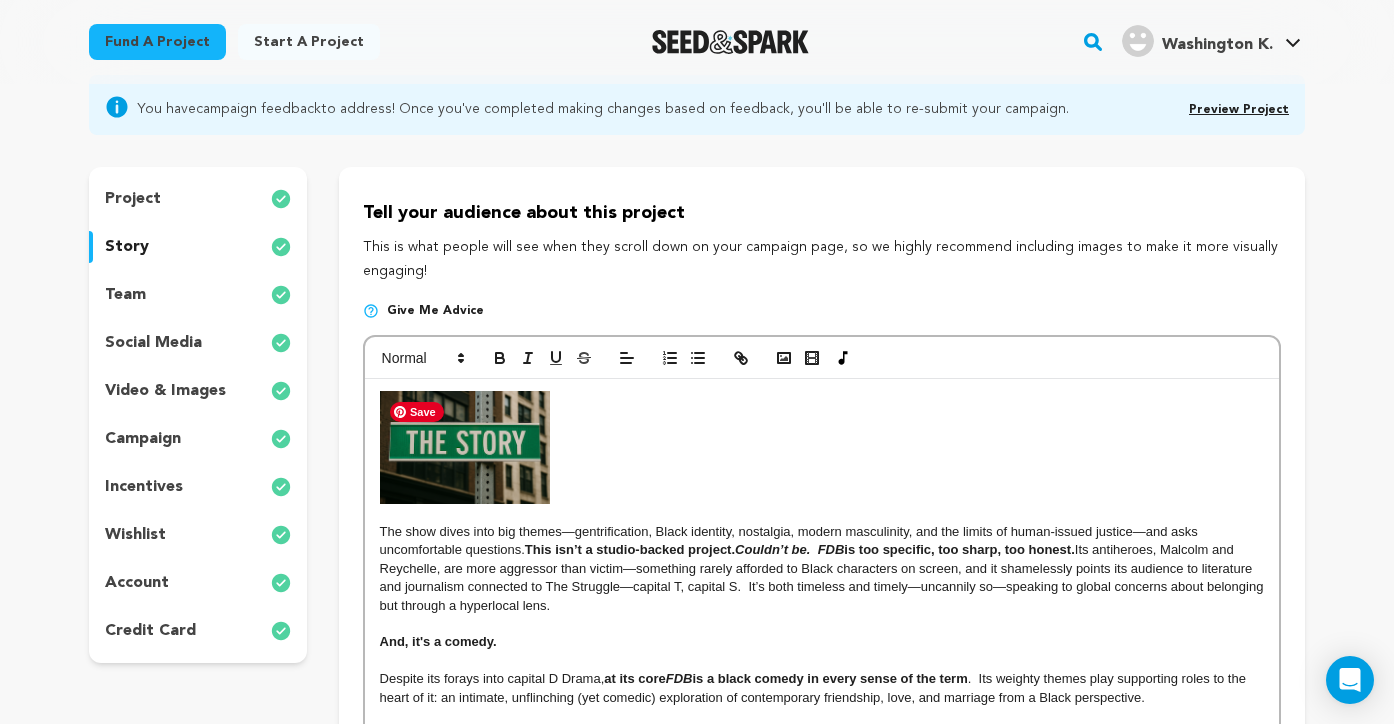 click at bounding box center [465, 447] 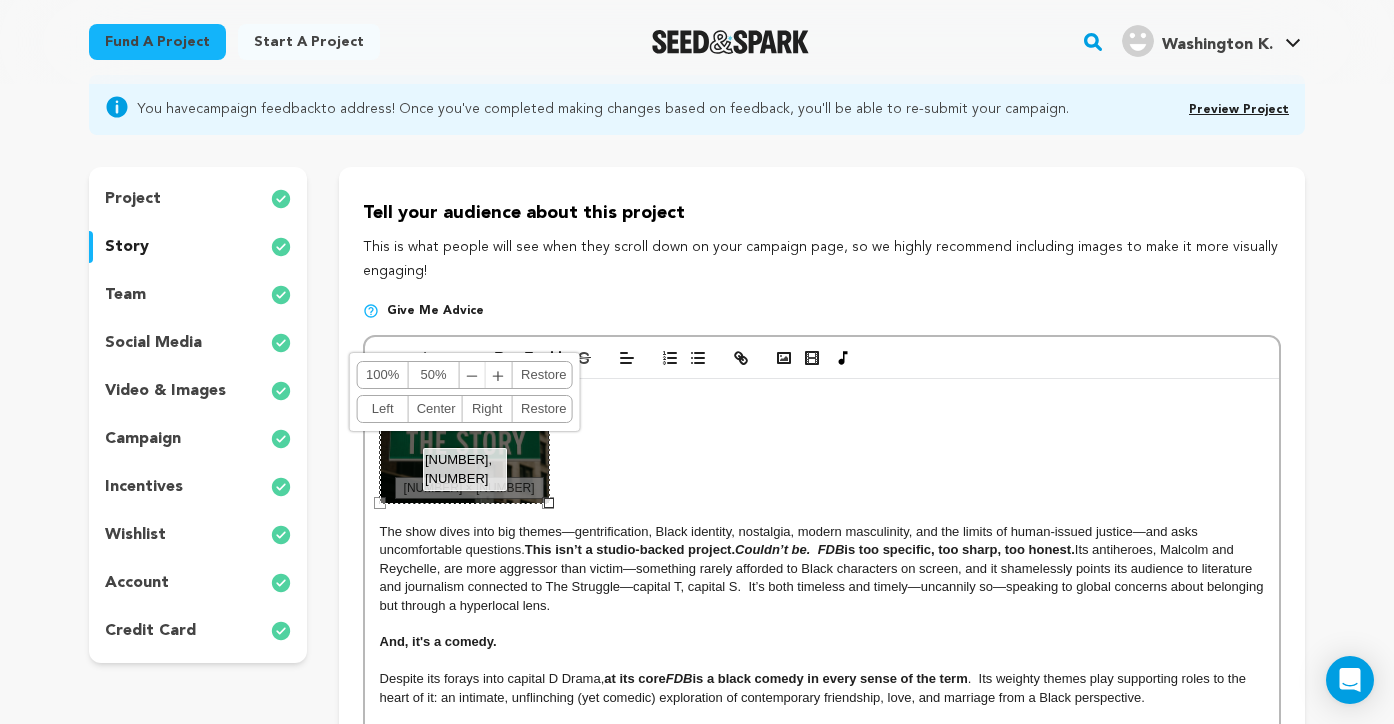 click on "170, 119
100%
50%
﹣
﹢
Restore
Left
Center
Right
Restore" at bounding box center (465, 447) 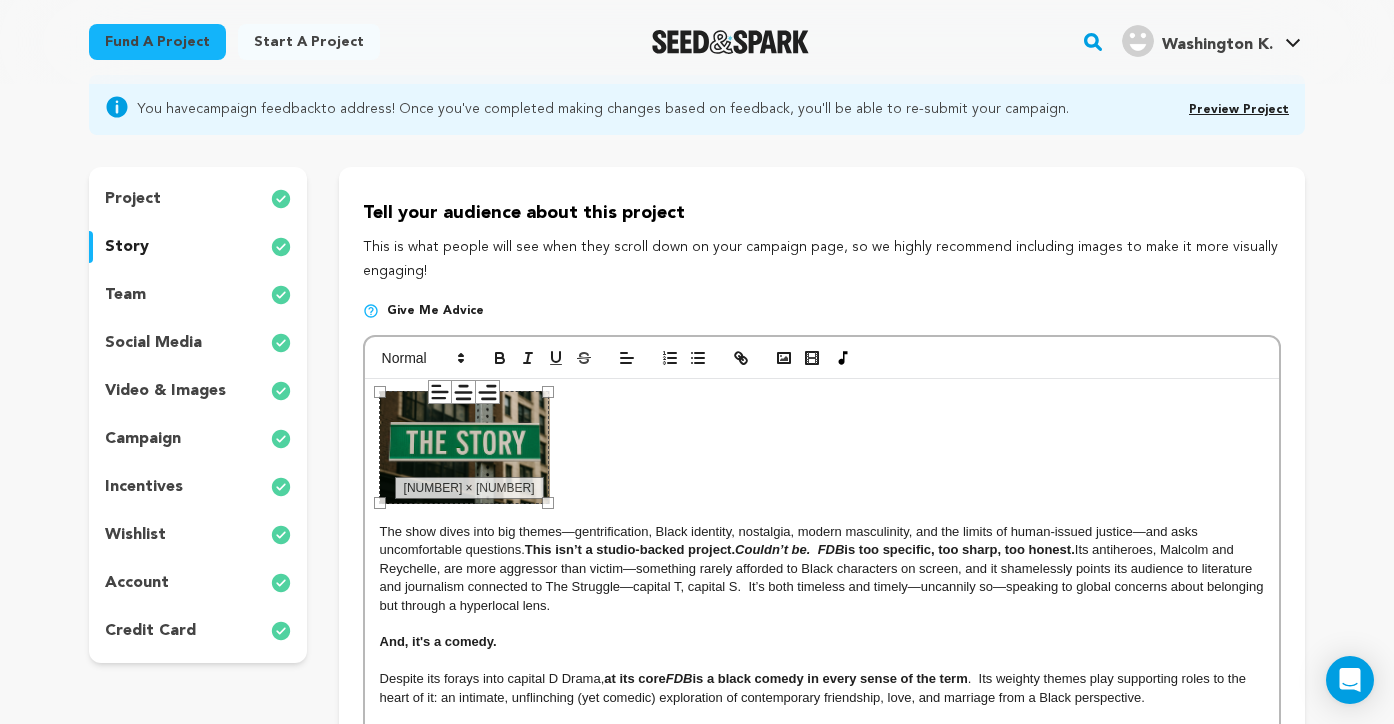 click at bounding box center [822, 447] 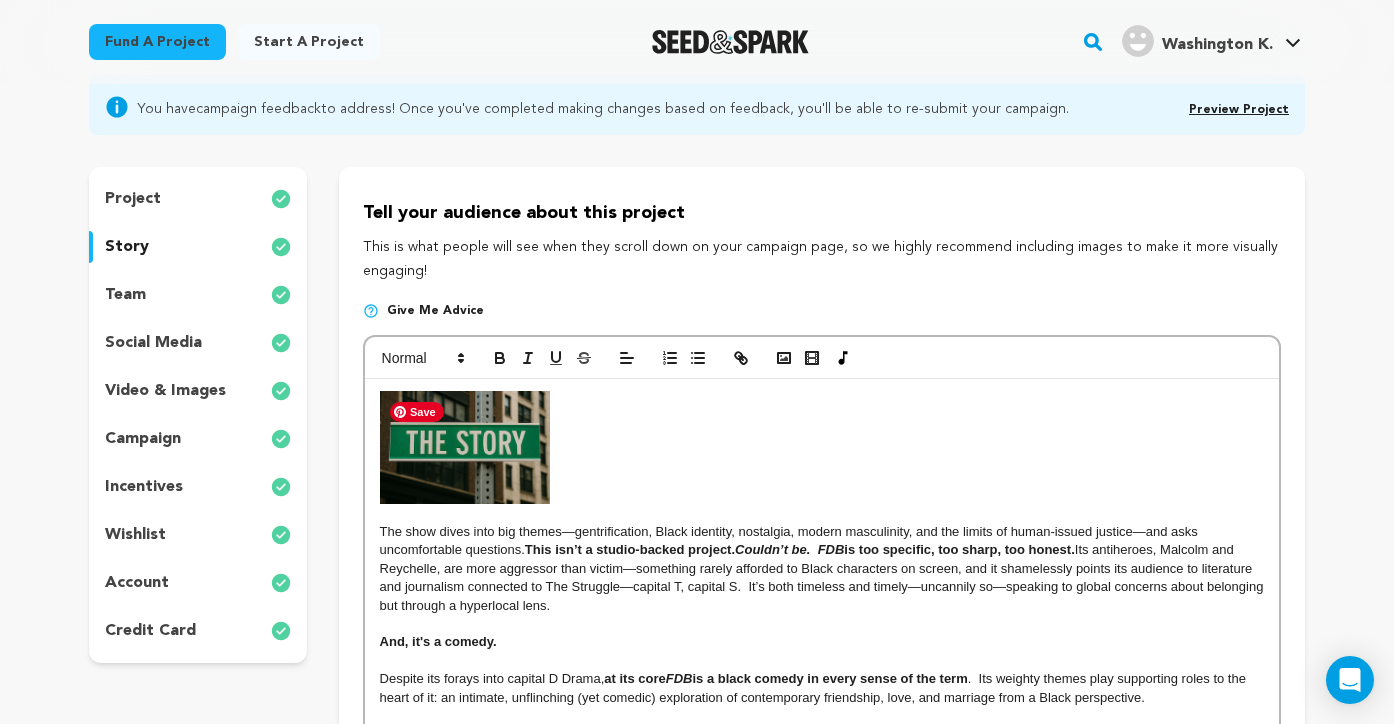 click at bounding box center [465, 447] 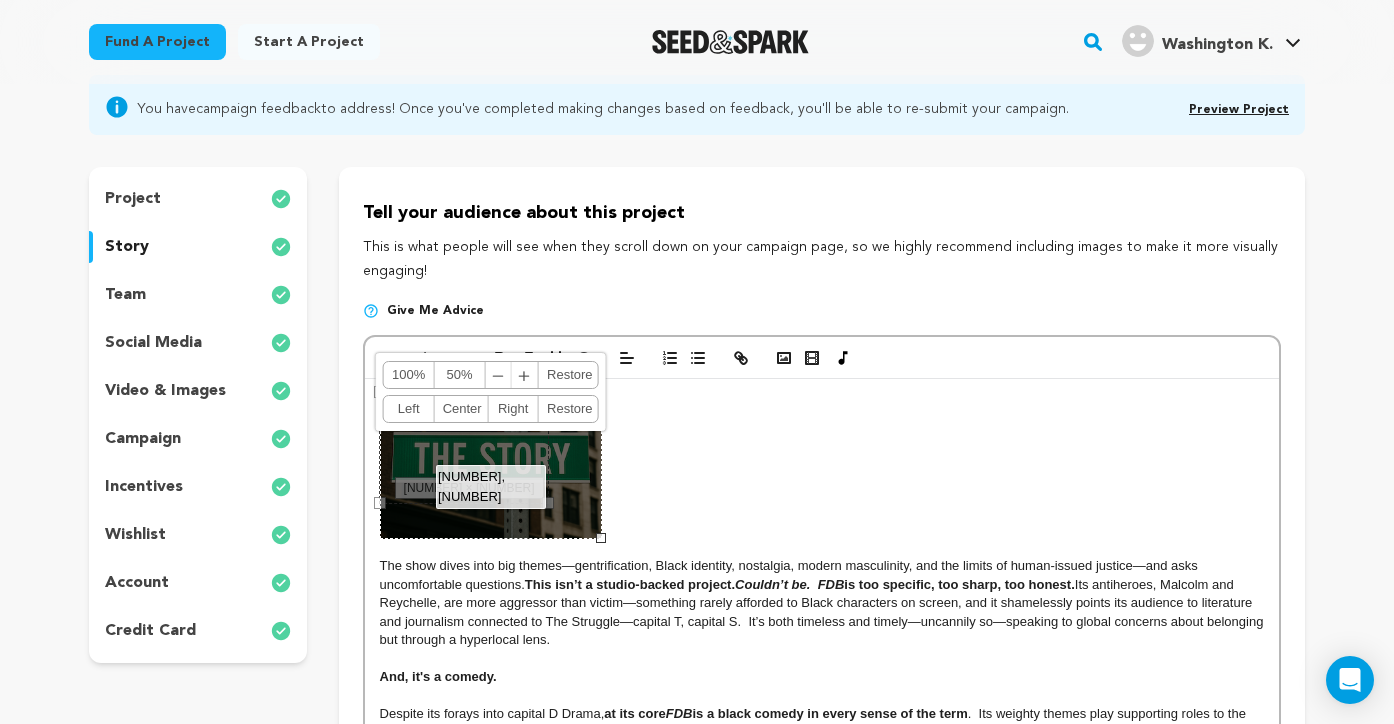 drag, startPoint x: 550, startPoint y: 507, endPoint x: 602, endPoint y: 508, distance: 52.009613 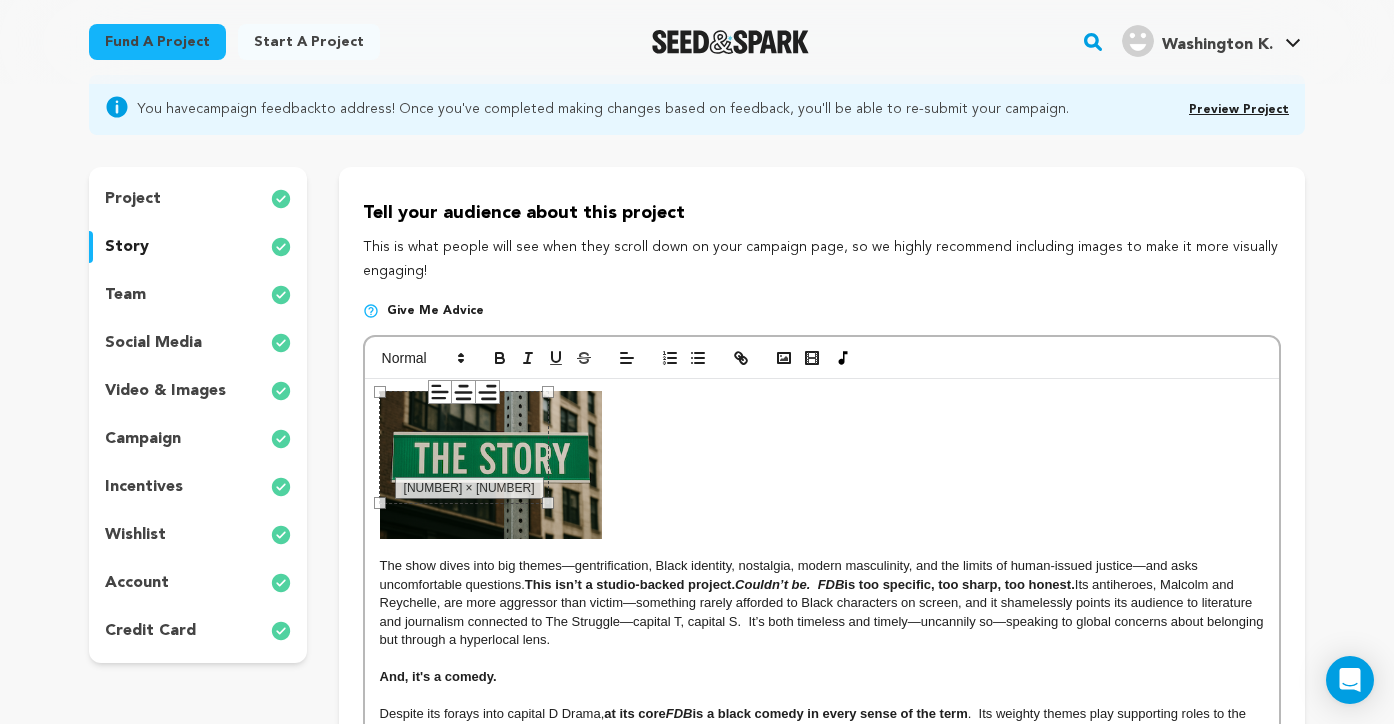 click at bounding box center (822, 465) 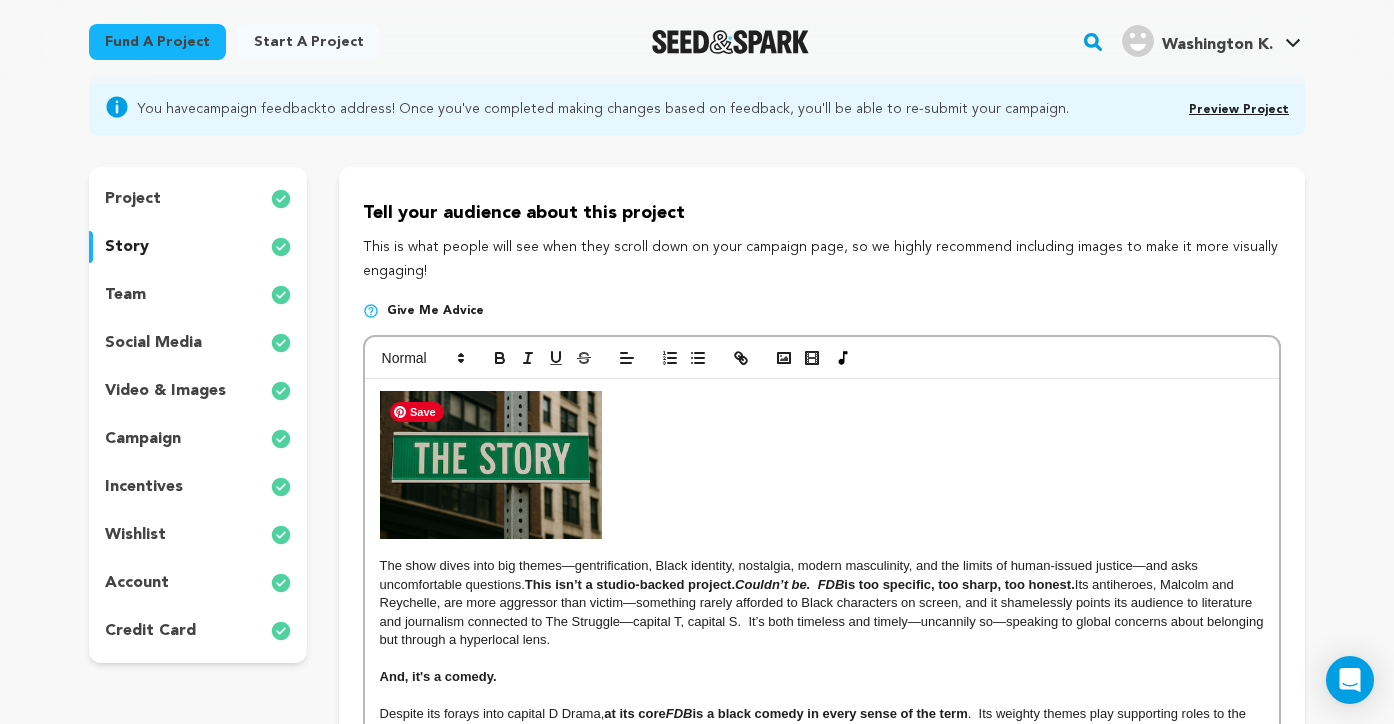 click at bounding box center (491, 465) 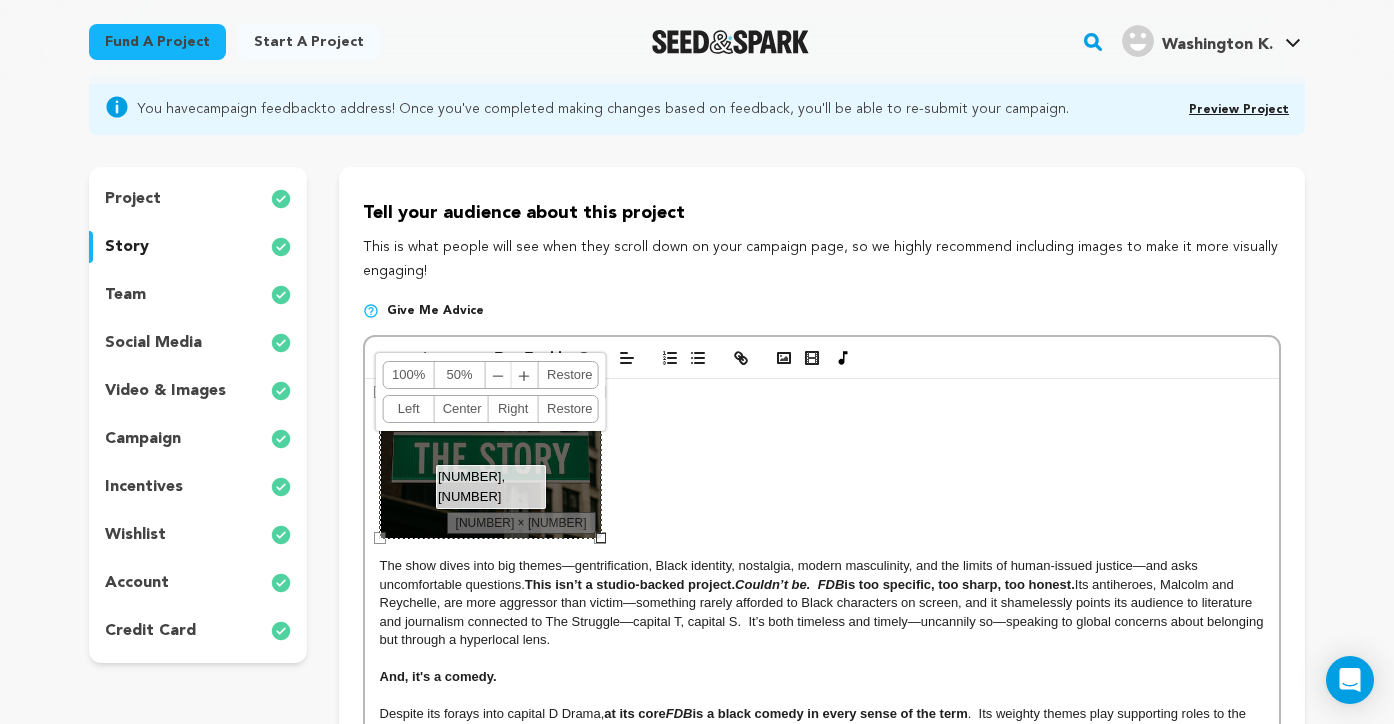 click at bounding box center [822, 548] 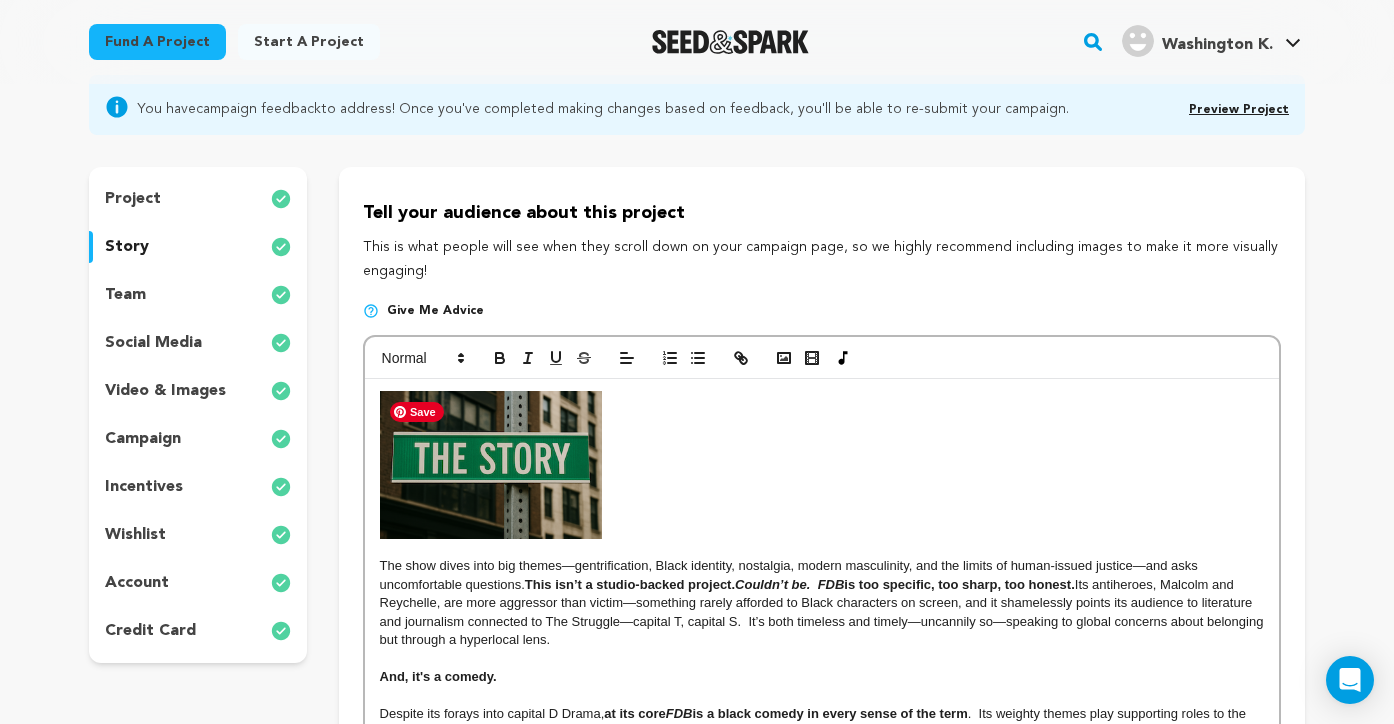 click at bounding box center [491, 465] 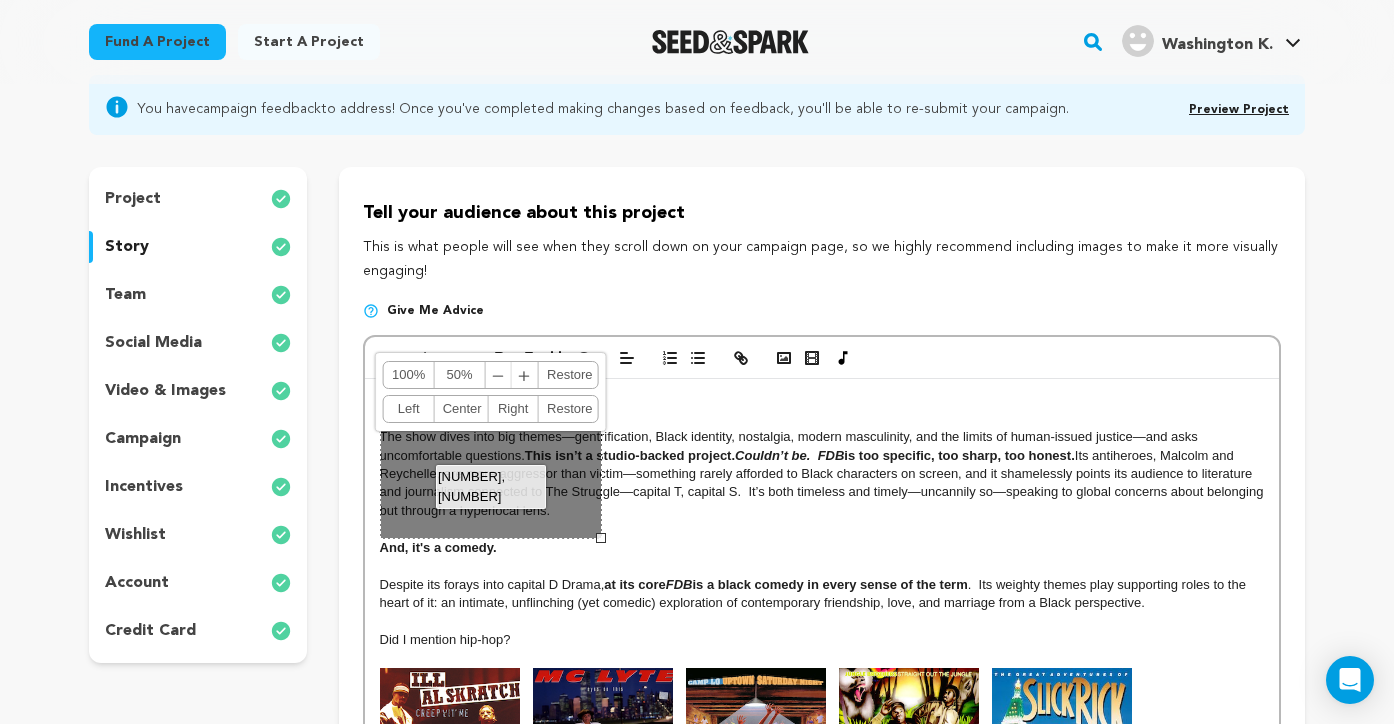 click on "Its antiheroes, Malcolm and Reychelle, are more aggressor than victim—something rarely afforded to Black characters on screen, and it shamelessly points its audience to literature and journalism connected to The Struggle—capital T, capital S.  It’s both timeless and timely—uncannily so—speaking to global concerns about belonging but through a hyperlocal lens." at bounding box center (823, 483) 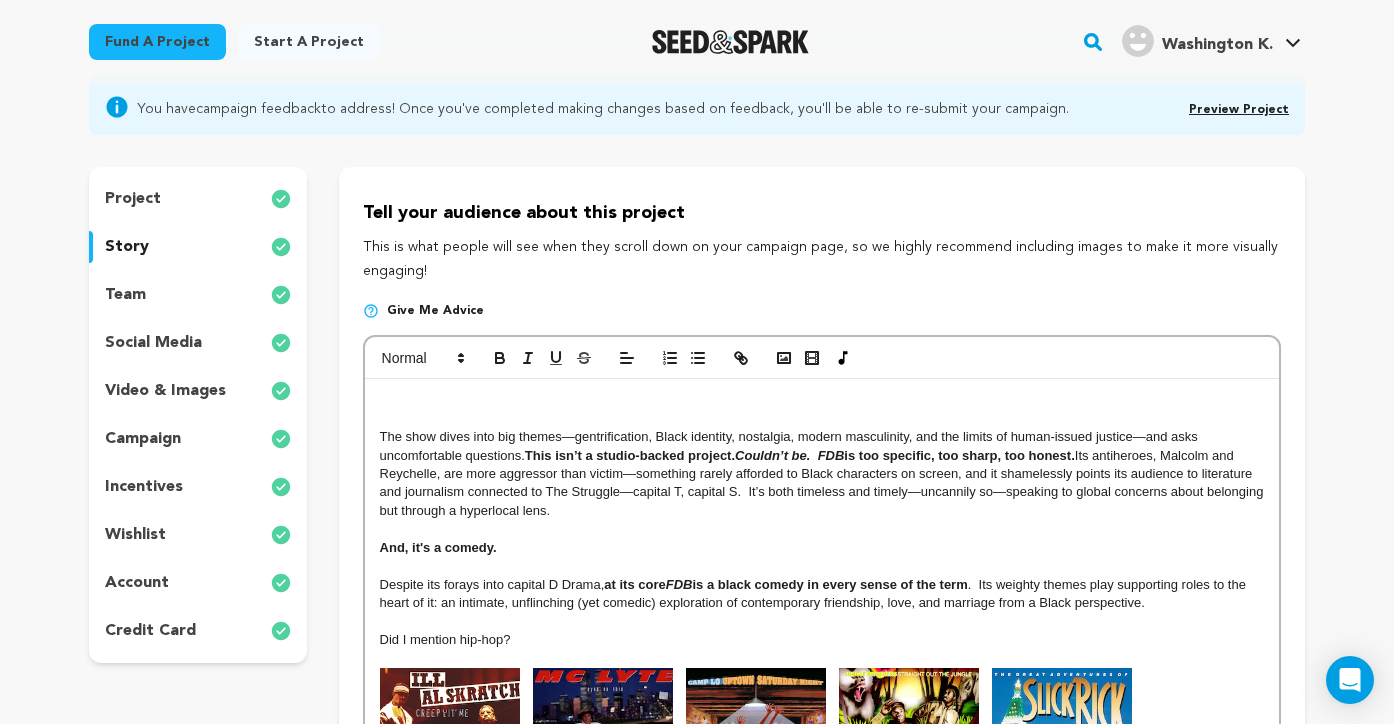 click at bounding box center (822, 419) 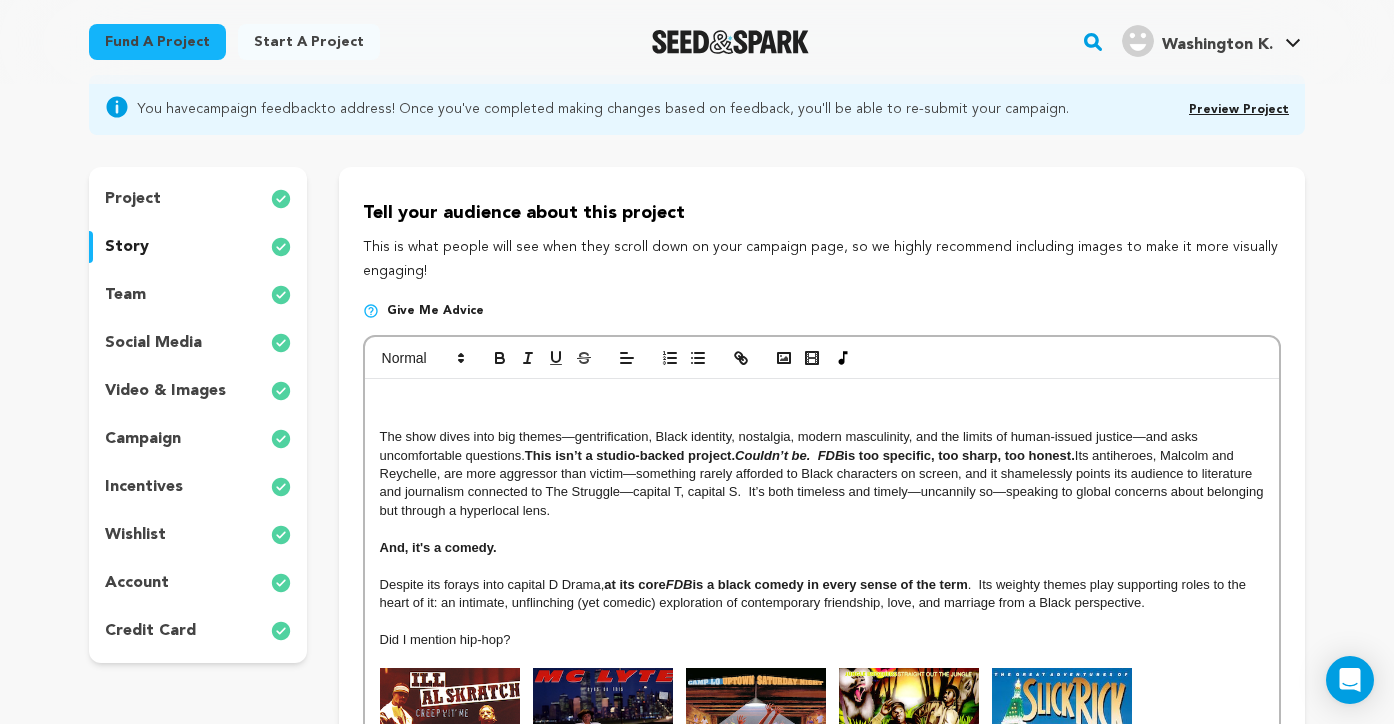 click on "The show dives into big themes—gentrification, Black identity, nostalgia, modern masculinity, and the limits of human-issued justice—and asks uncomfortable questions.   This isn’t a studio-backed project.   Couldn’t be.    FDB  is too specific, too sharp, too honest.   Its antiheroes, Malcolm and Reychelle, are more aggressor than victim—something rarely afforded to Black characters on screen, and it shamelessly points its audience to literature and journalism connected to The Struggle—capital T, capital S.  It’s both timeless and timely—uncannily so—speaking to global concerns about belonging but through a hyperlocal lens. And, it's a comedy. Despite its forays into capital D Drama,  at its core  FDB  is a black comedy in every sense of the term .  Its weighty themes play supporting roles to the heart of it: an intimate, unflinching (yet comedic) exploration of contemporary friendship, love, and marriage from a Black perspective. Did I mention hip-hop? —t he music of my  ( )  FDB ." at bounding box center (822, 1534) 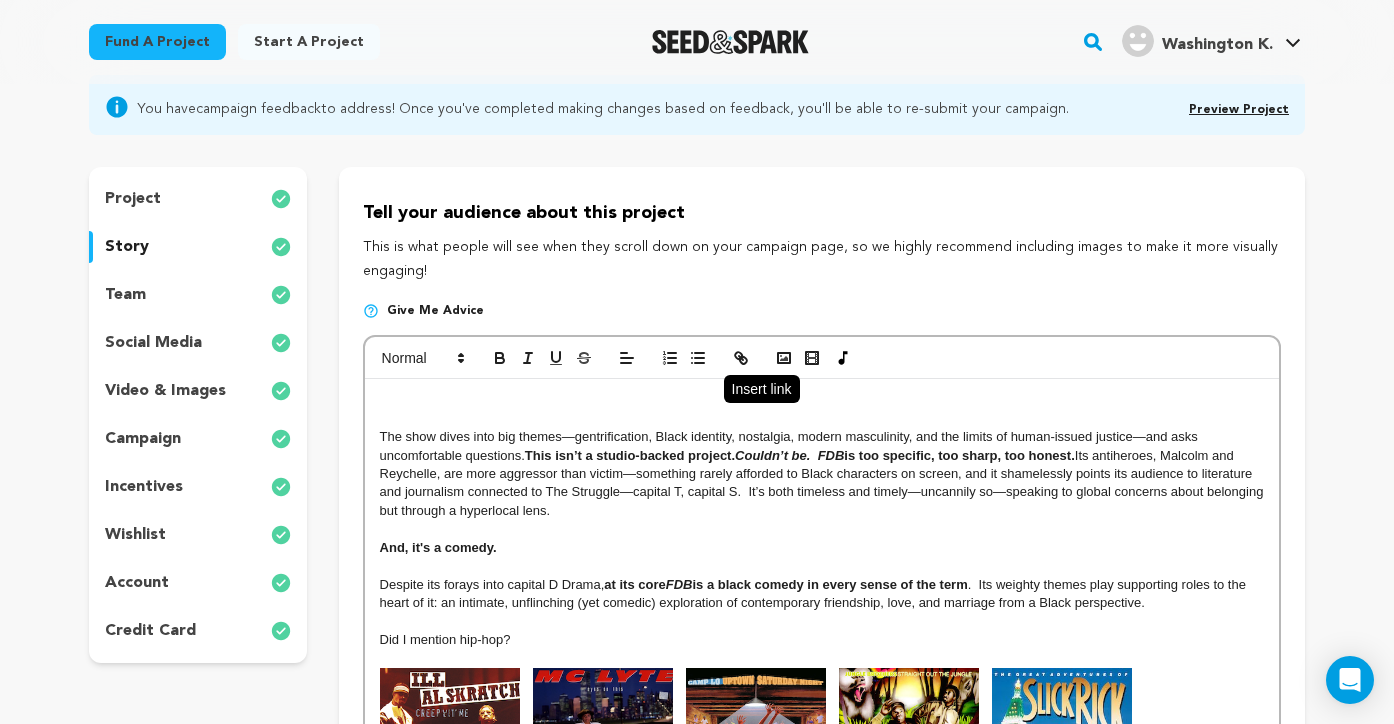 click 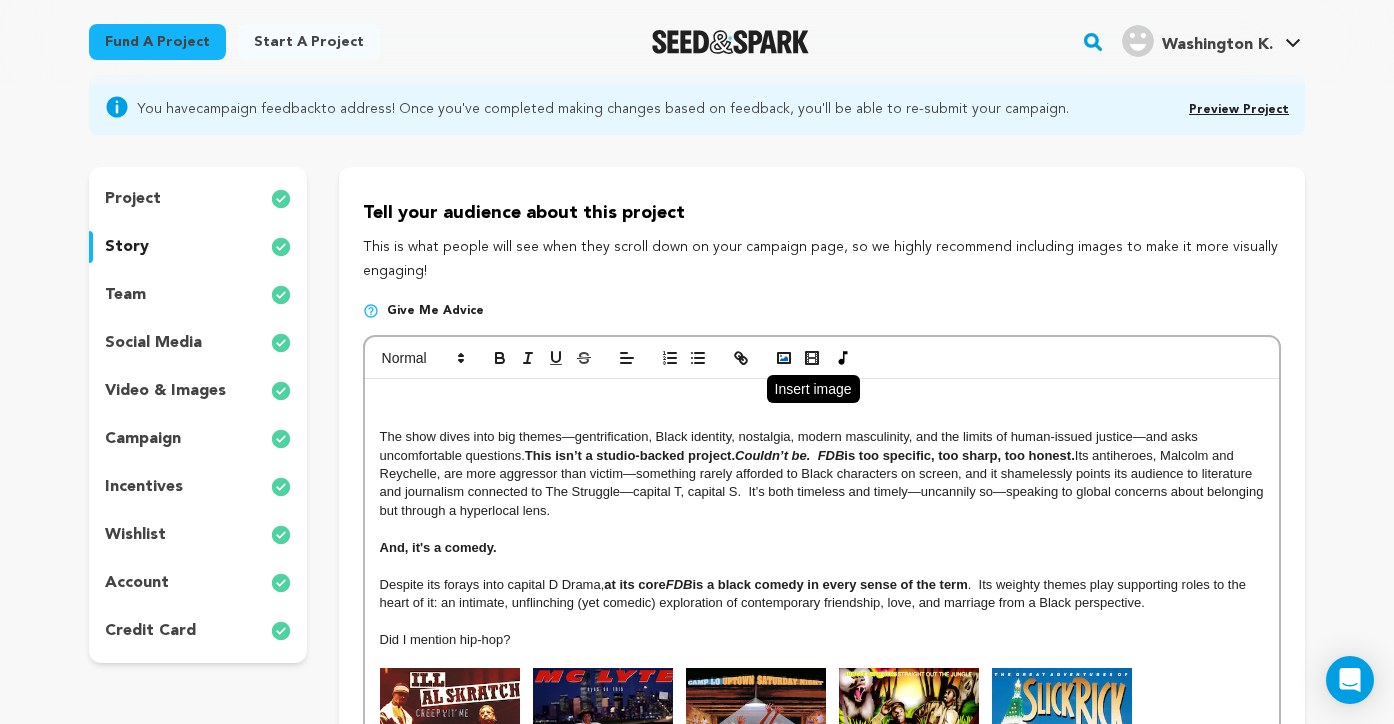 click 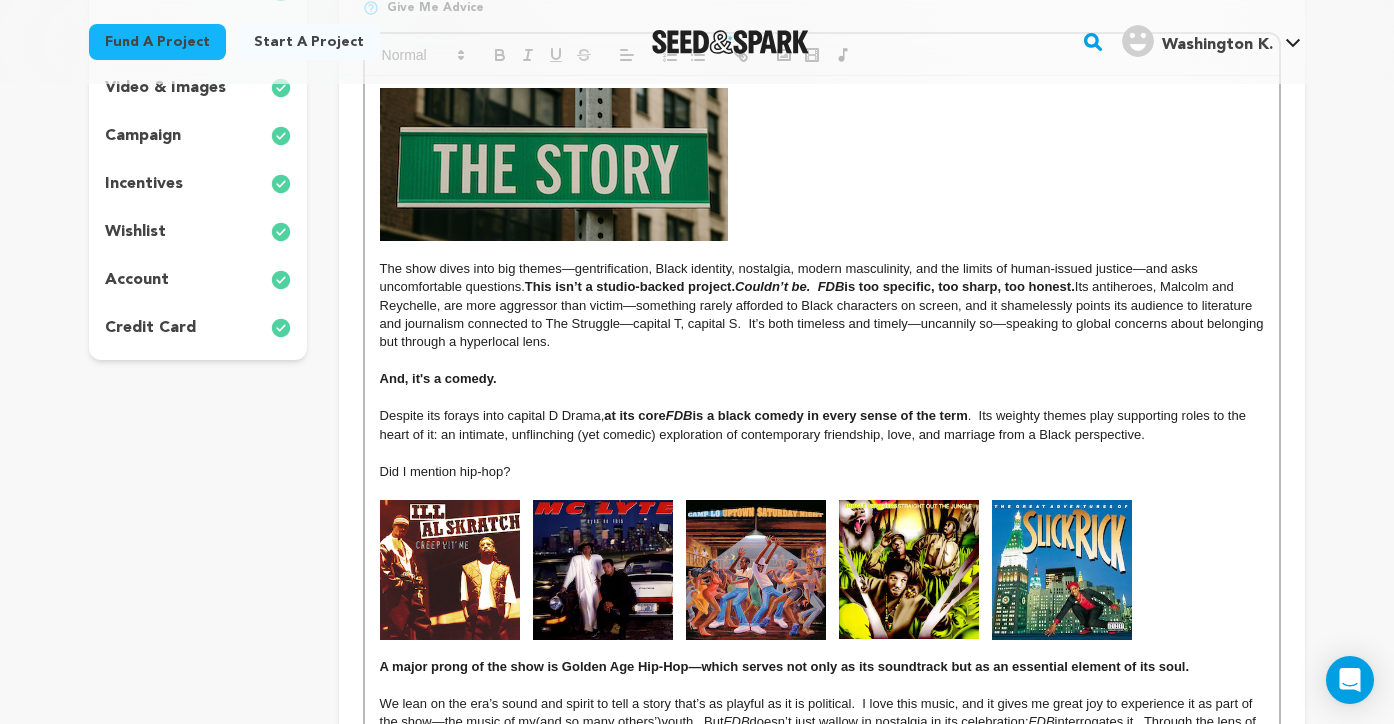 scroll, scrollTop: 463, scrollLeft: 0, axis: vertical 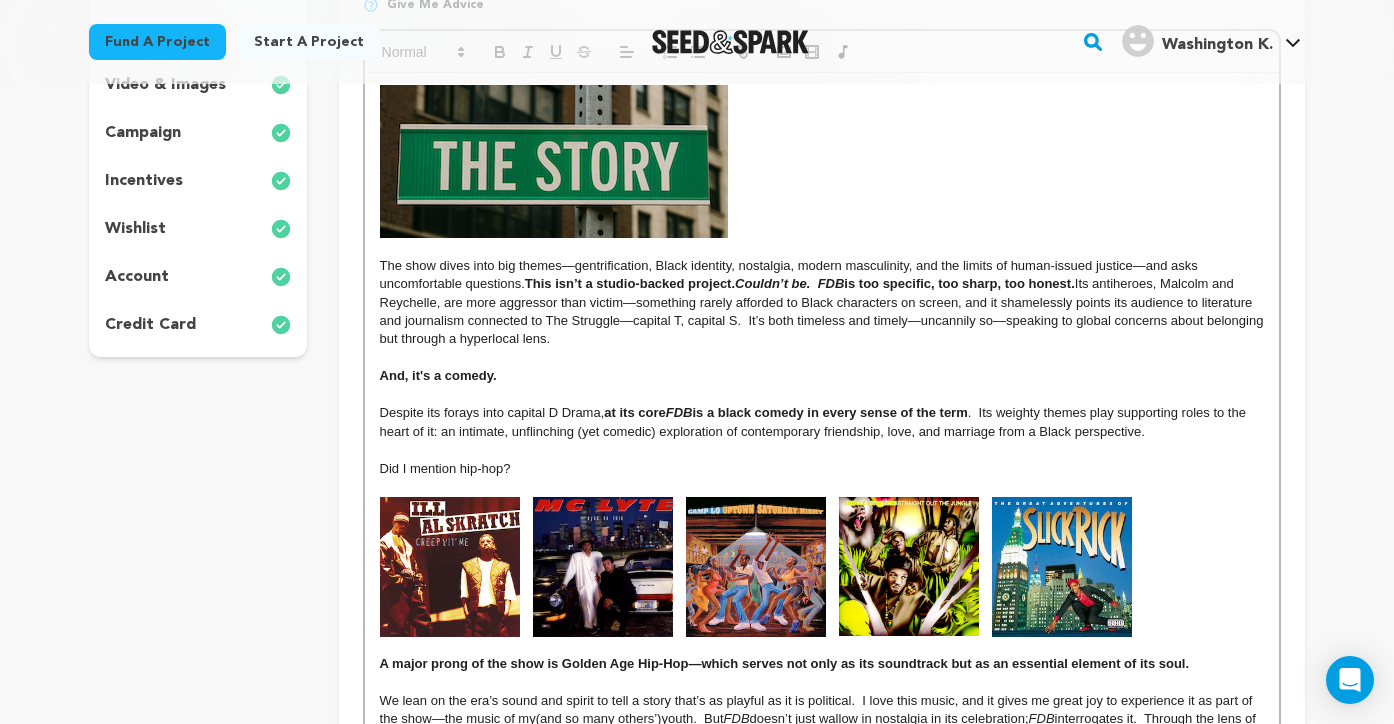 click on "Did I mention hip-hop?" at bounding box center (822, 469) 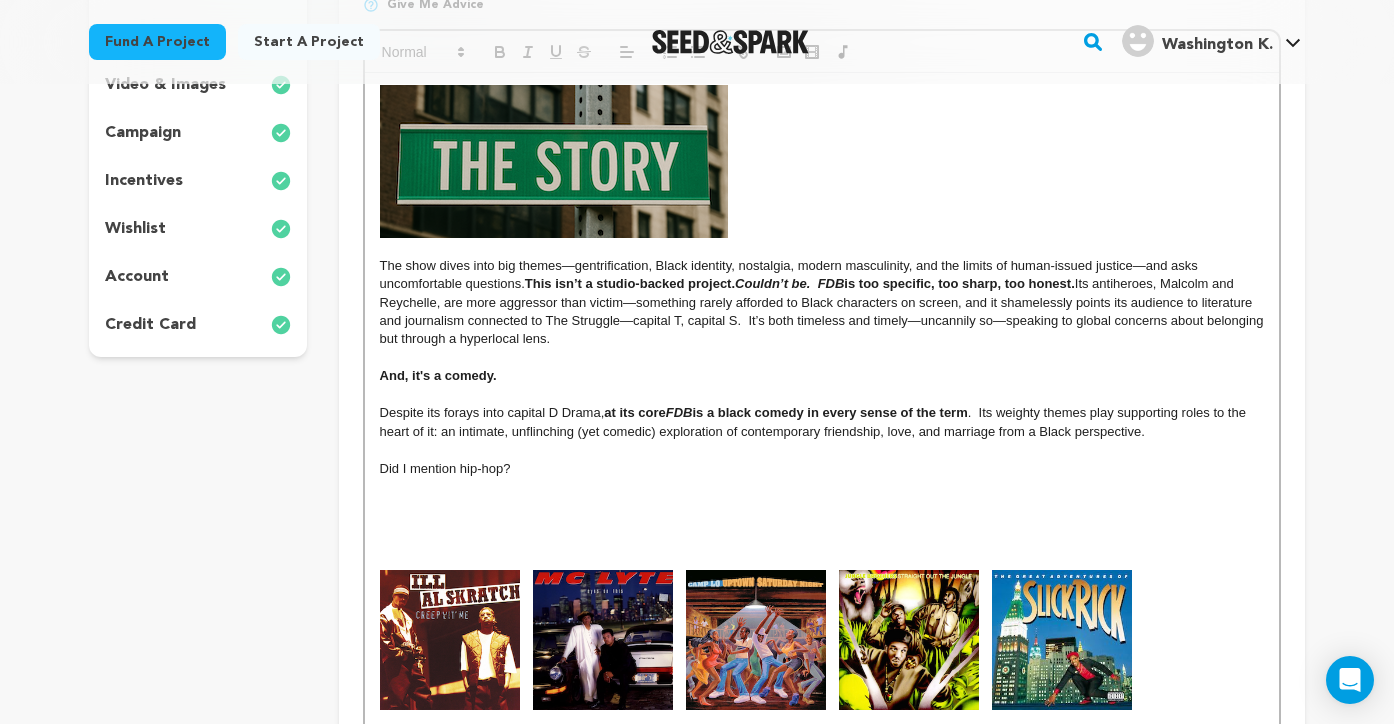 click on "The show dives into big themes—gentrification, Black identity, nostalgia, modern masculinity, and the limits of human-issued justice—and asks uncomfortable questions.   This isn’t a studio-backed project.   Couldn’t be.    FDB  is too specific, too sharp, too honest.   Its antiheroes, Malcolm and Reychelle, are more aggressor than victim—something rarely afforded to Black characters on screen, and it shamelessly points its audience to literature and journalism connected to The Struggle—capital T, capital S.  It’s both timeless and timely—uncannily so—speaking to global concerns about belonging but through a hyperlocal lens." at bounding box center [822, 303] 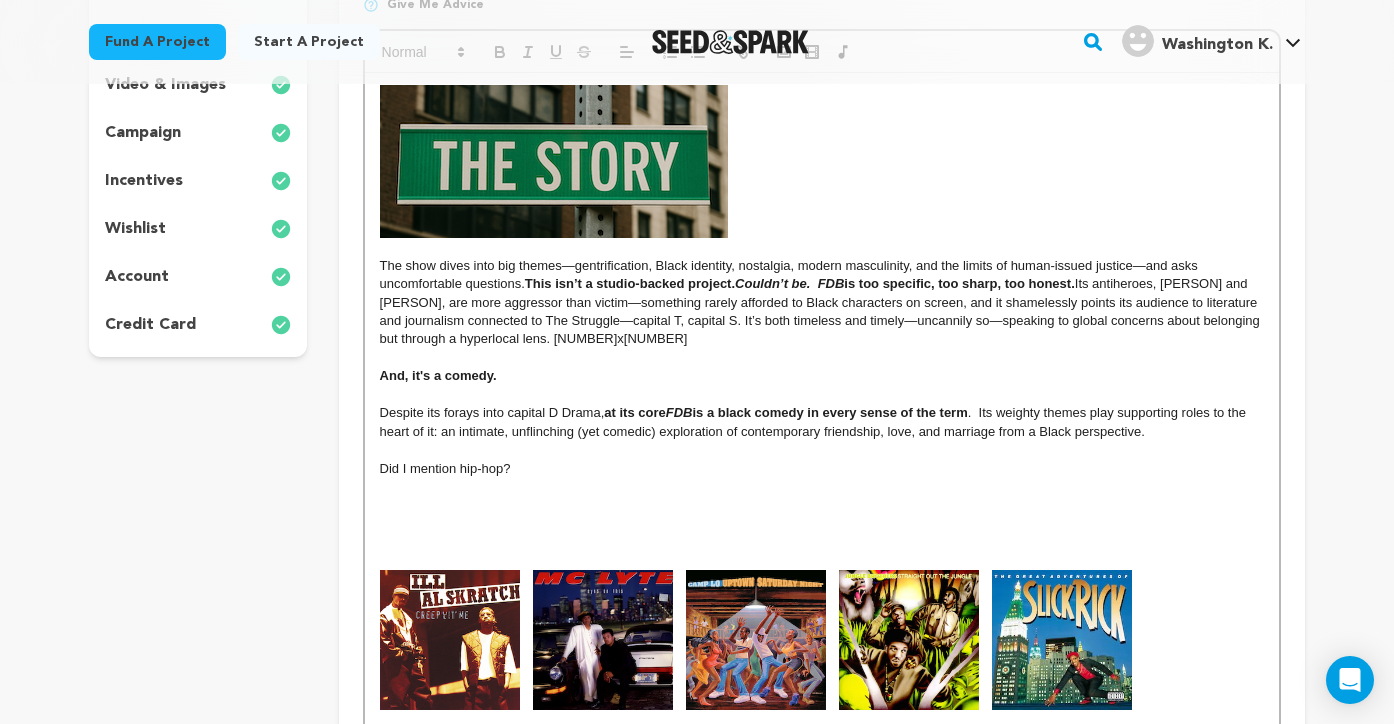 click at bounding box center (822, 506) 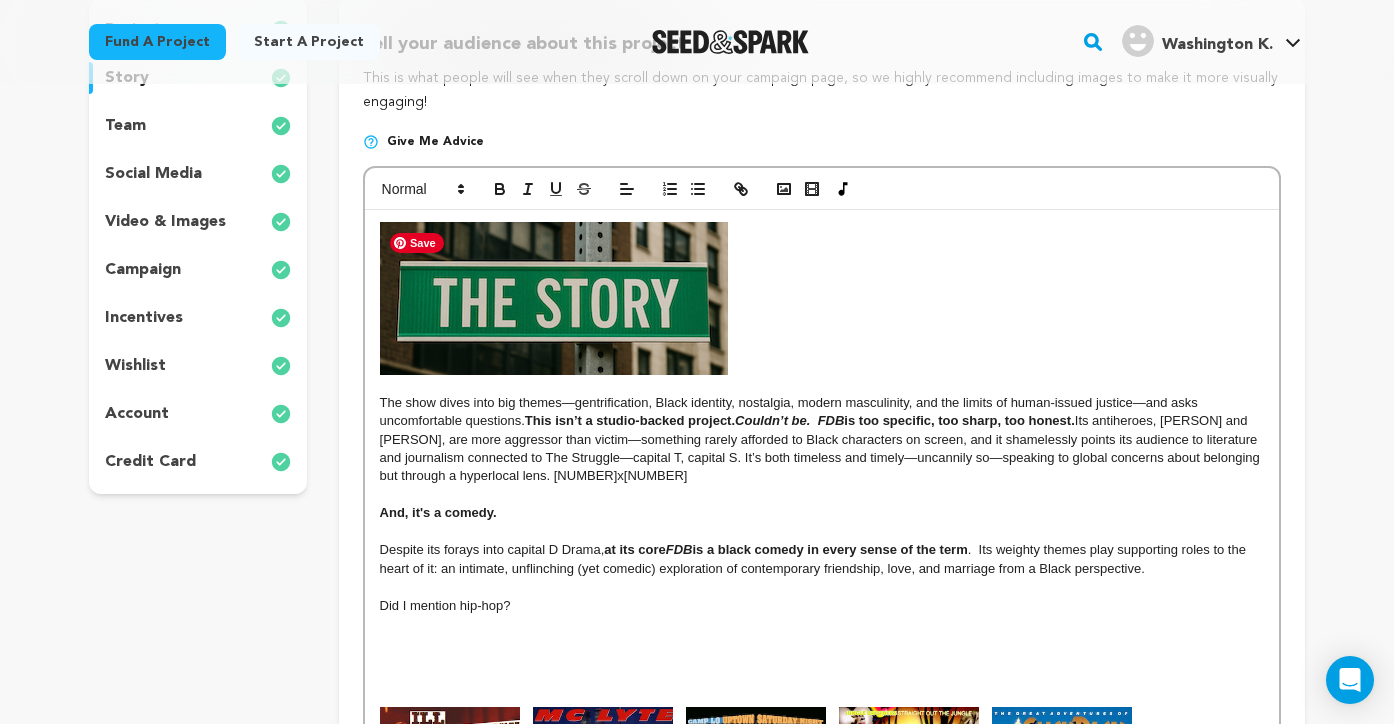 scroll, scrollTop: 323, scrollLeft: 0, axis: vertical 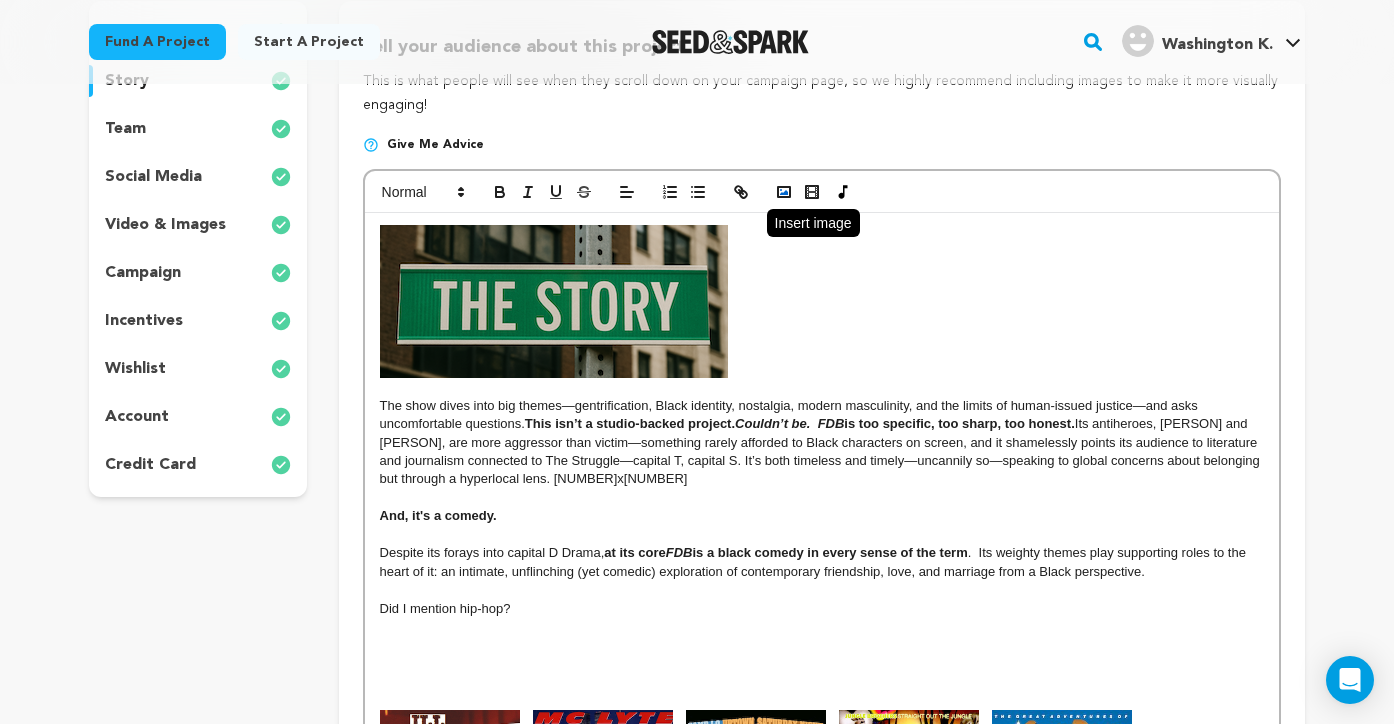 click 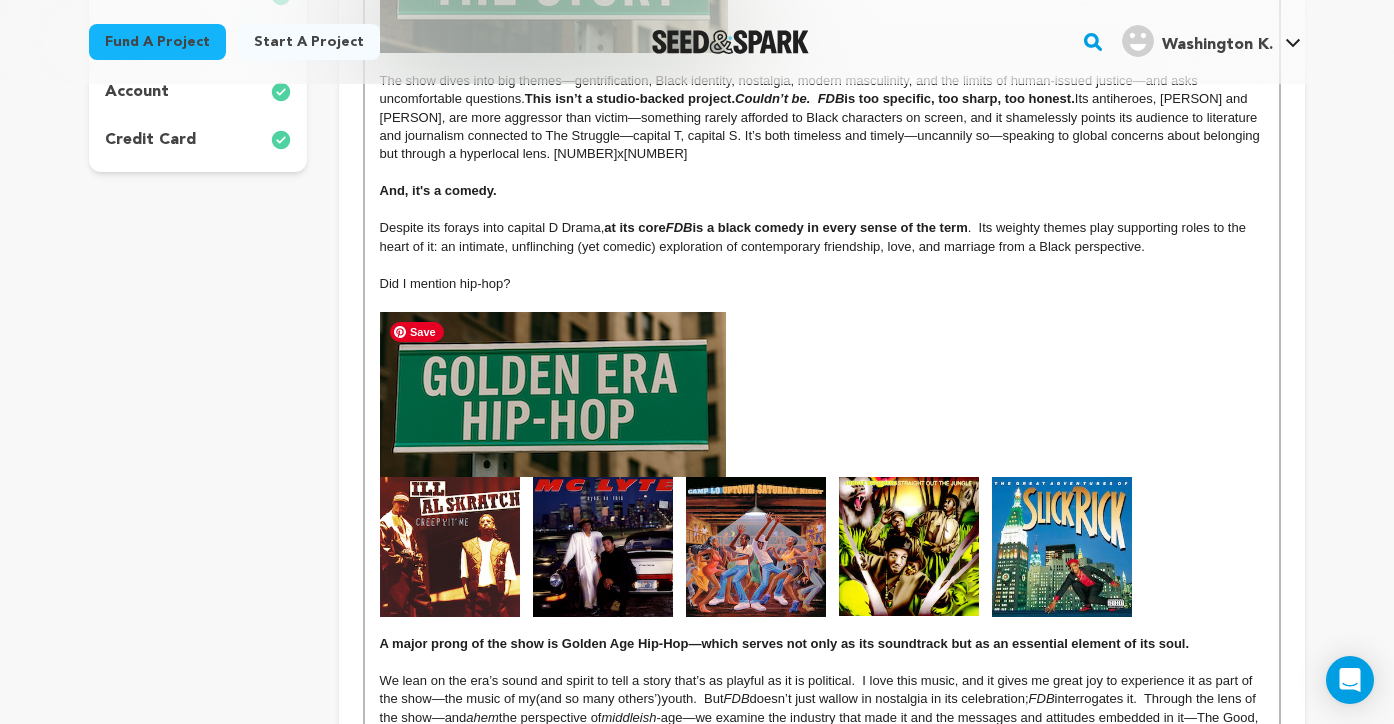 scroll, scrollTop: 650, scrollLeft: 0, axis: vertical 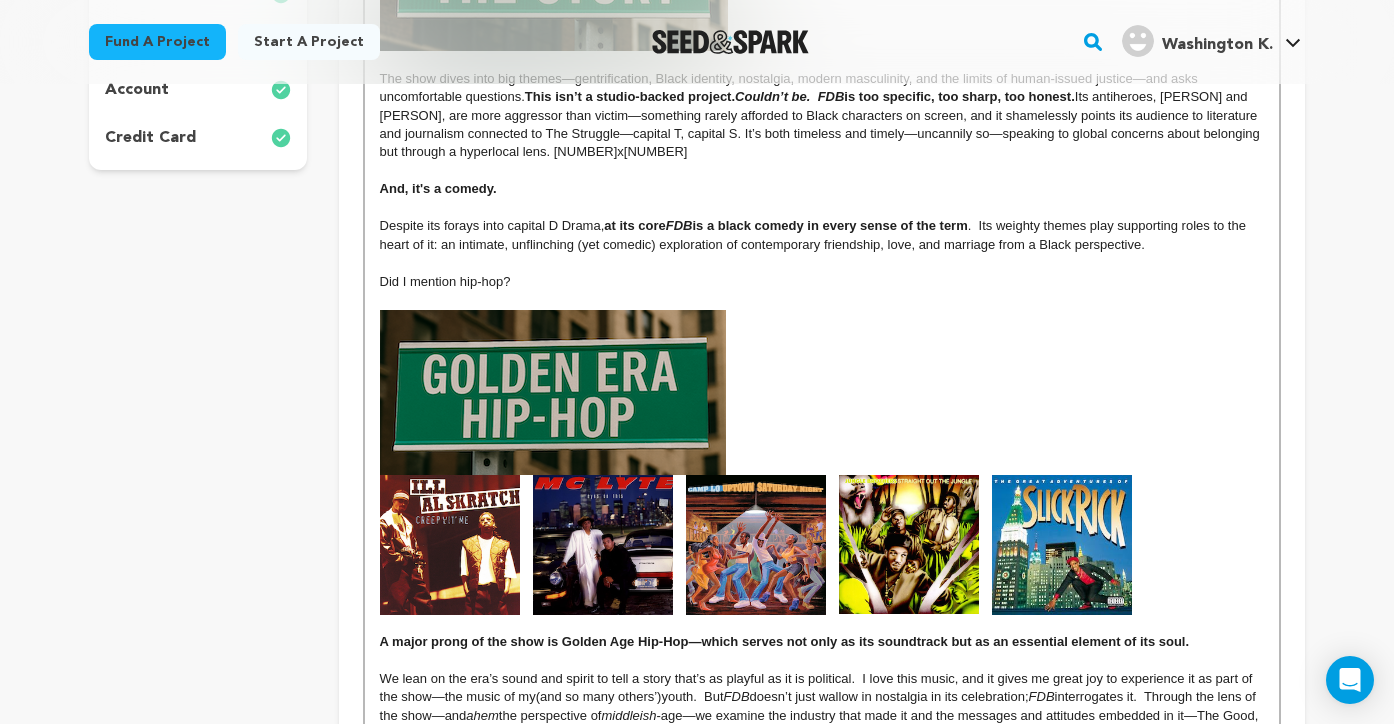 click at bounding box center [822, 392] 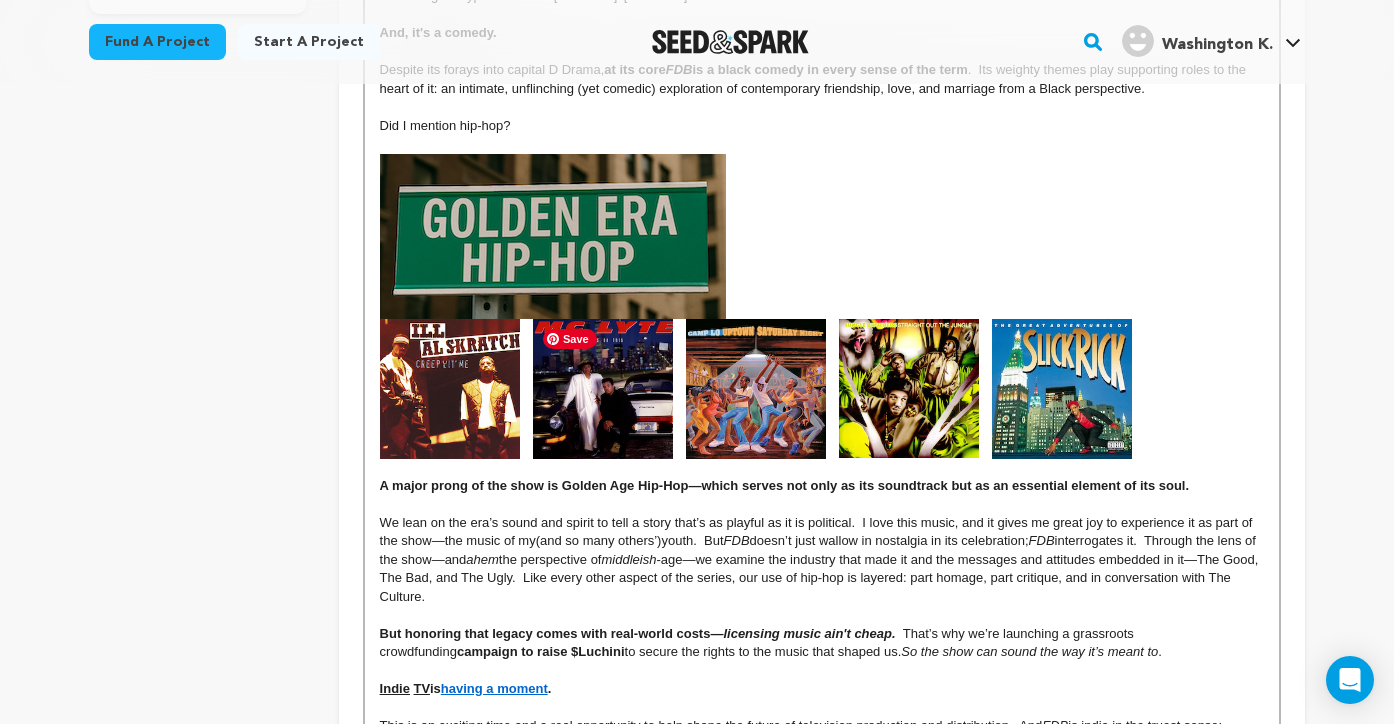 scroll, scrollTop: 807, scrollLeft: 0, axis: vertical 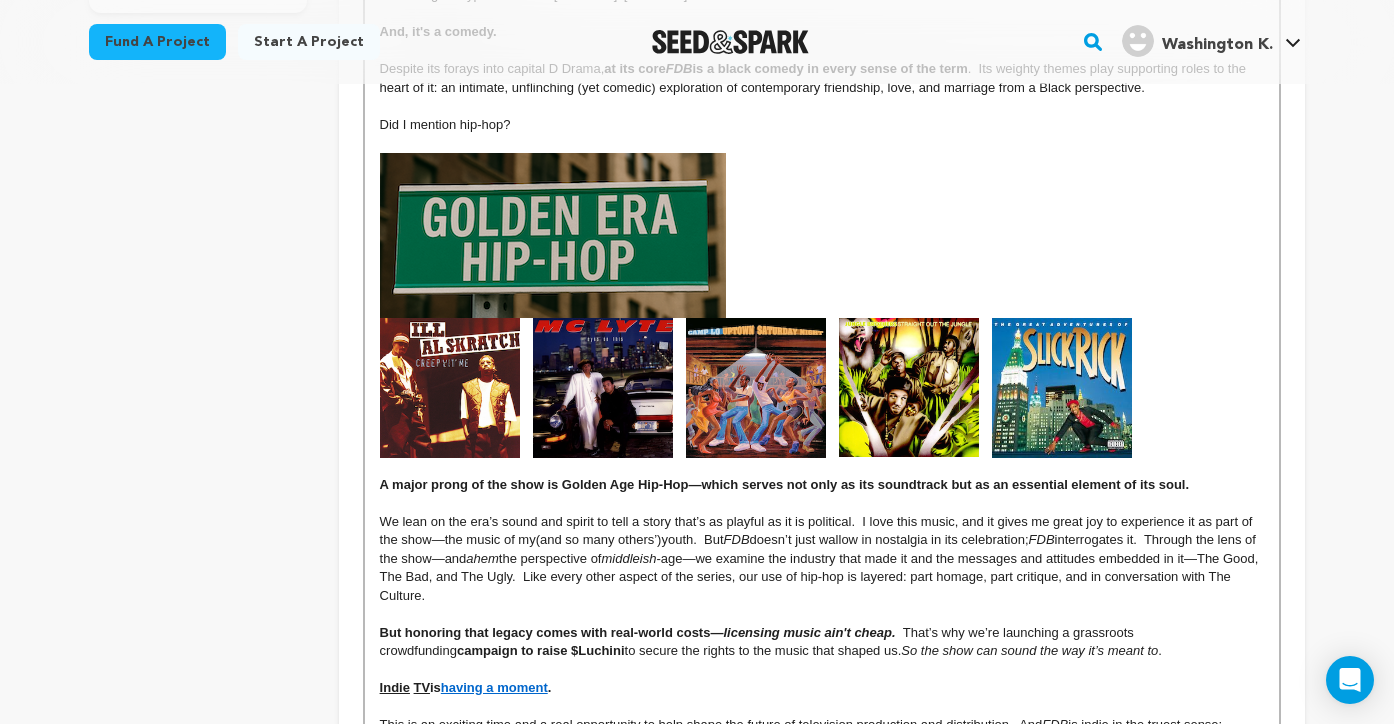 click at bounding box center [822, 235] 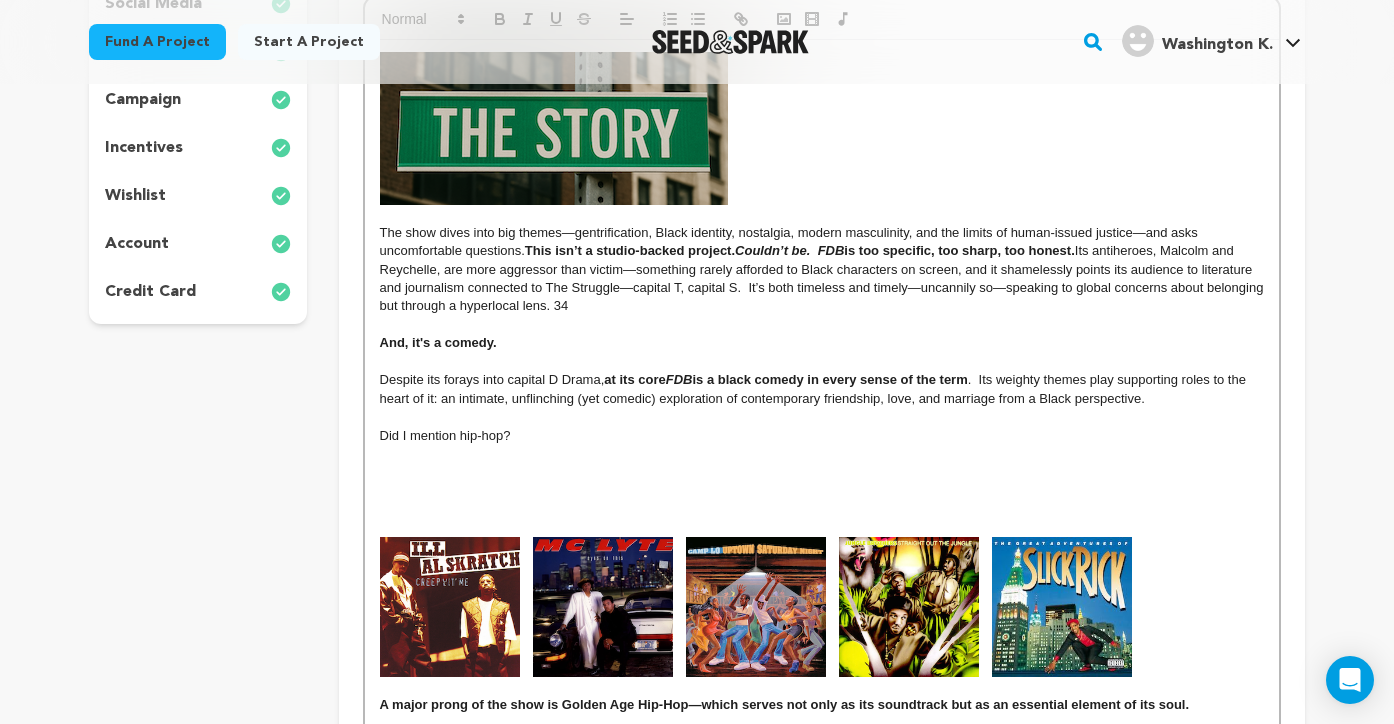 scroll, scrollTop: 525, scrollLeft: 0, axis: vertical 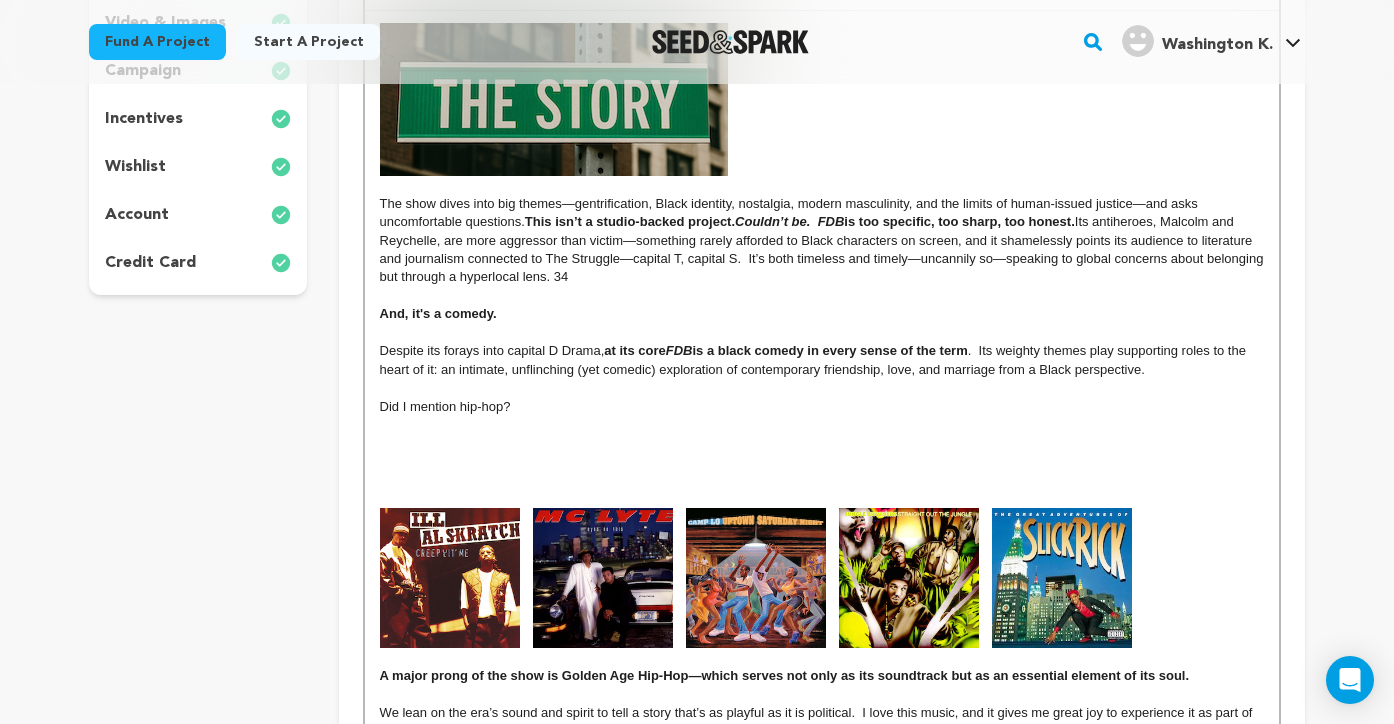 click at bounding box center (822, 462) 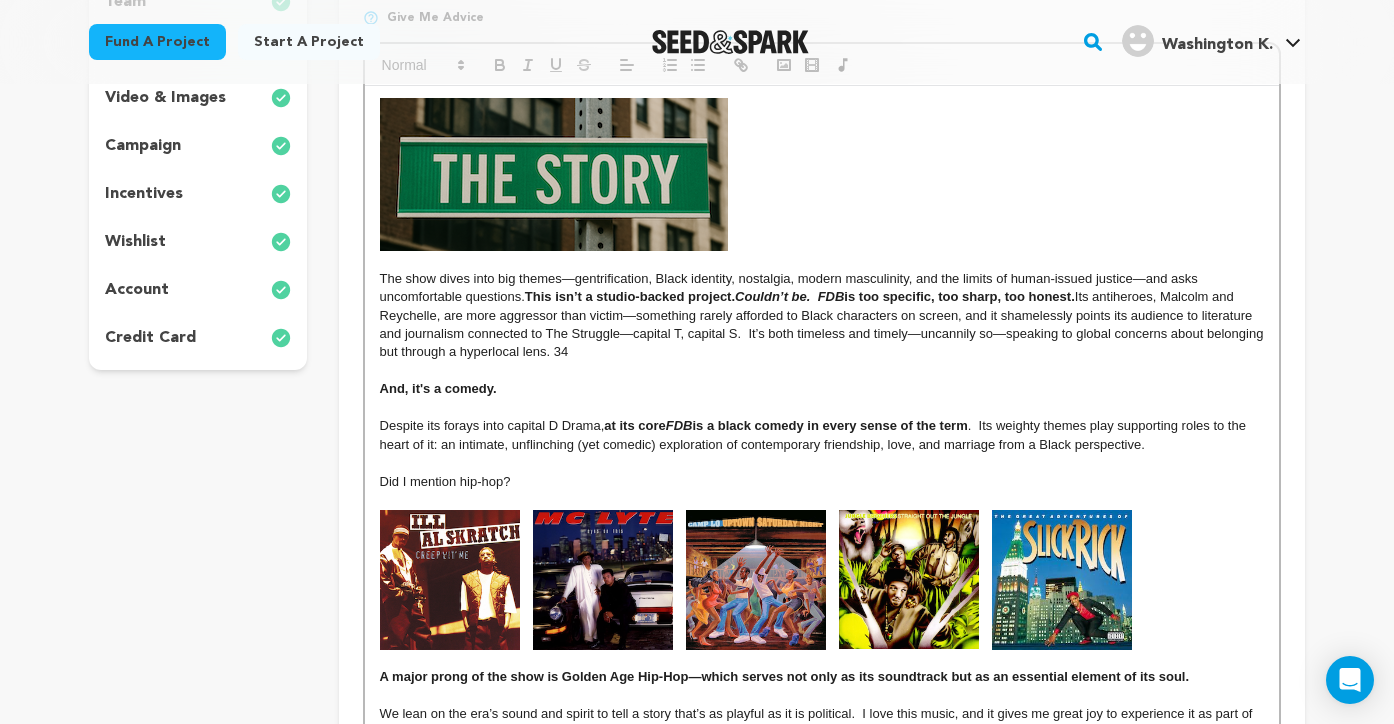 scroll, scrollTop: 387, scrollLeft: 0, axis: vertical 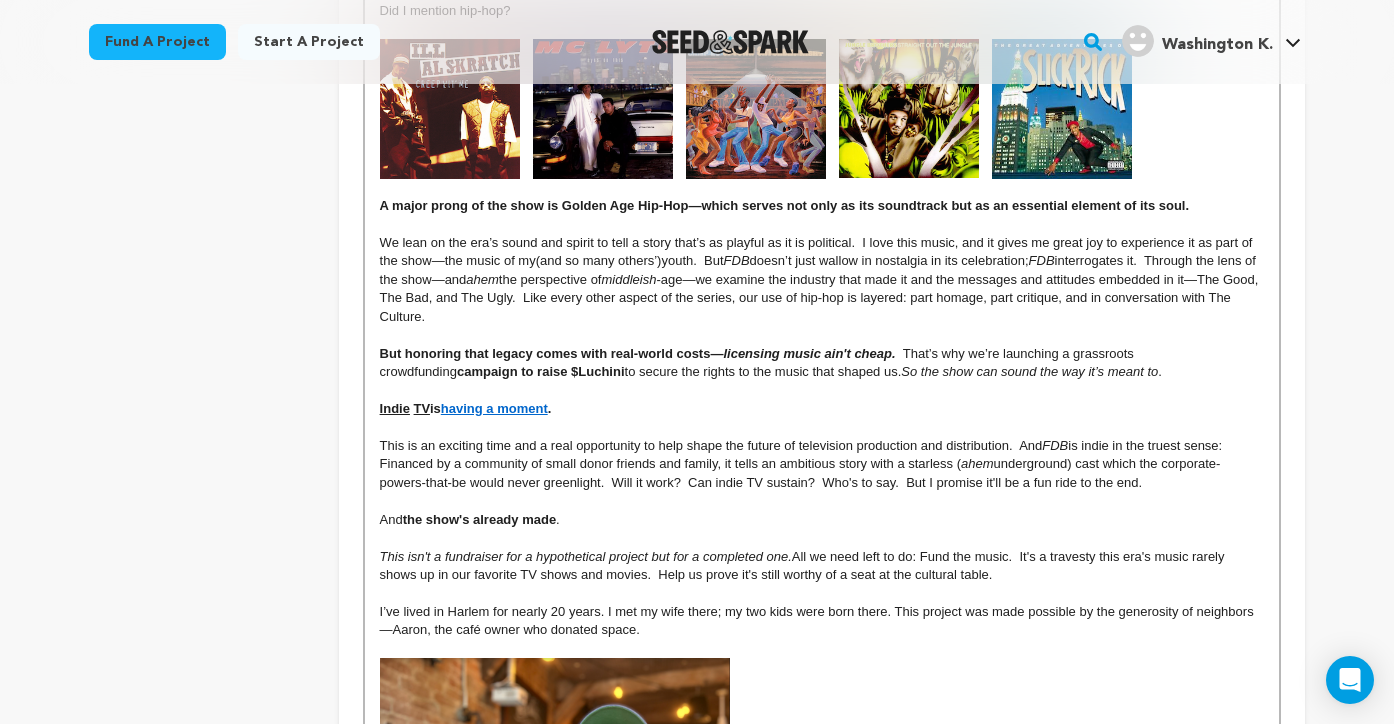click at bounding box center [822, 390] 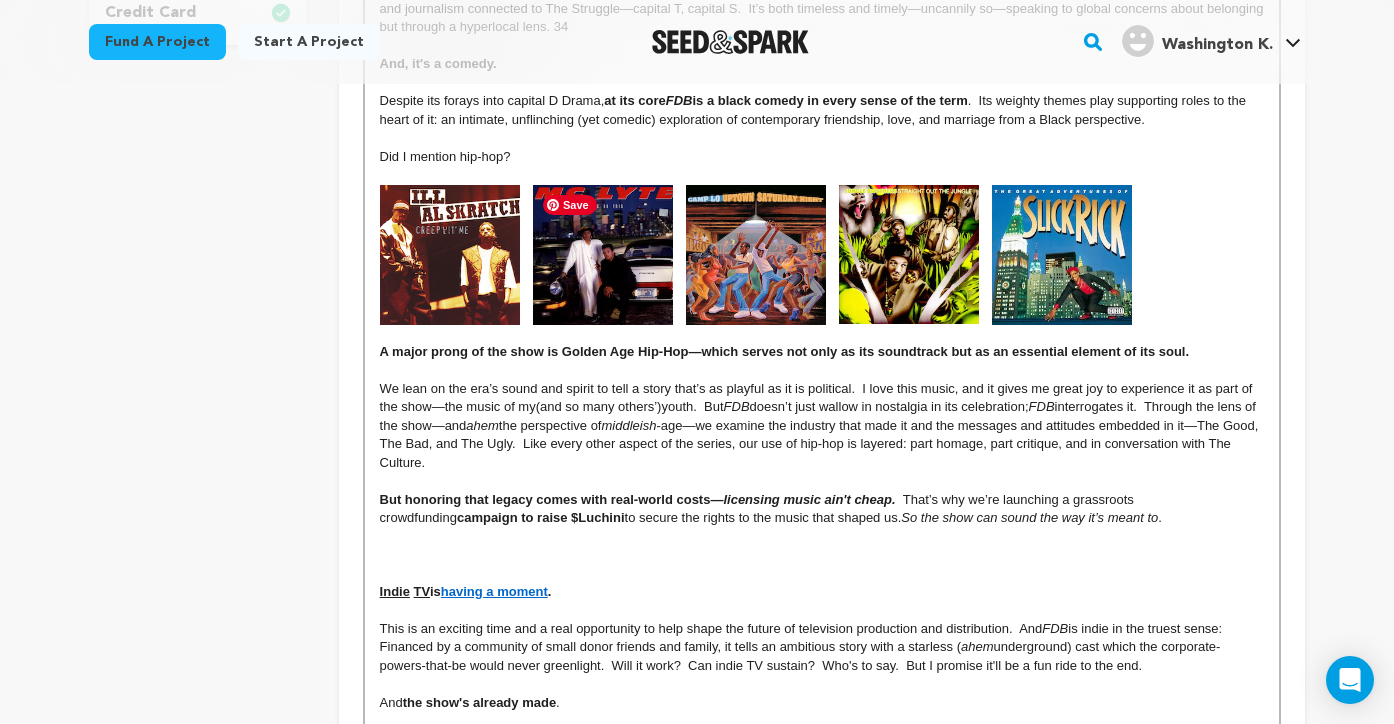 scroll, scrollTop: 776, scrollLeft: 0, axis: vertical 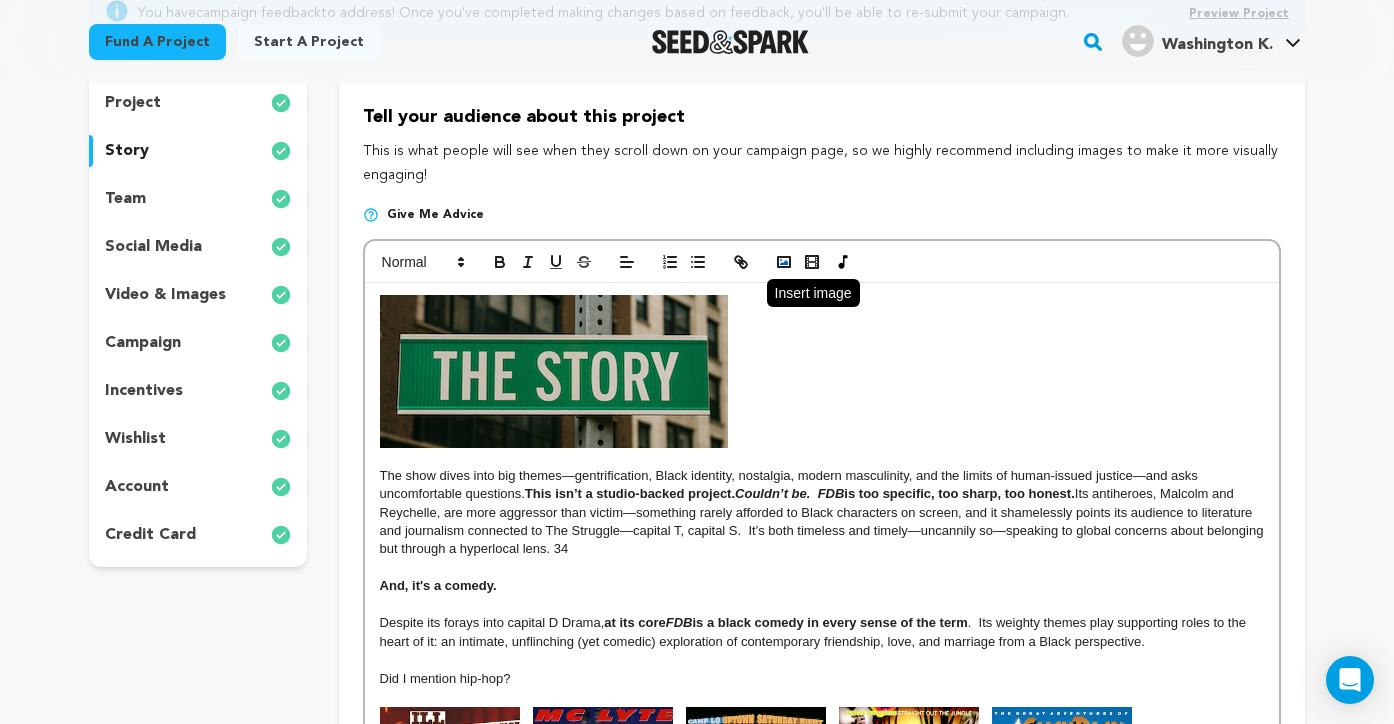 click 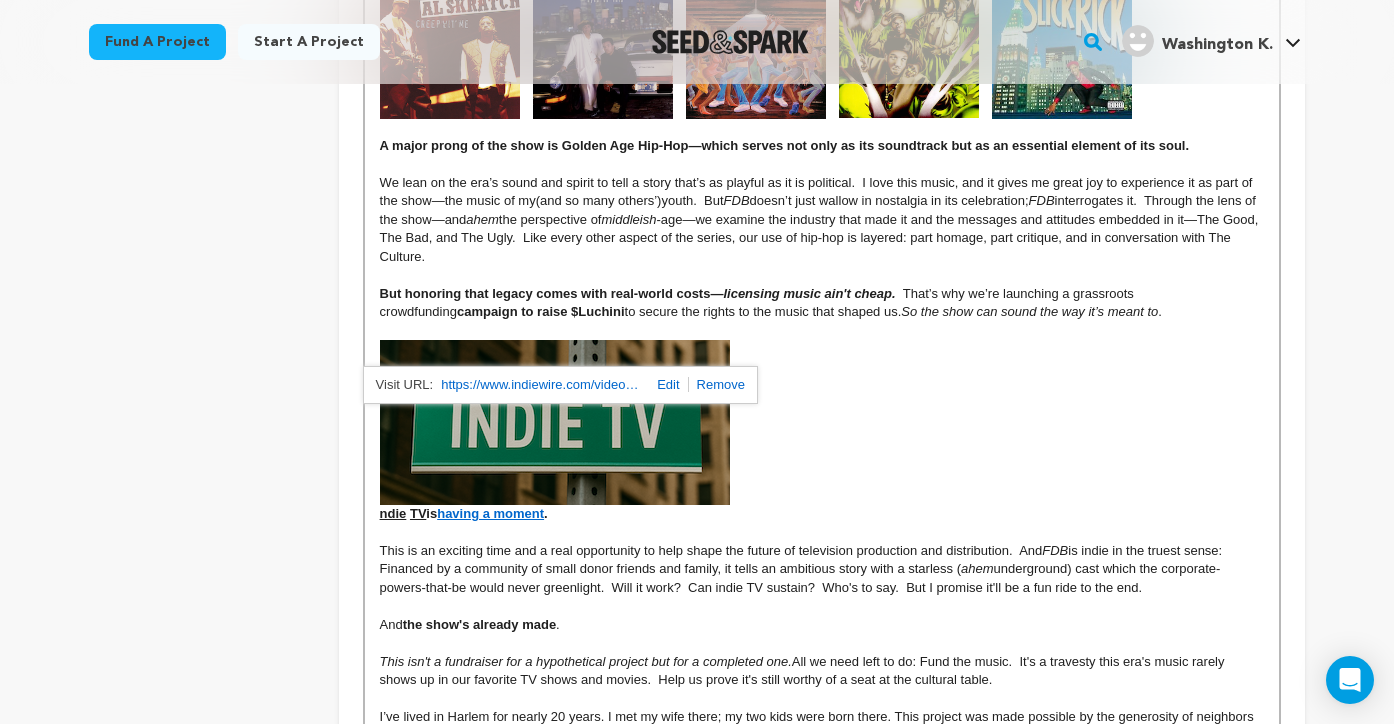 scroll, scrollTop: 985, scrollLeft: 0, axis: vertical 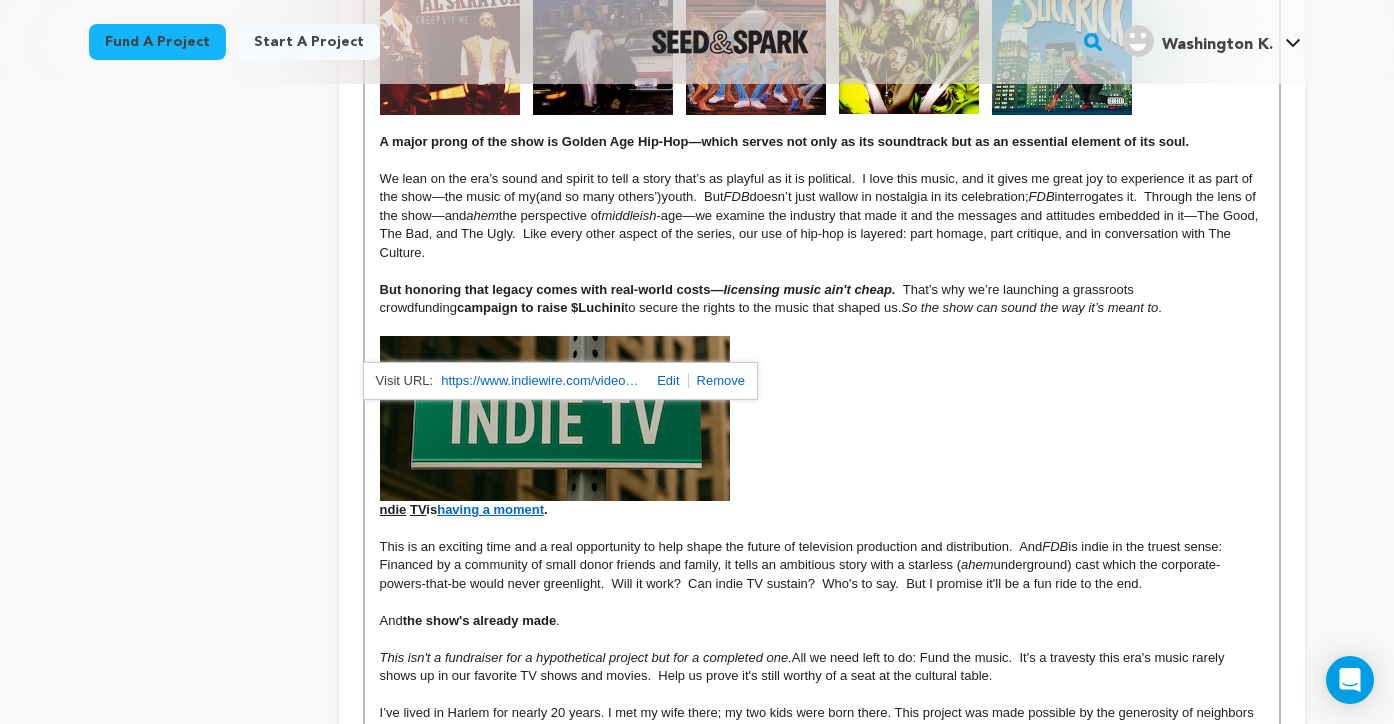 click on "ndie" at bounding box center (822, 426) 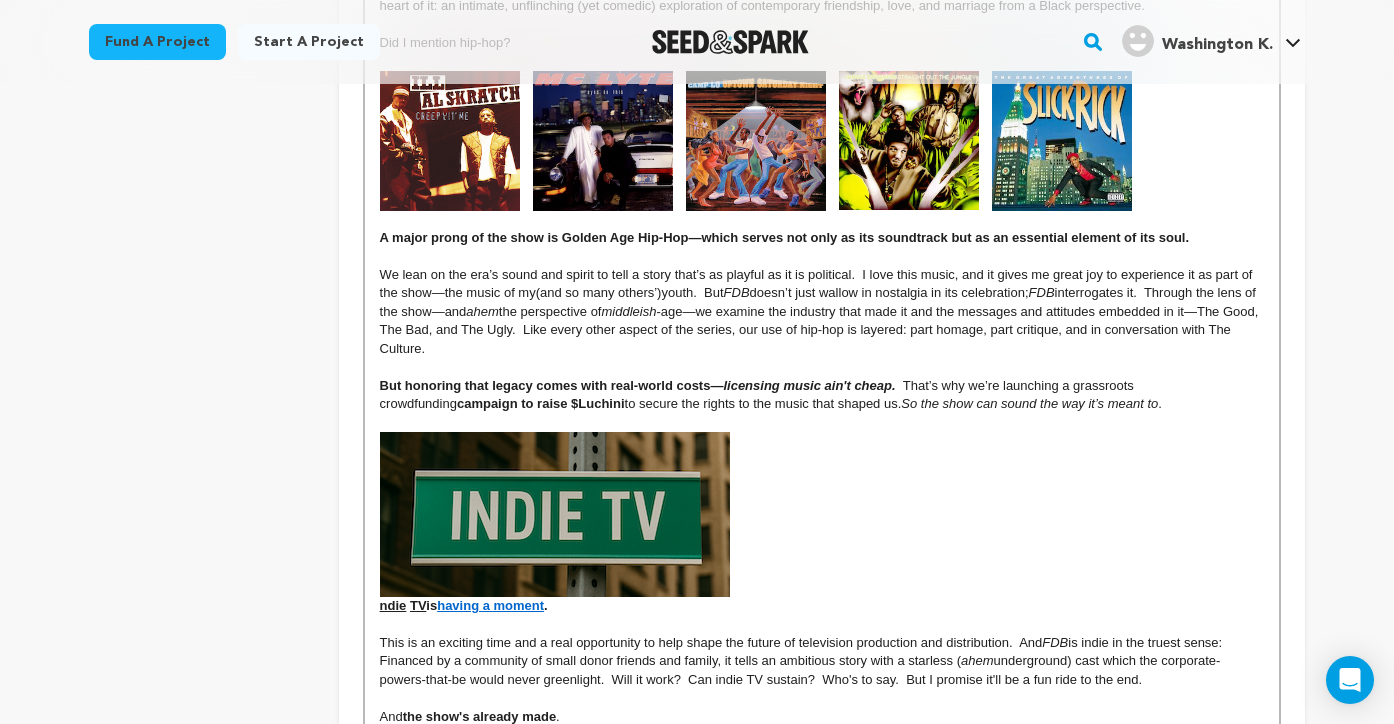 scroll, scrollTop: 928, scrollLeft: 0, axis: vertical 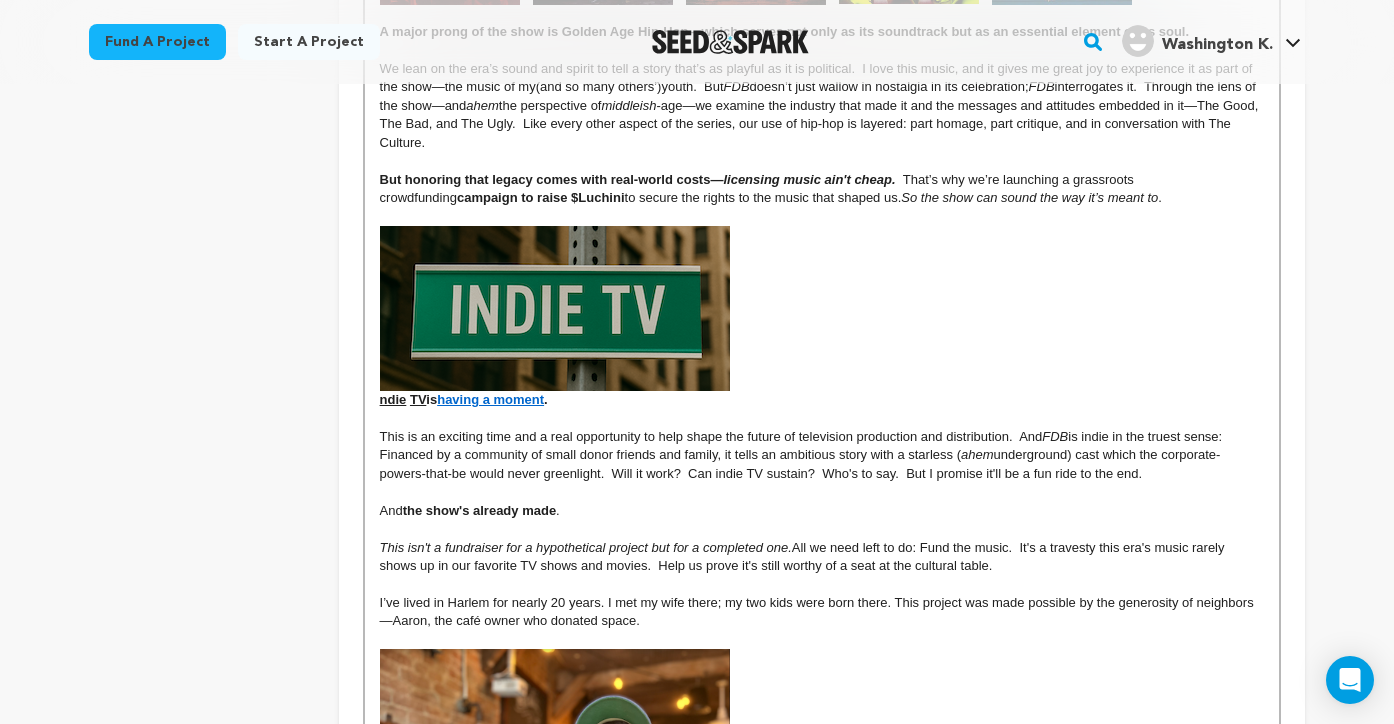 click on "This is an exciting time and a real opportunity to help shape the future of television production and distribution.  And" at bounding box center [711, 436] 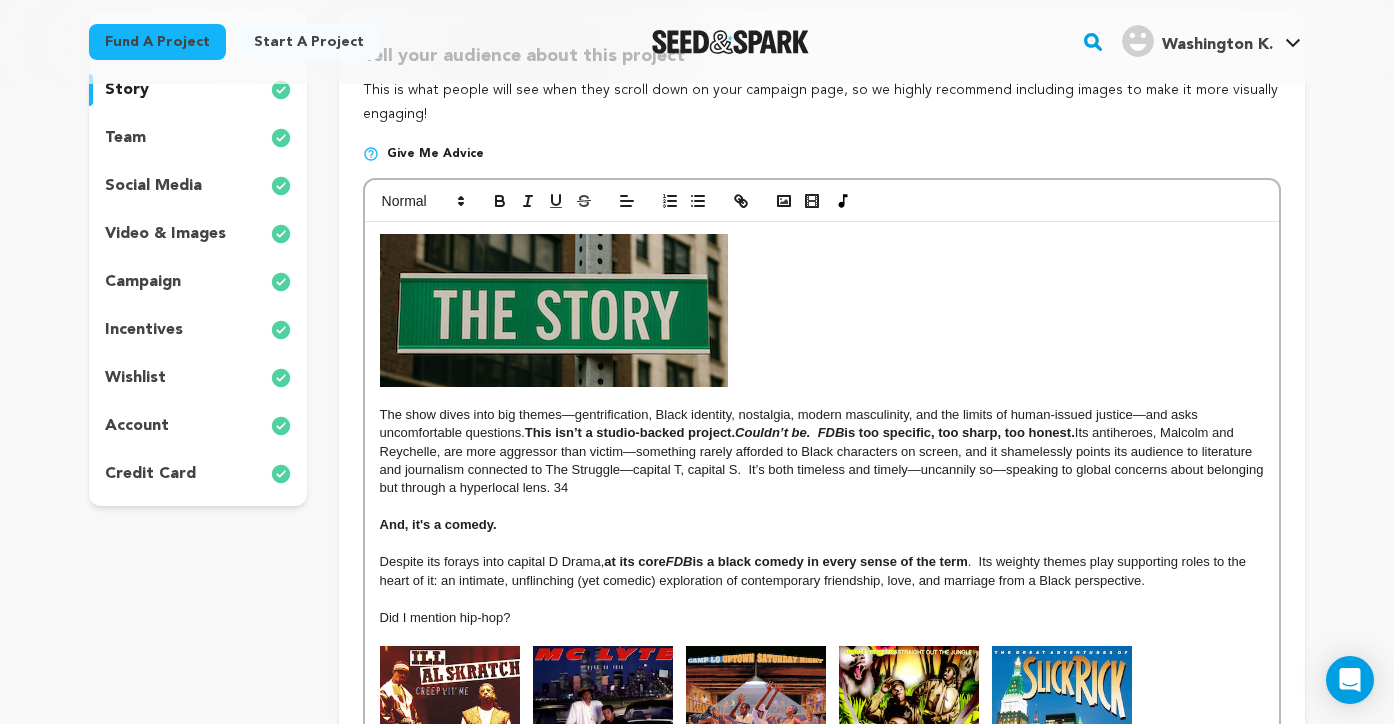 scroll, scrollTop: 216, scrollLeft: 0, axis: vertical 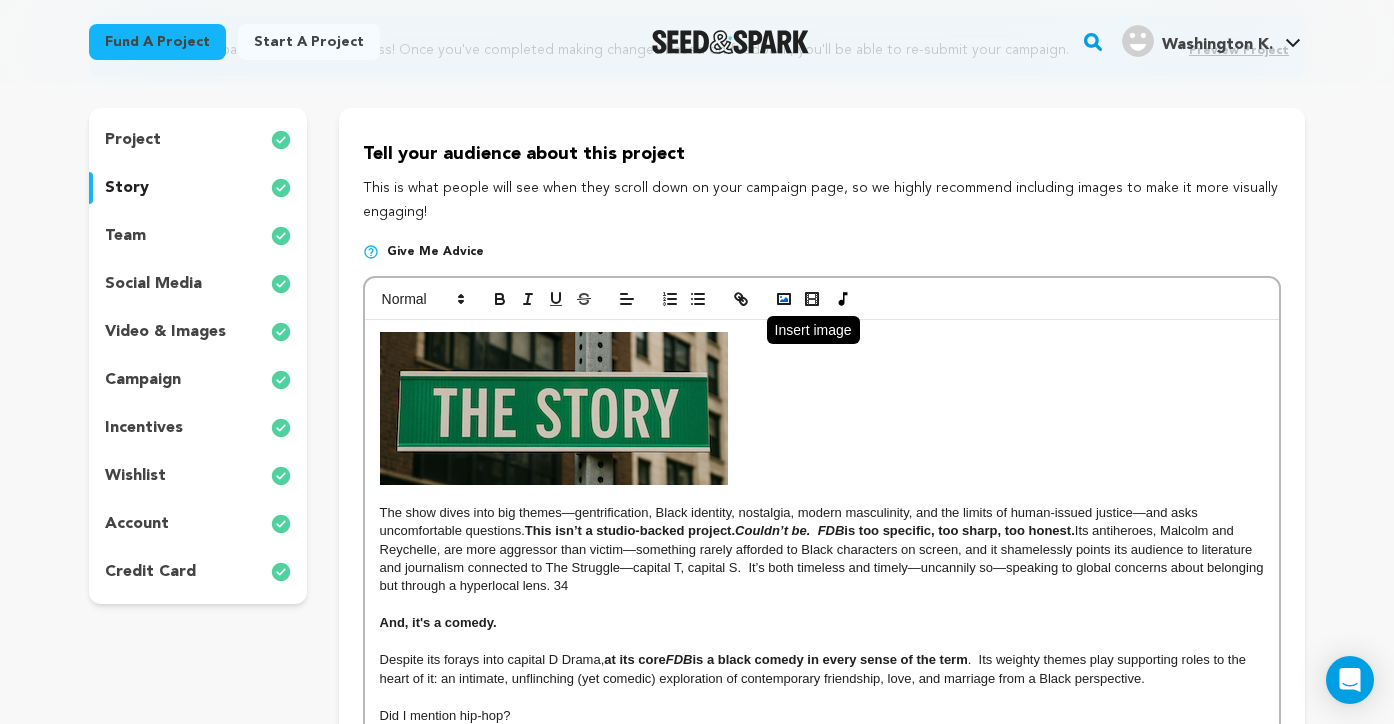 click 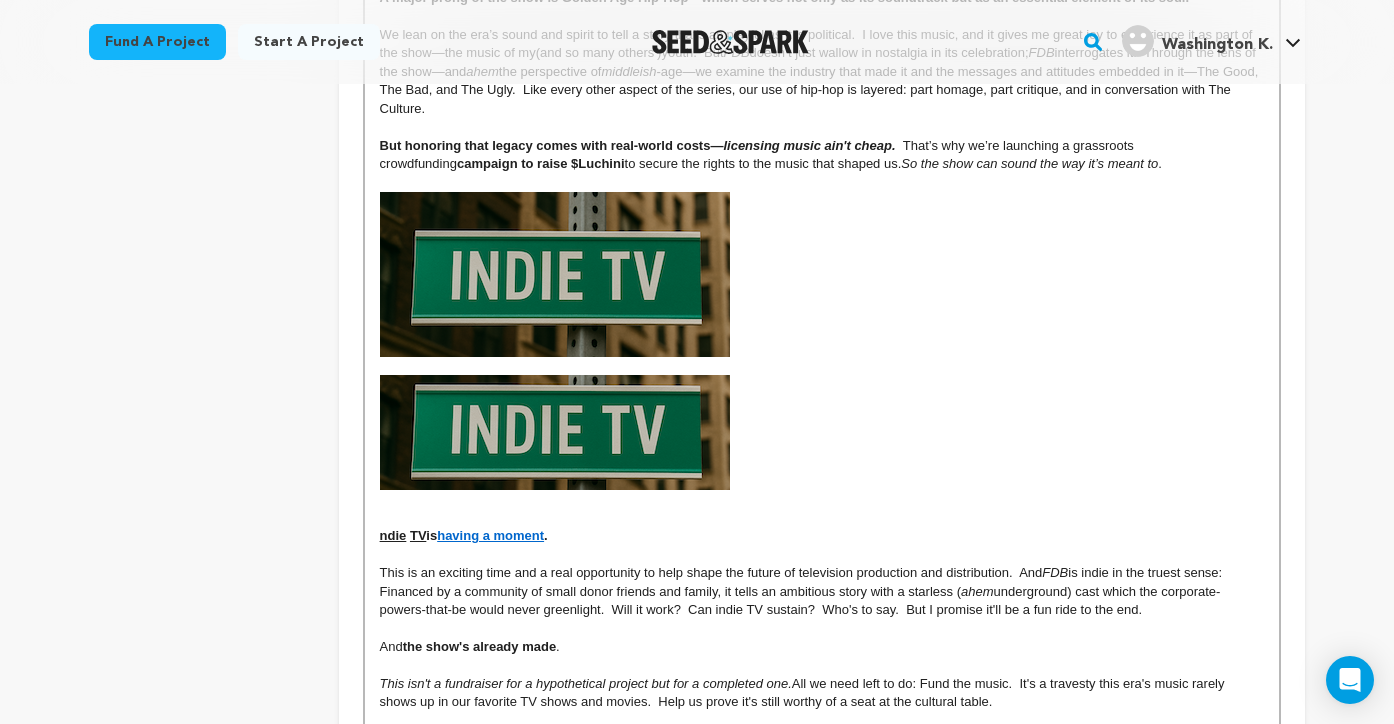scroll, scrollTop: 1136, scrollLeft: 0, axis: vertical 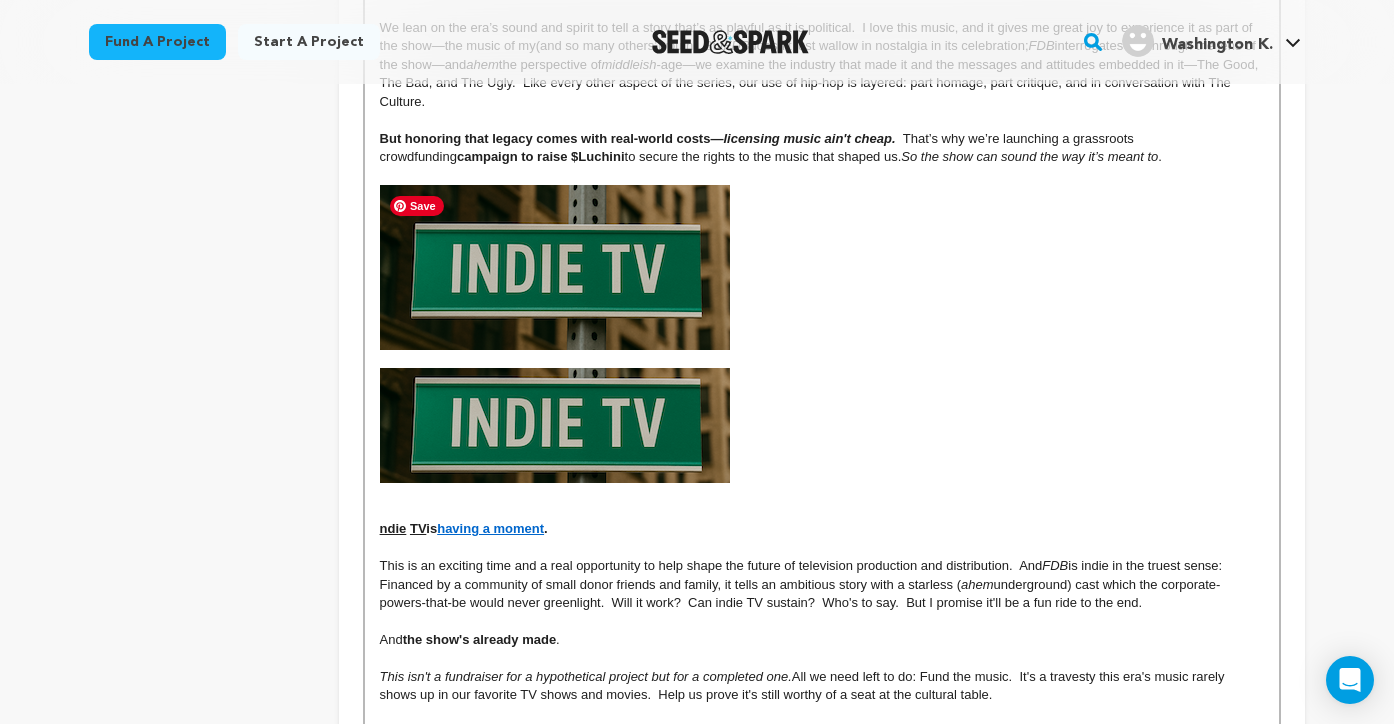 click at bounding box center [555, 267] 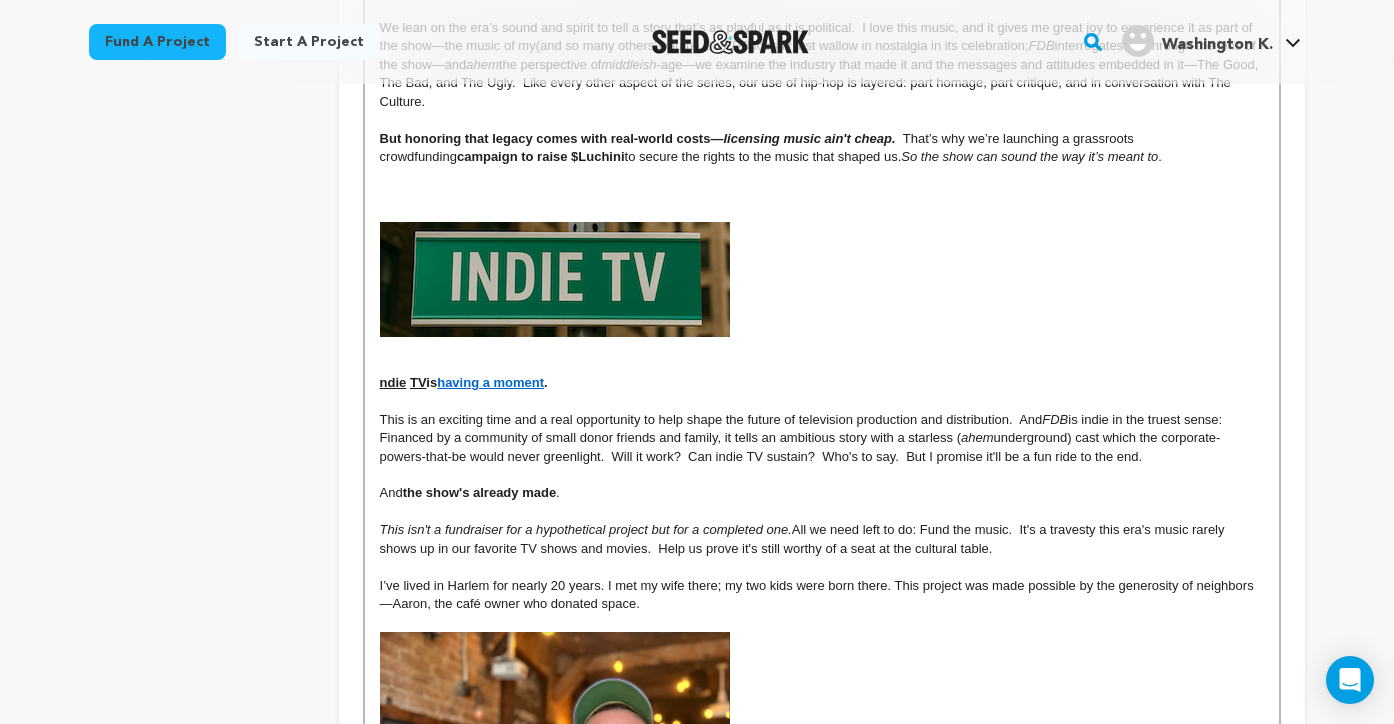 click on "ndie   TV  is  having a moment ." at bounding box center [822, 383] 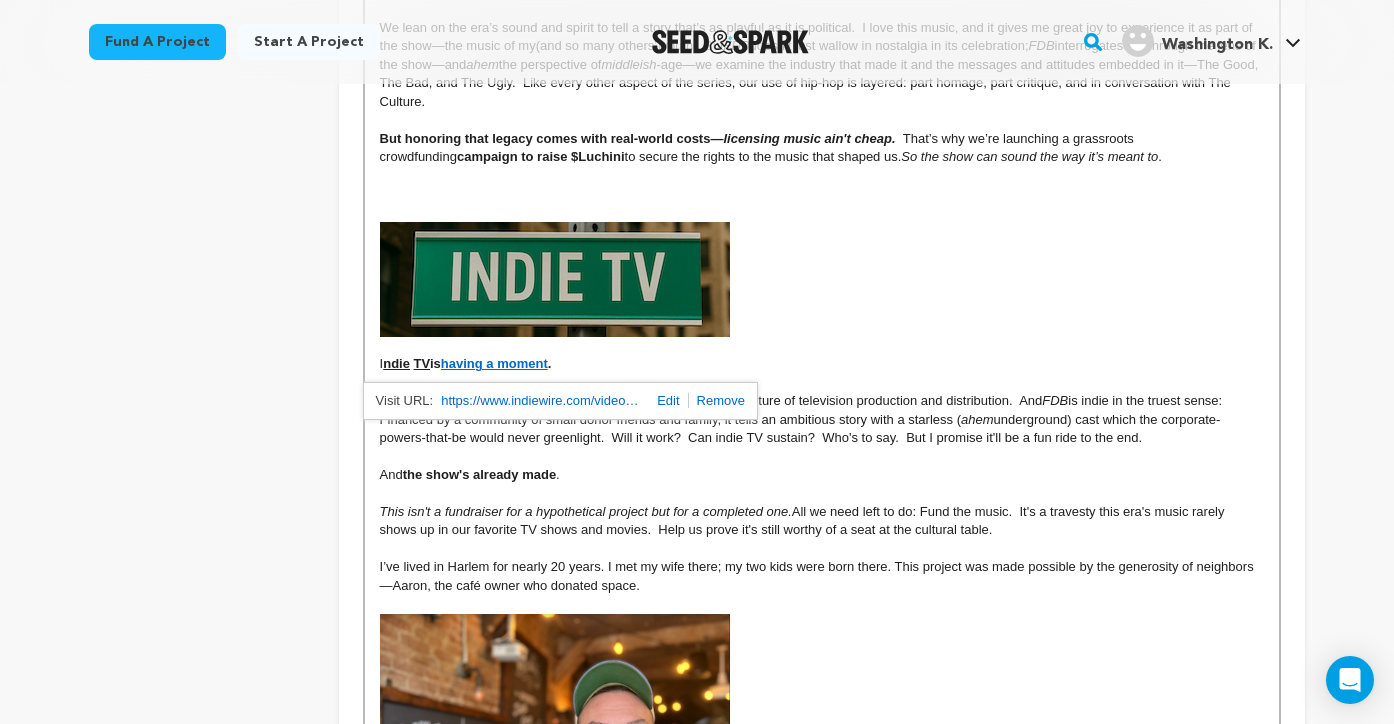 click at bounding box center [664, 400] 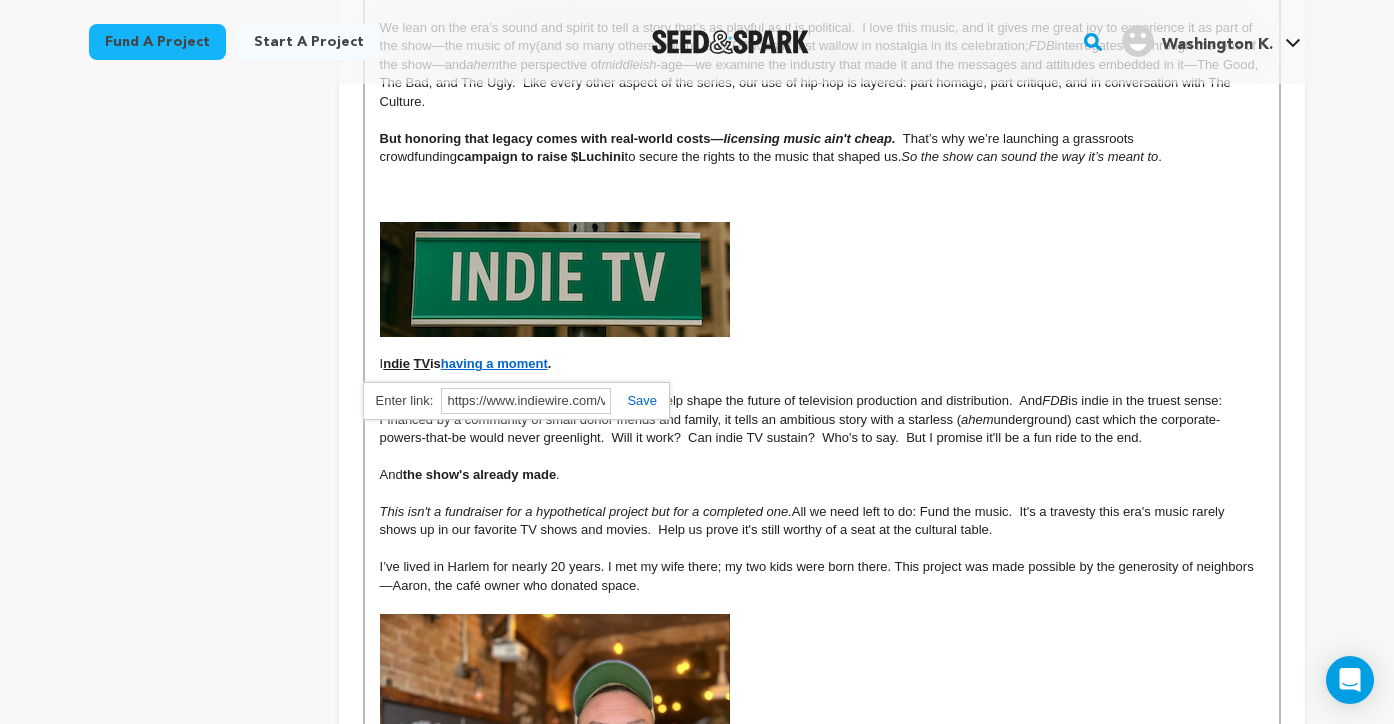 click at bounding box center (634, 400) 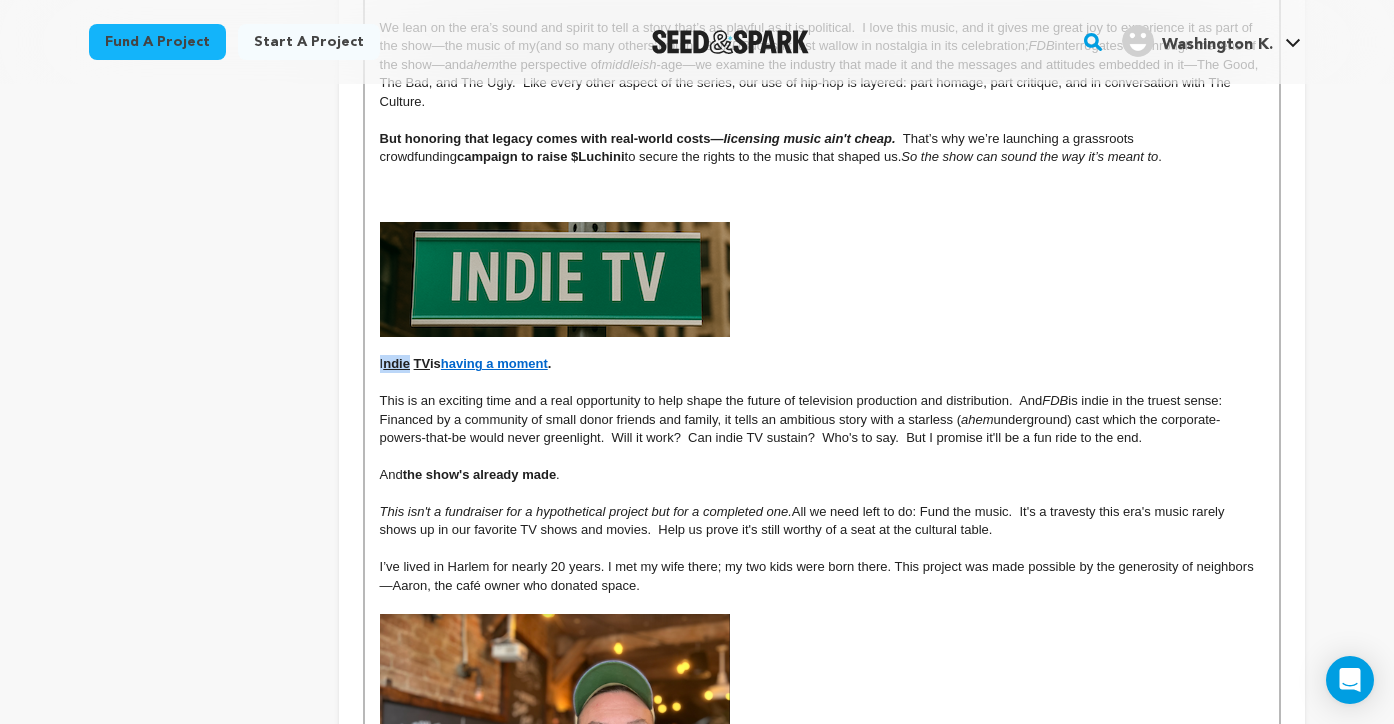 drag, startPoint x: 408, startPoint y: 366, endPoint x: 379, endPoint y: 368, distance: 29.068884 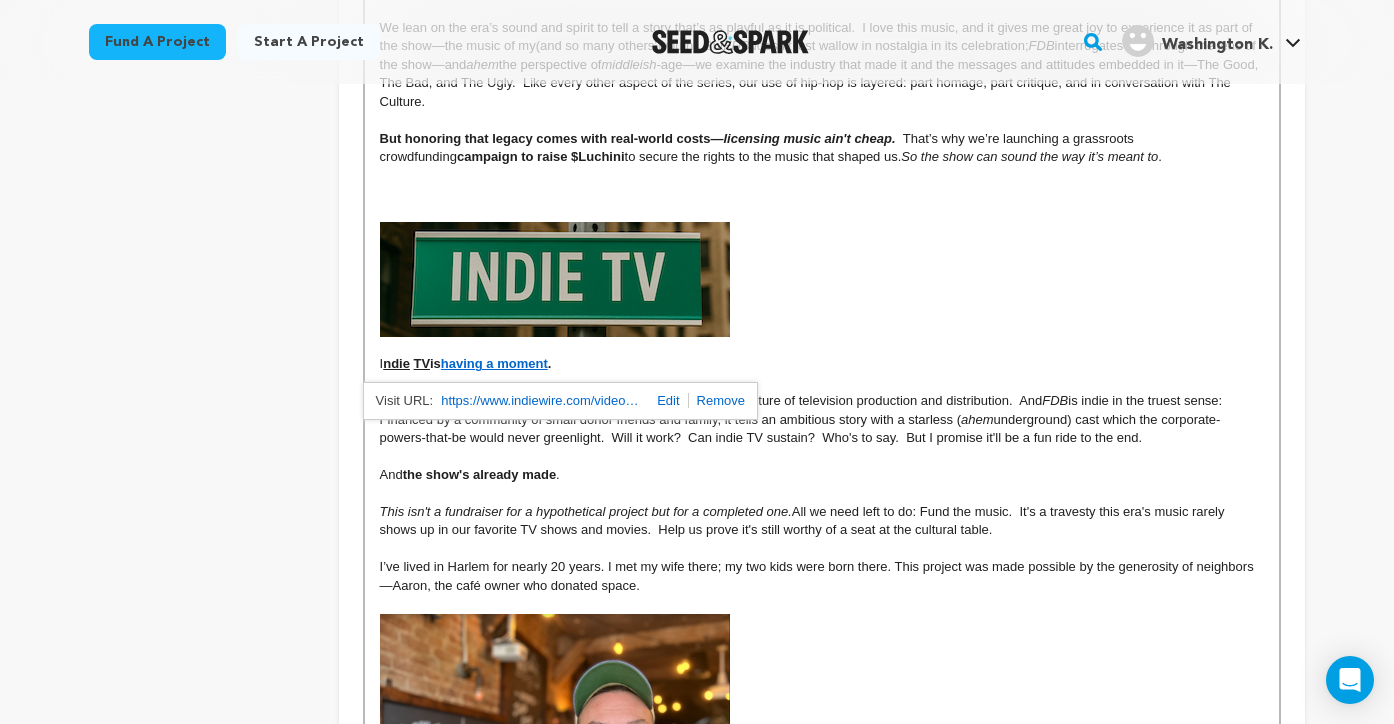 click at bounding box center [664, 400] 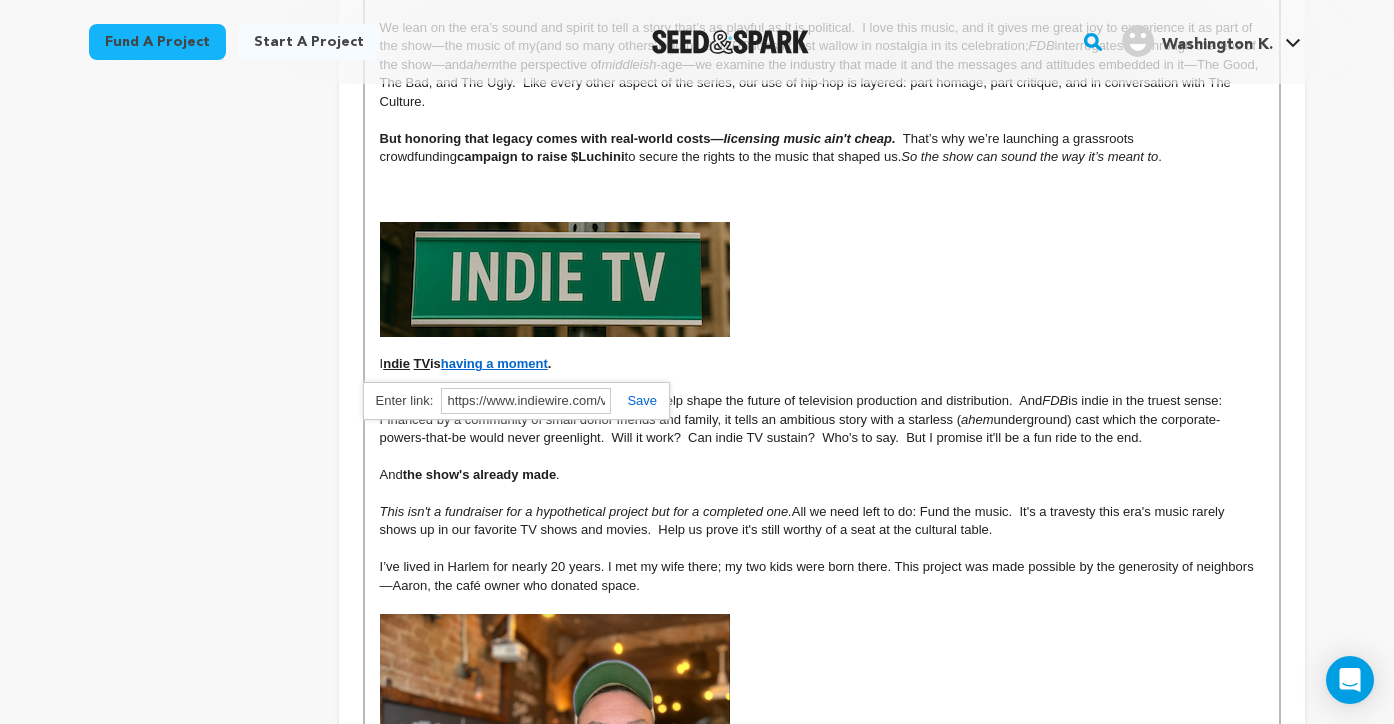 click at bounding box center [634, 400] 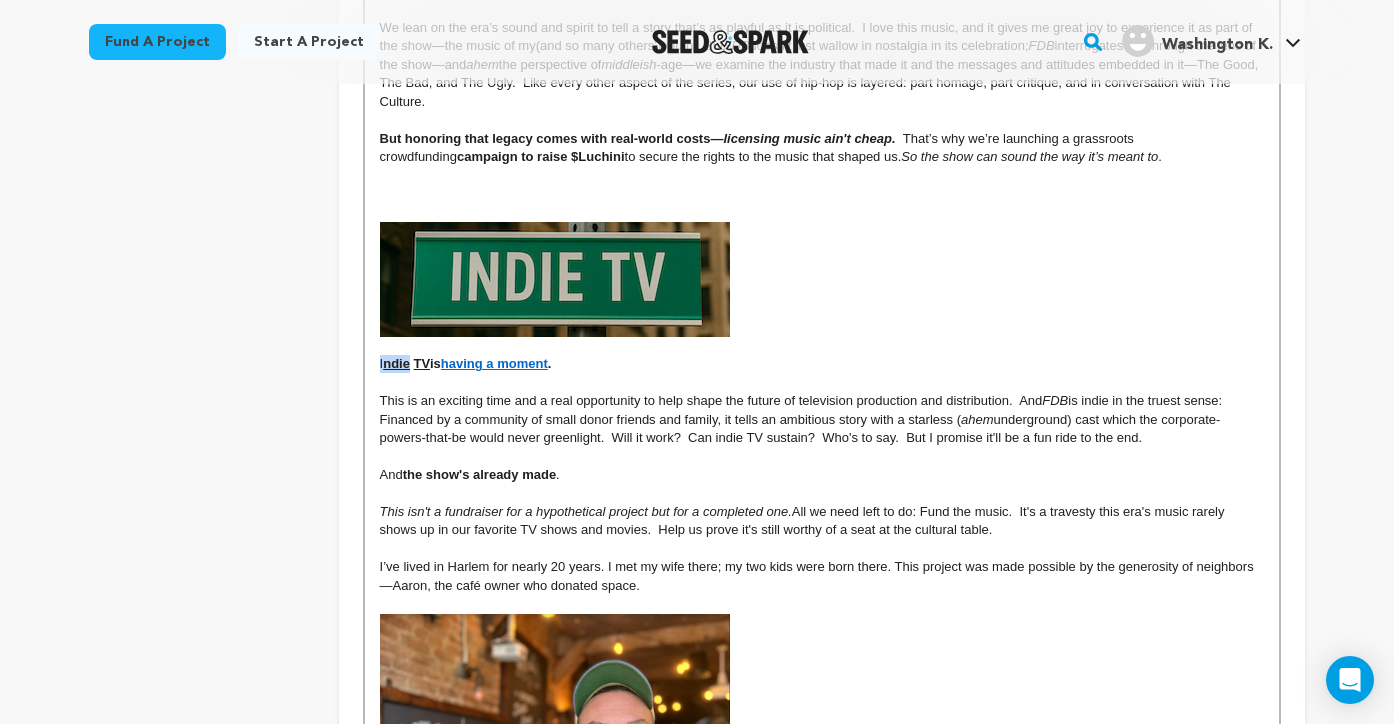 drag, startPoint x: 407, startPoint y: 367, endPoint x: 371, endPoint y: 367, distance: 36 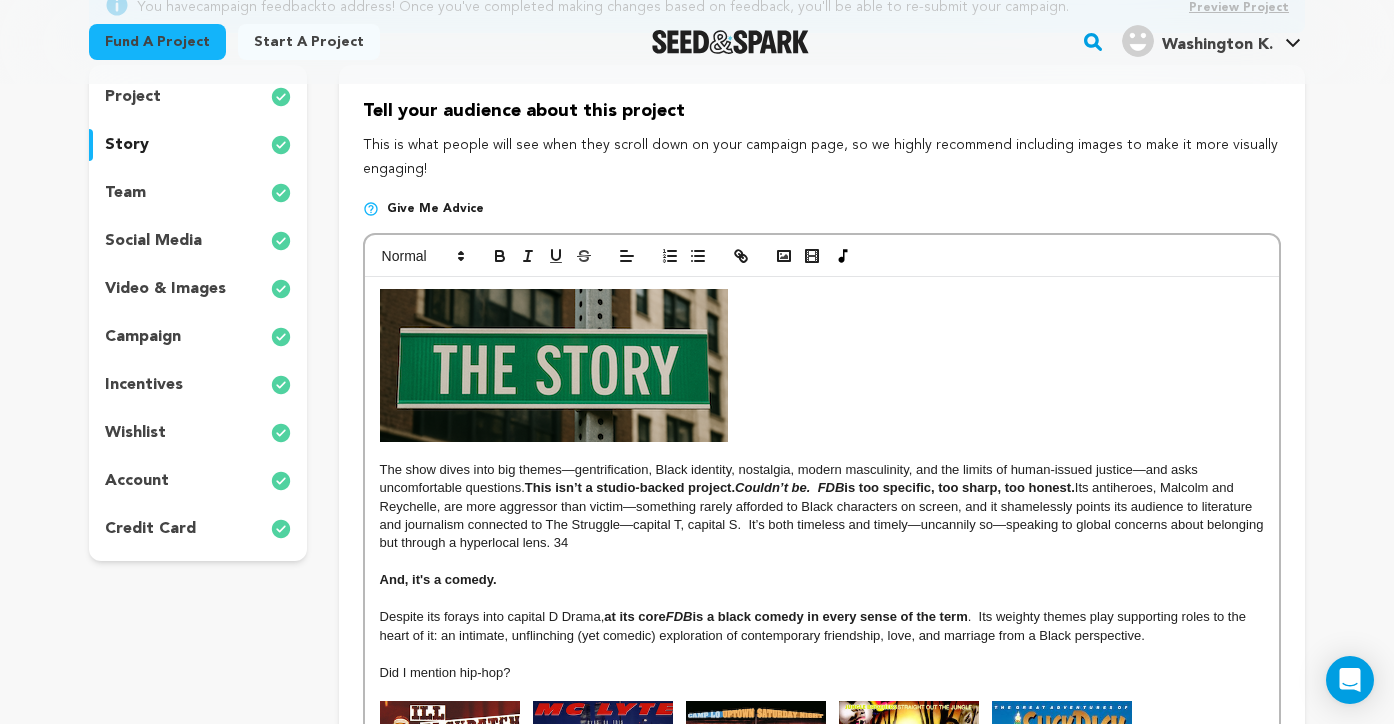 scroll, scrollTop: 159, scrollLeft: 0, axis: vertical 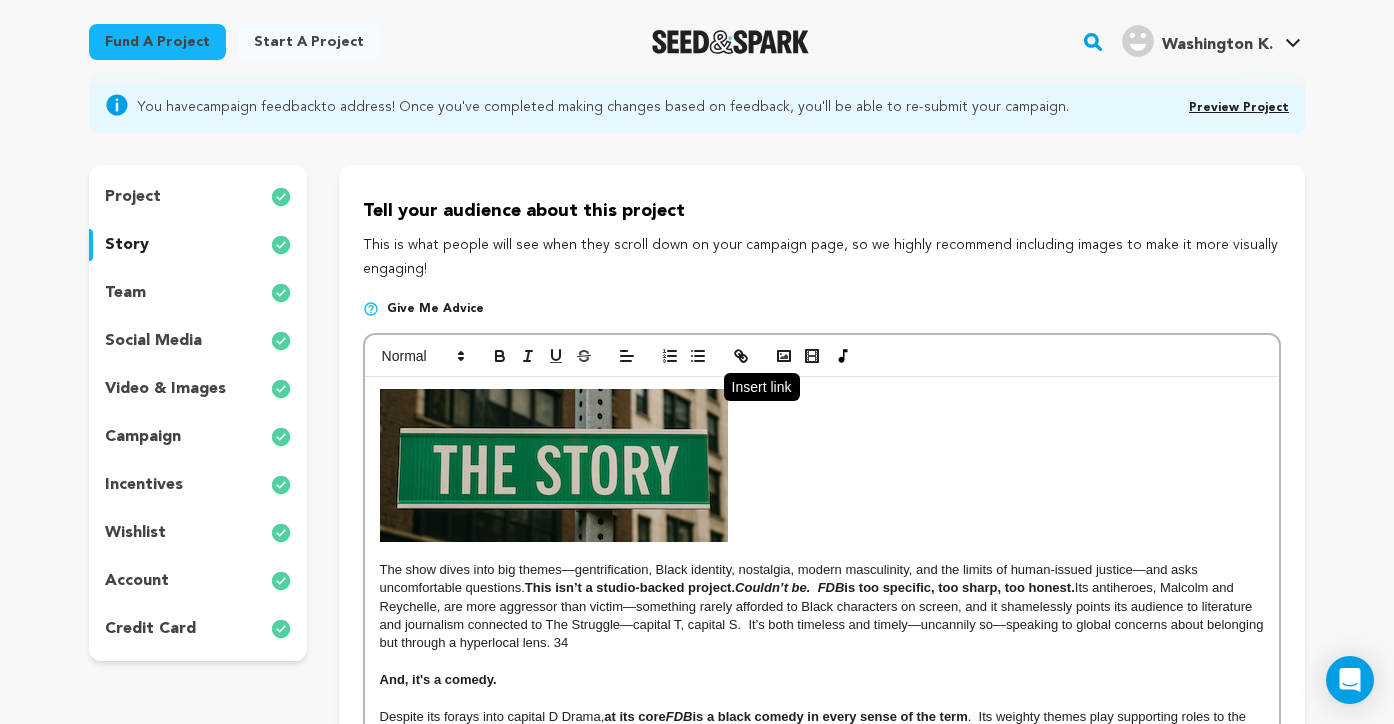 click 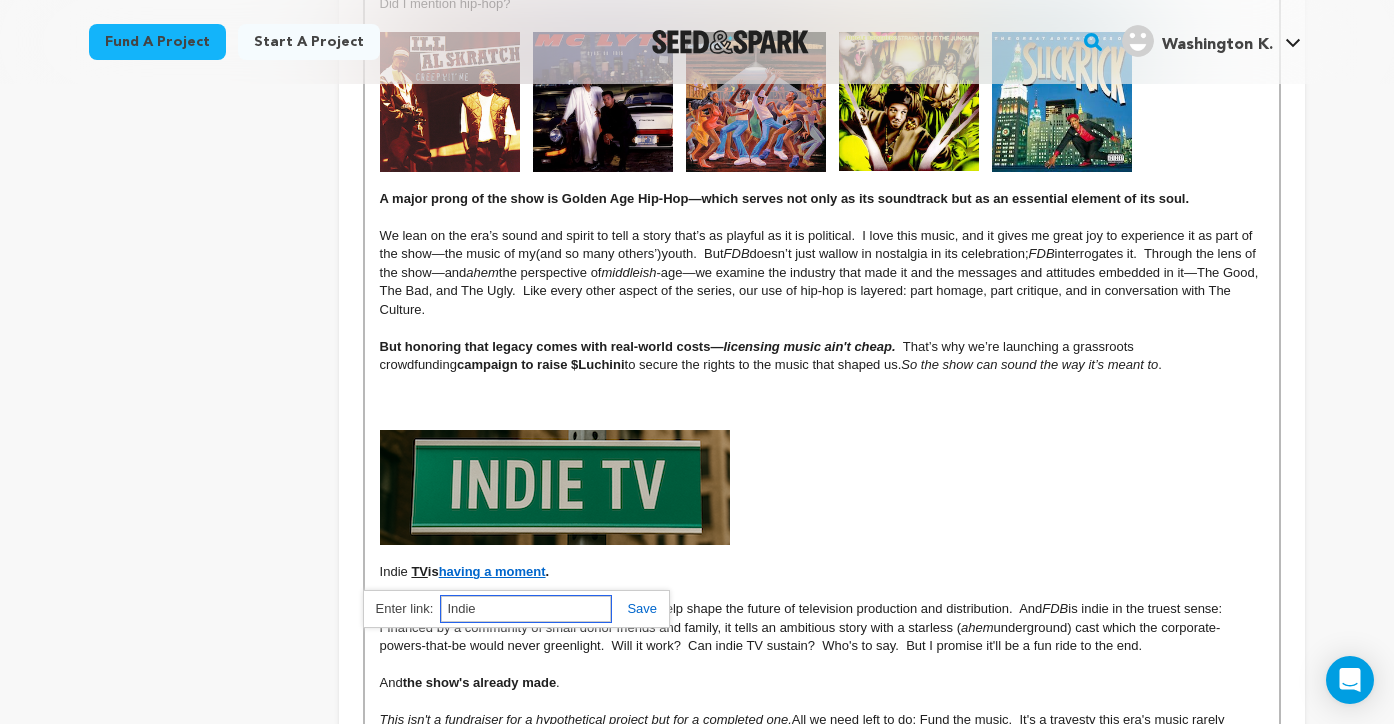 scroll, scrollTop: 1085, scrollLeft: 0, axis: vertical 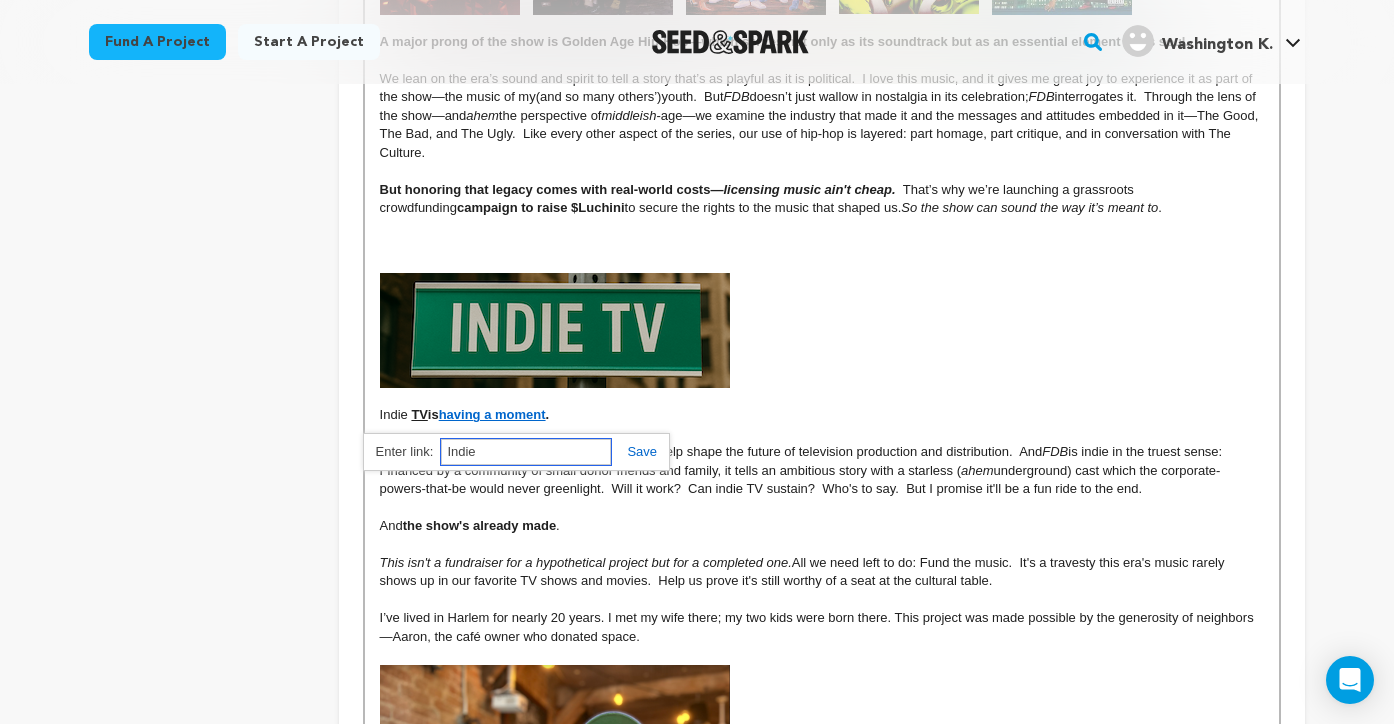 paste on "https://www.indiewire.com/video/mark-duplass-indie-tv-production-slowdown-1235050489/" 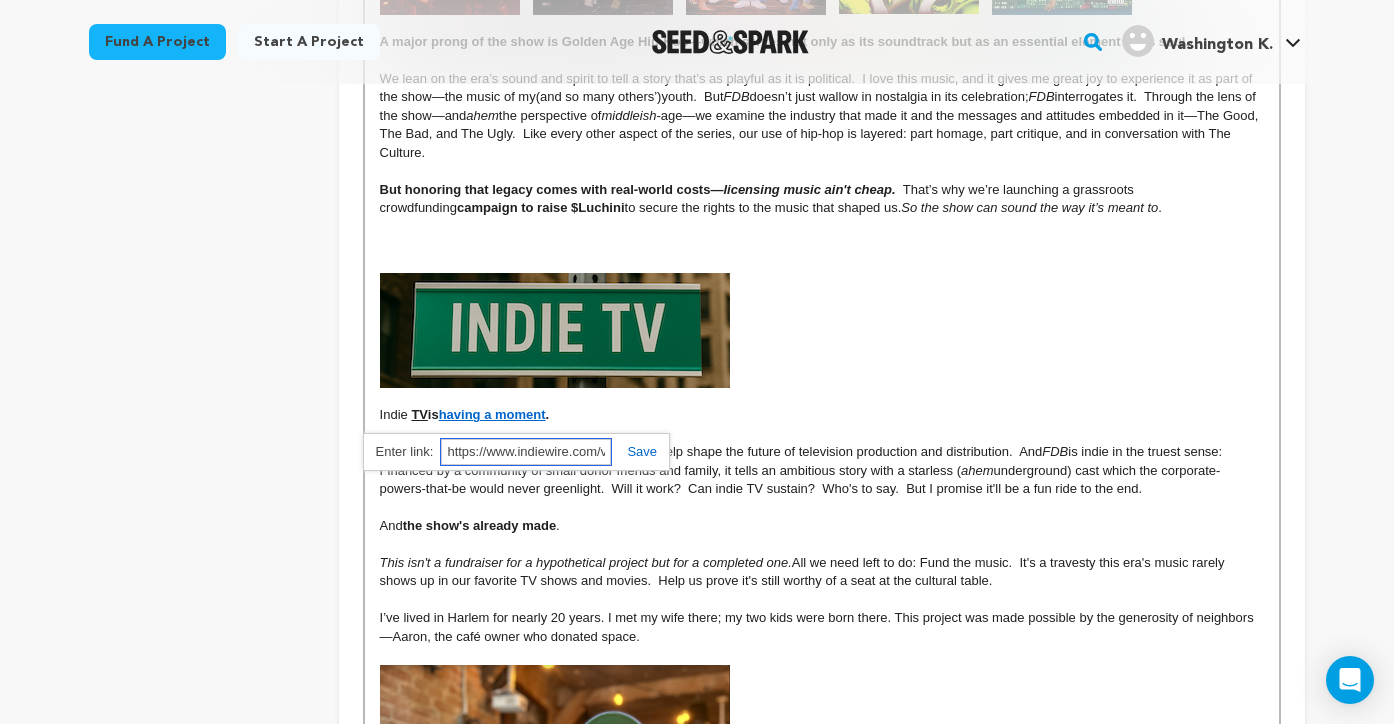 scroll, scrollTop: 0, scrollLeft: 360, axis: horizontal 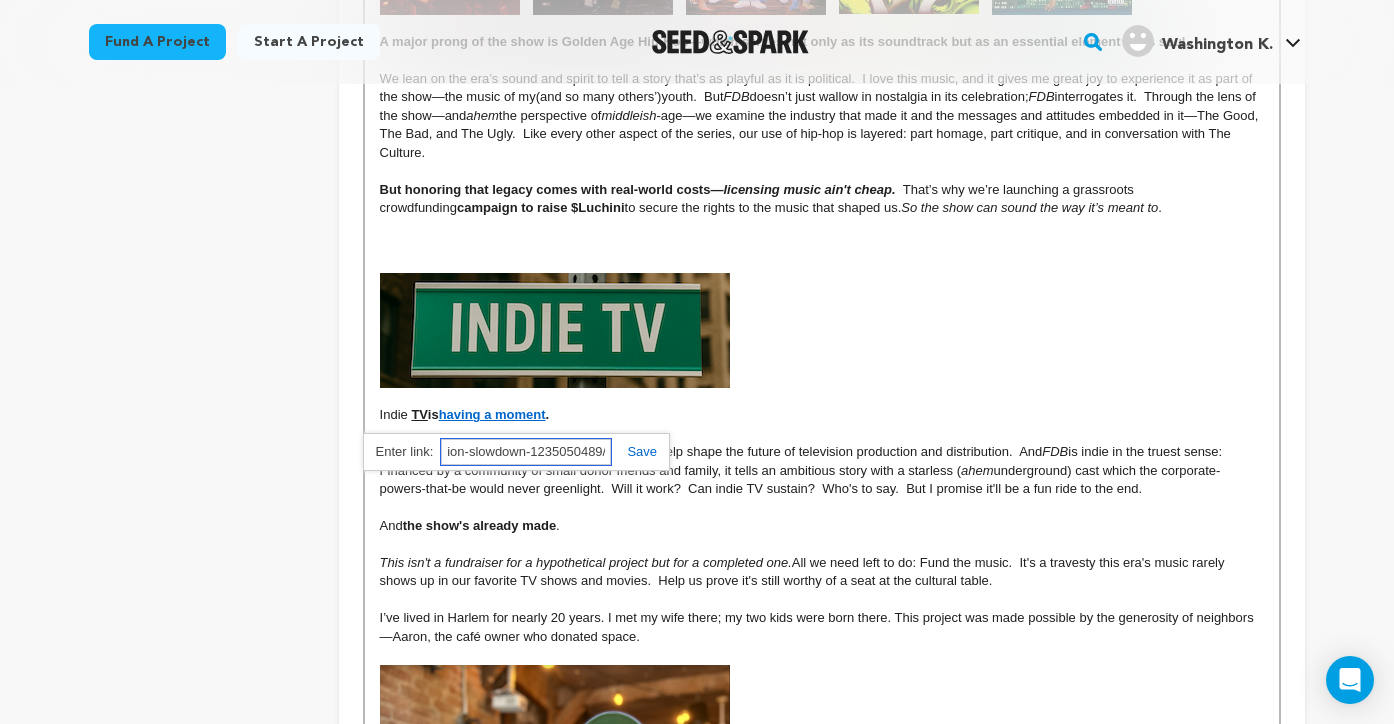 type on "https://www.indiewire.com/video/mark-duplass-indie-tv-production-slowdown-1235050489/" 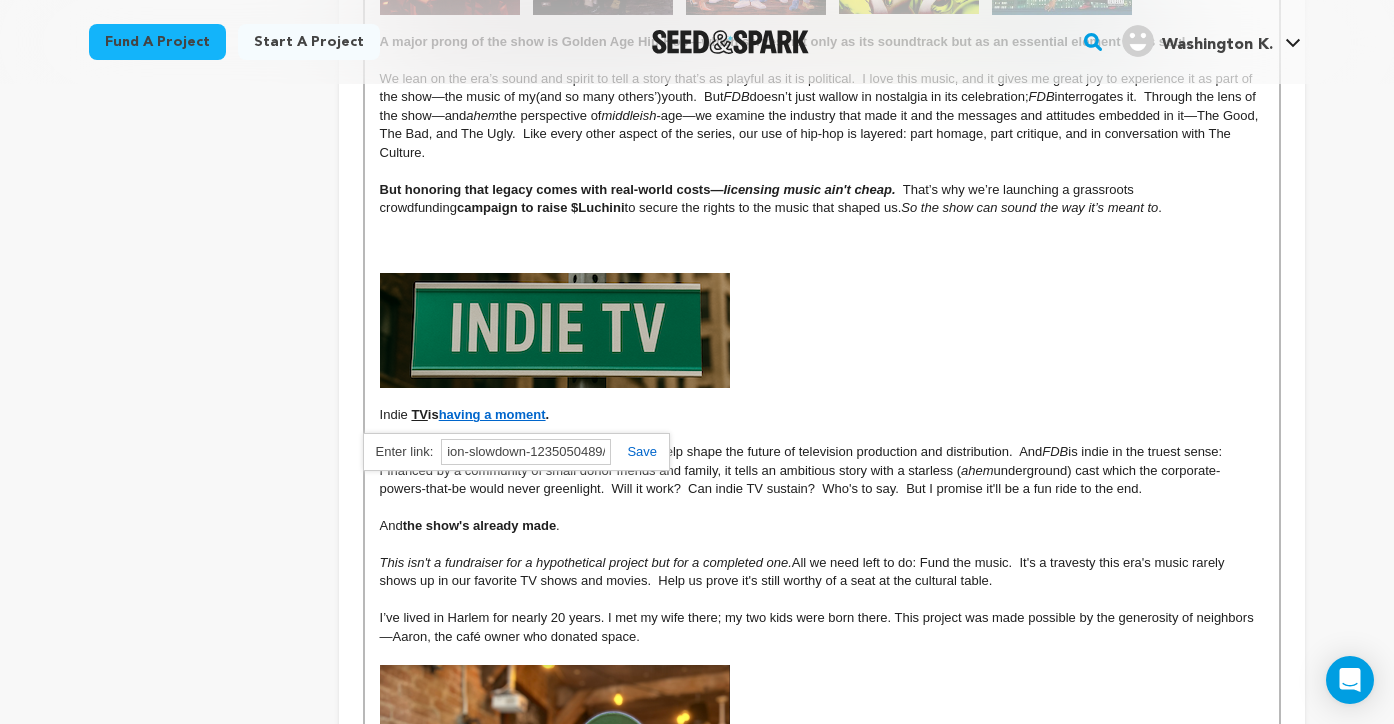 click at bounding box center [634, 451] 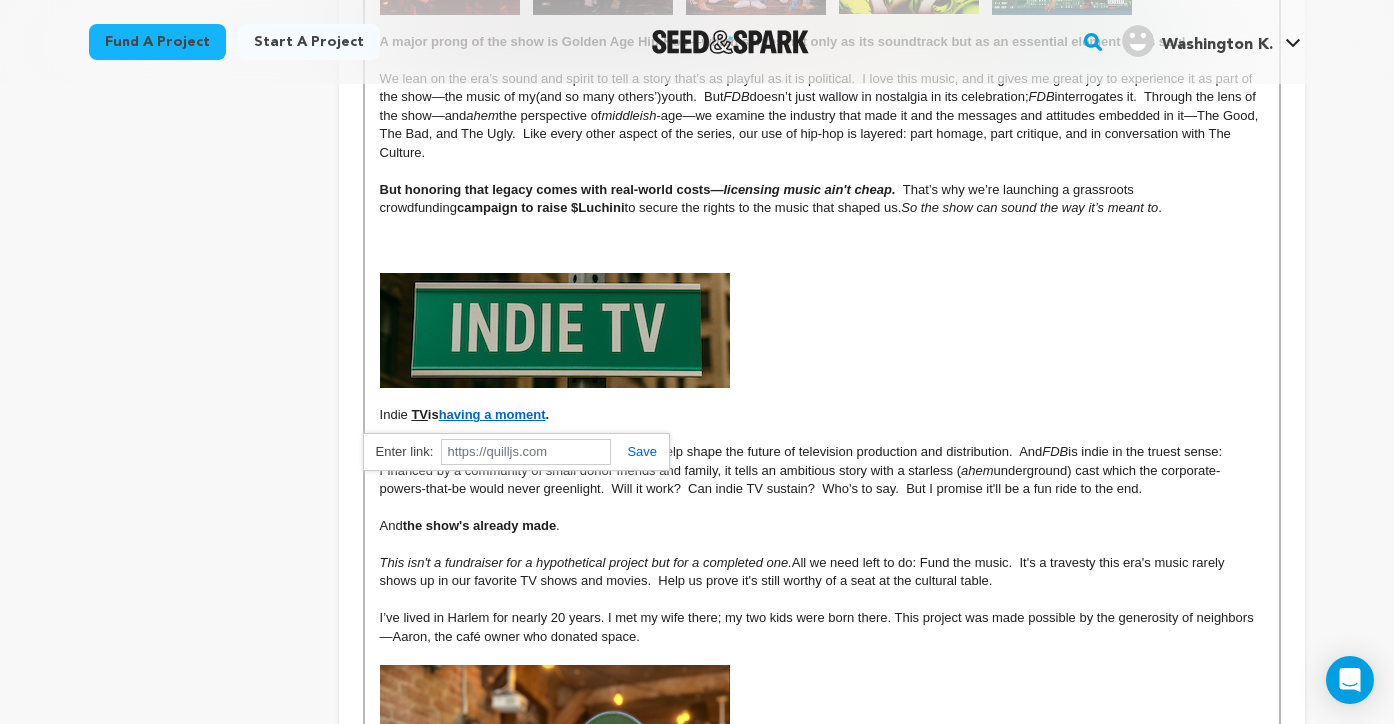 scroll, scrollTop: 0, scrollLeft: 0, axis: both 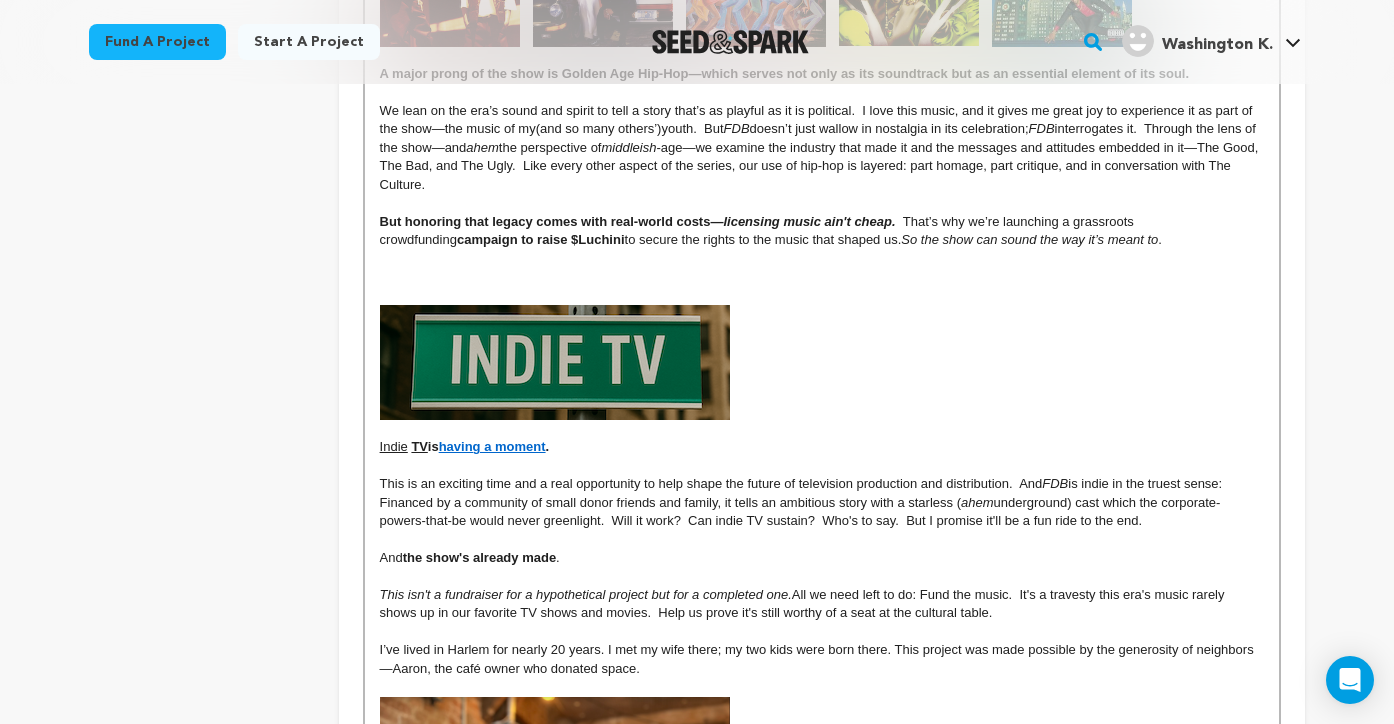click on "This is an exciting time and a real opportunity to help shape the future of television production and distribution.  And" at bounding box center (711, 483) 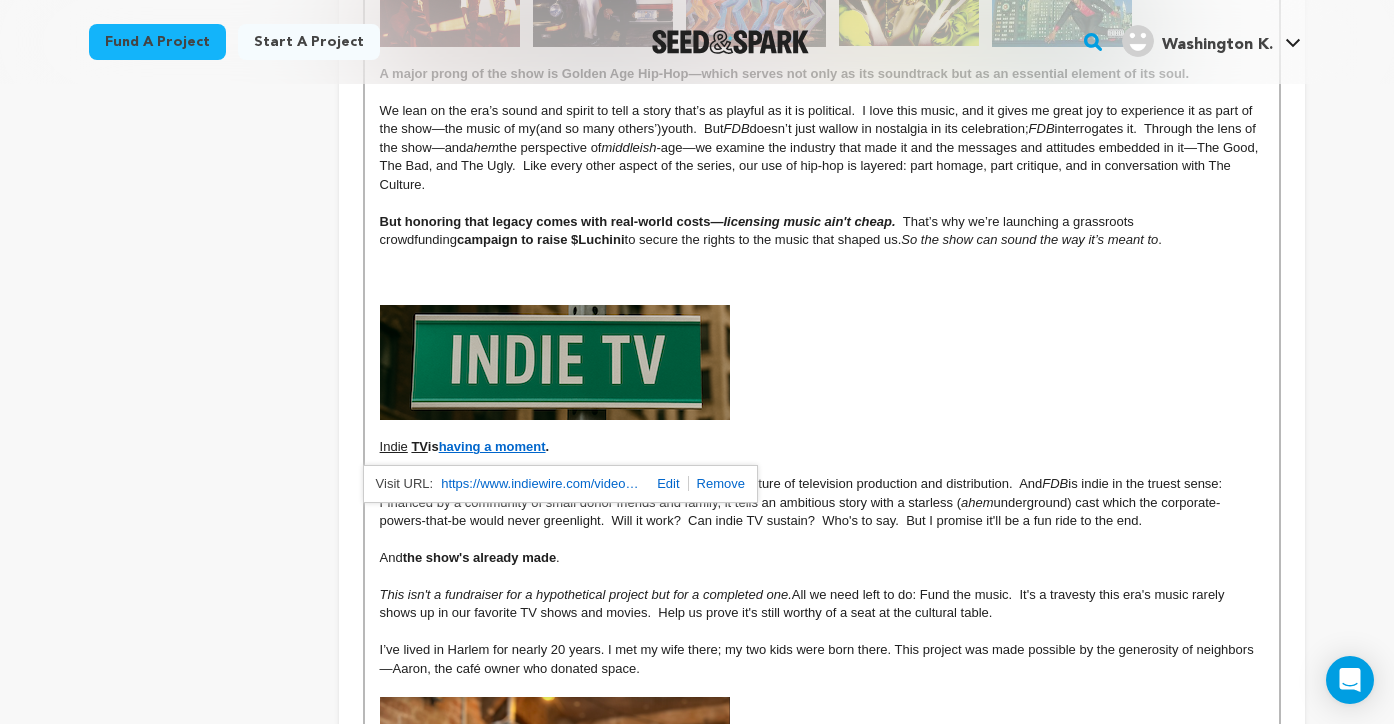 click on "Indie   TV  is  having a moment ." at bounding box center [822, 447] 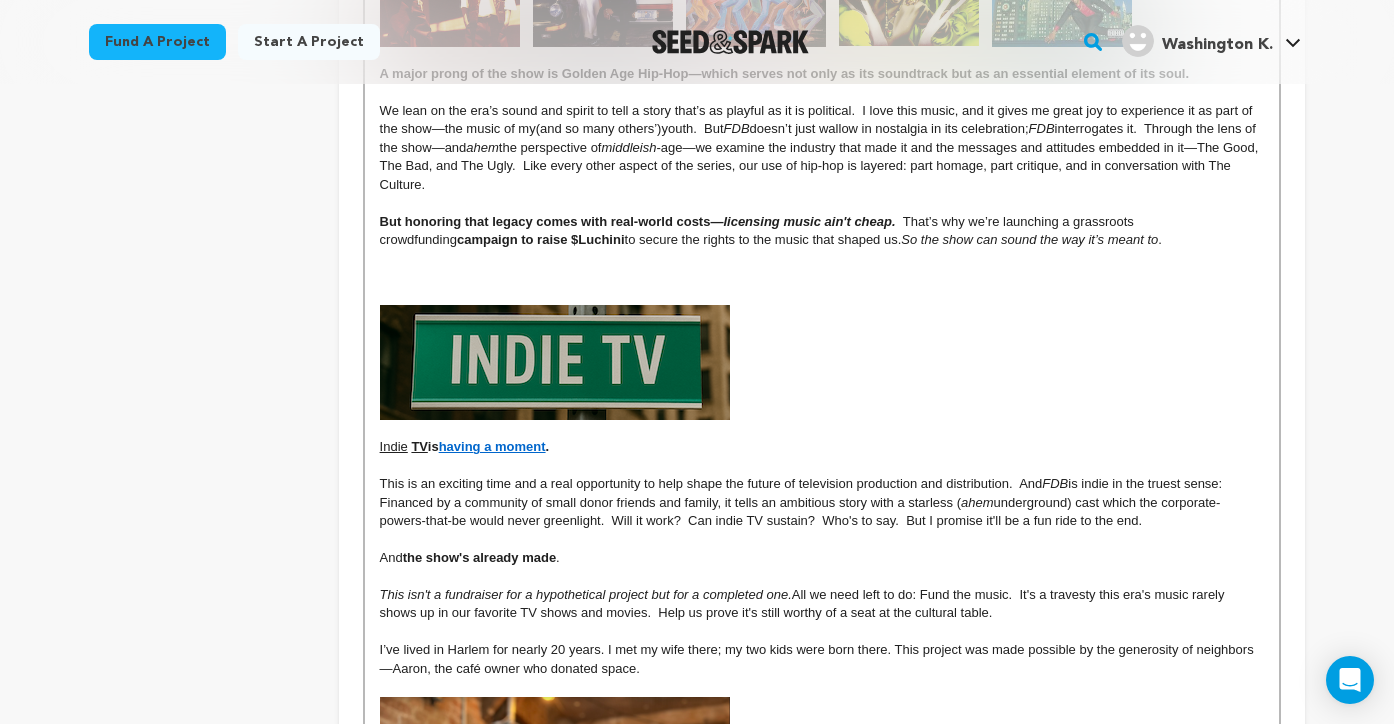 click at bounding box center [822, 295] 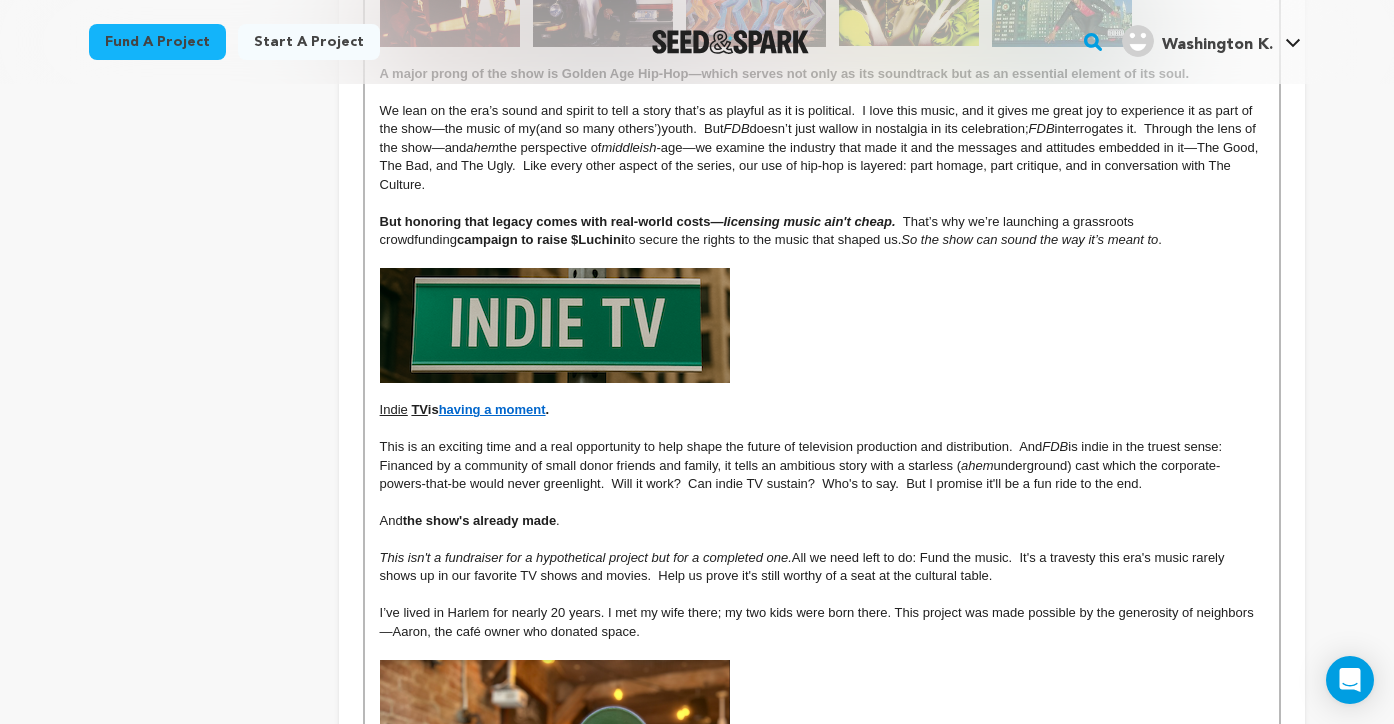 click on "This is an exciting time and a real opportunity to help shape the future of television production and distribution.  And" at bounding box center [711, 446] 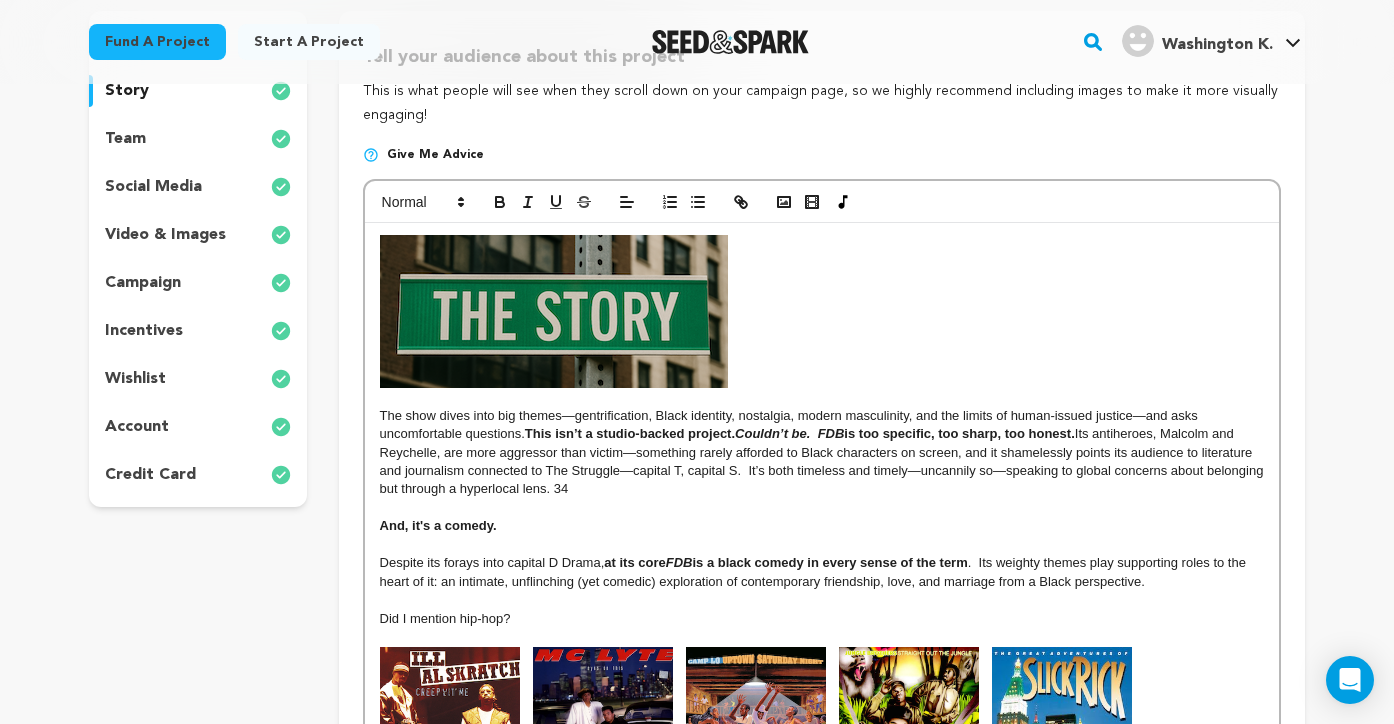 scroll, scrollTop: 311, scrollLeft: 0, axis: vertical 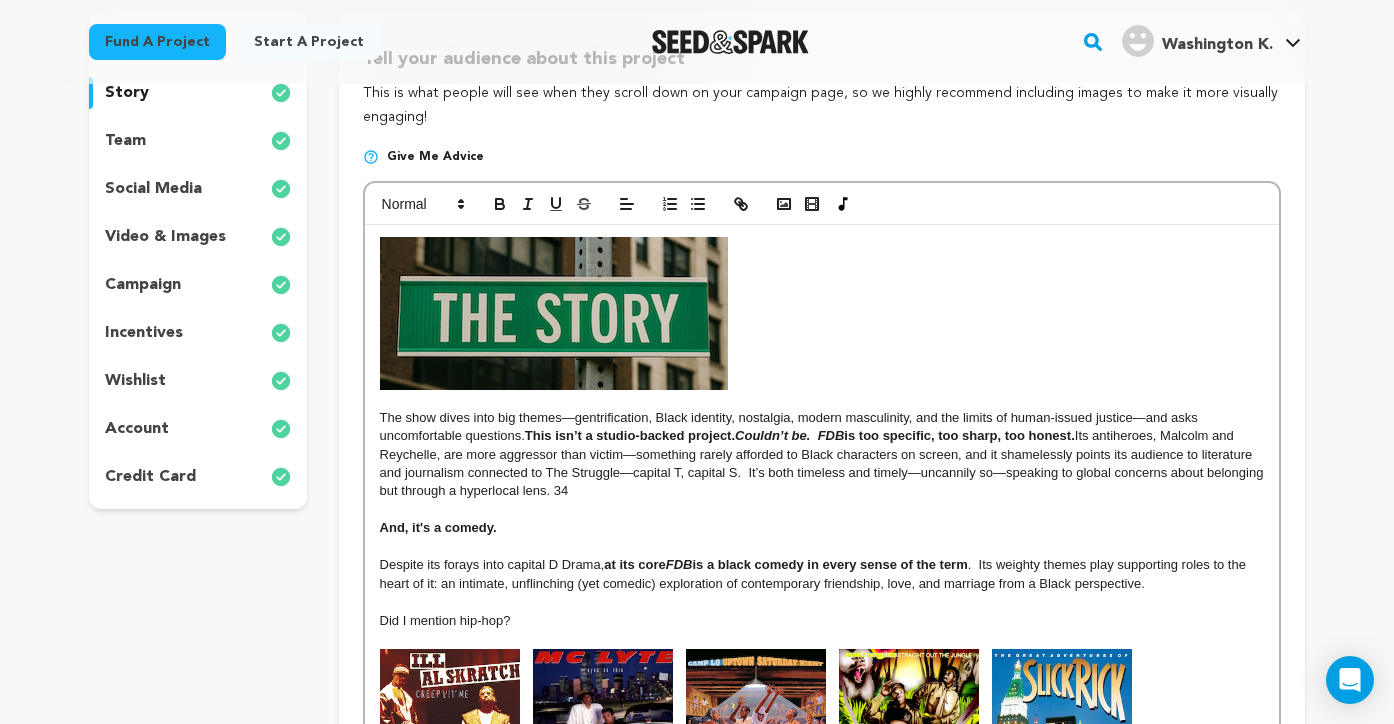 click at bounding box center [822, 313] 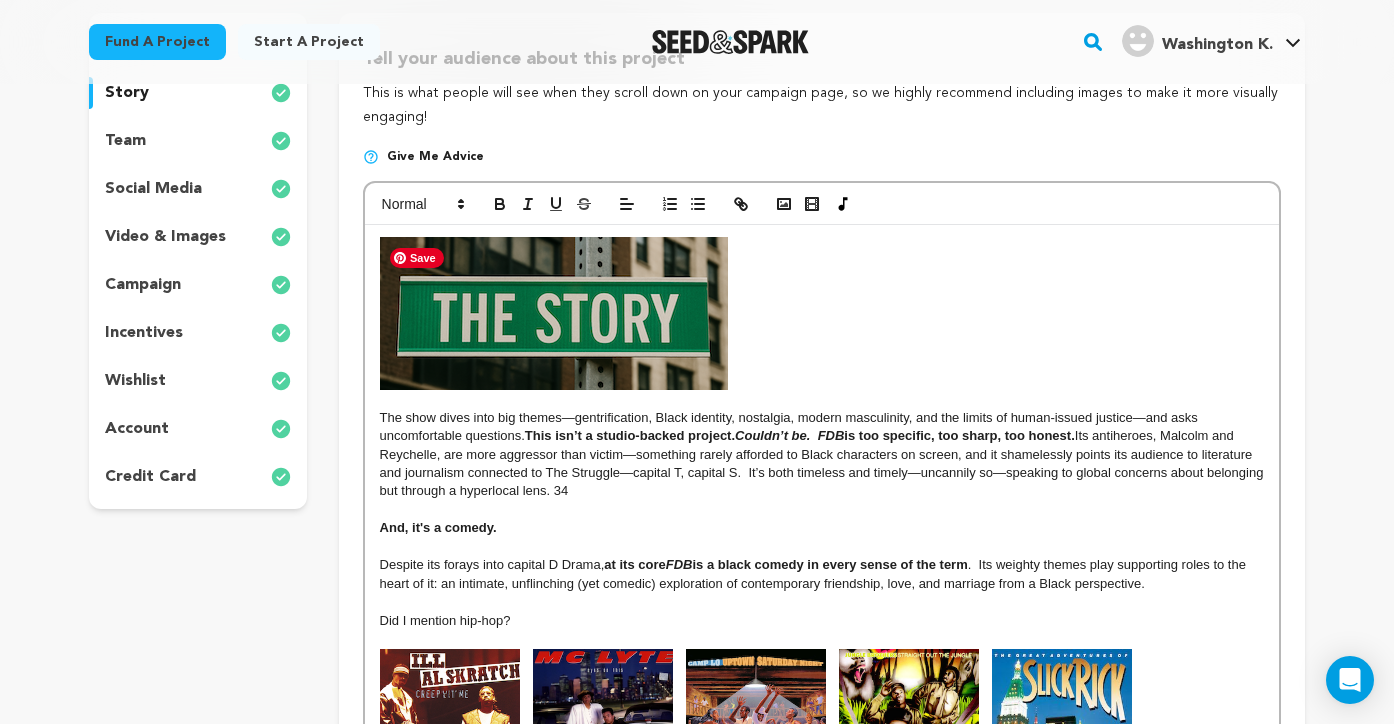 click at bounding box center [554, 313] 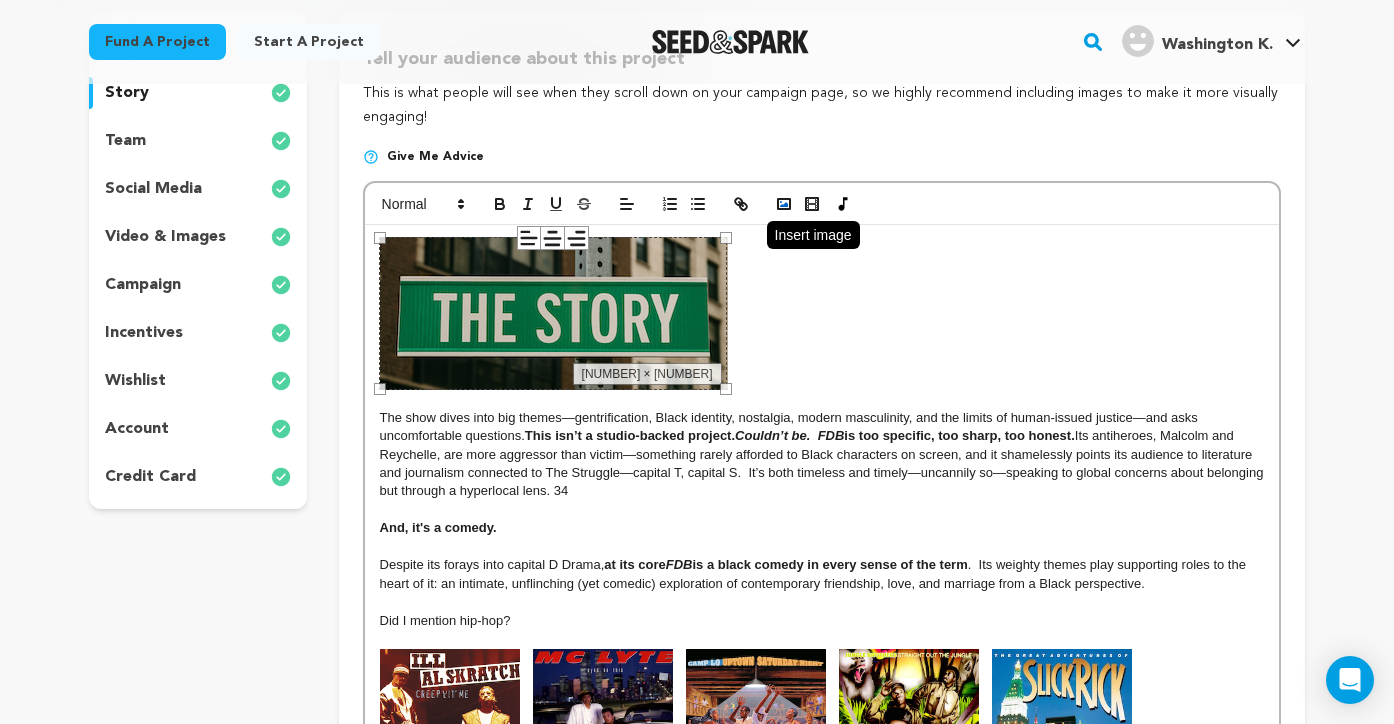 click 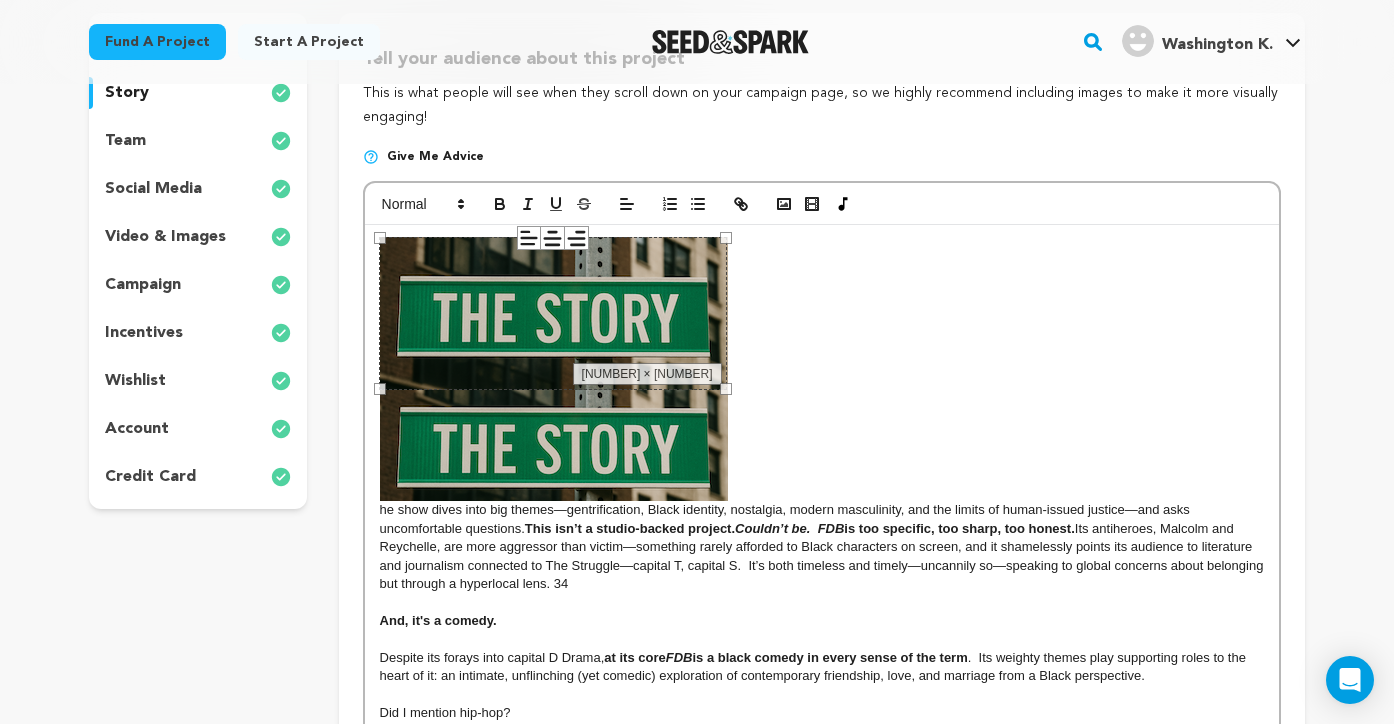 click on "348 × 153" at bounding box center [553, 313] 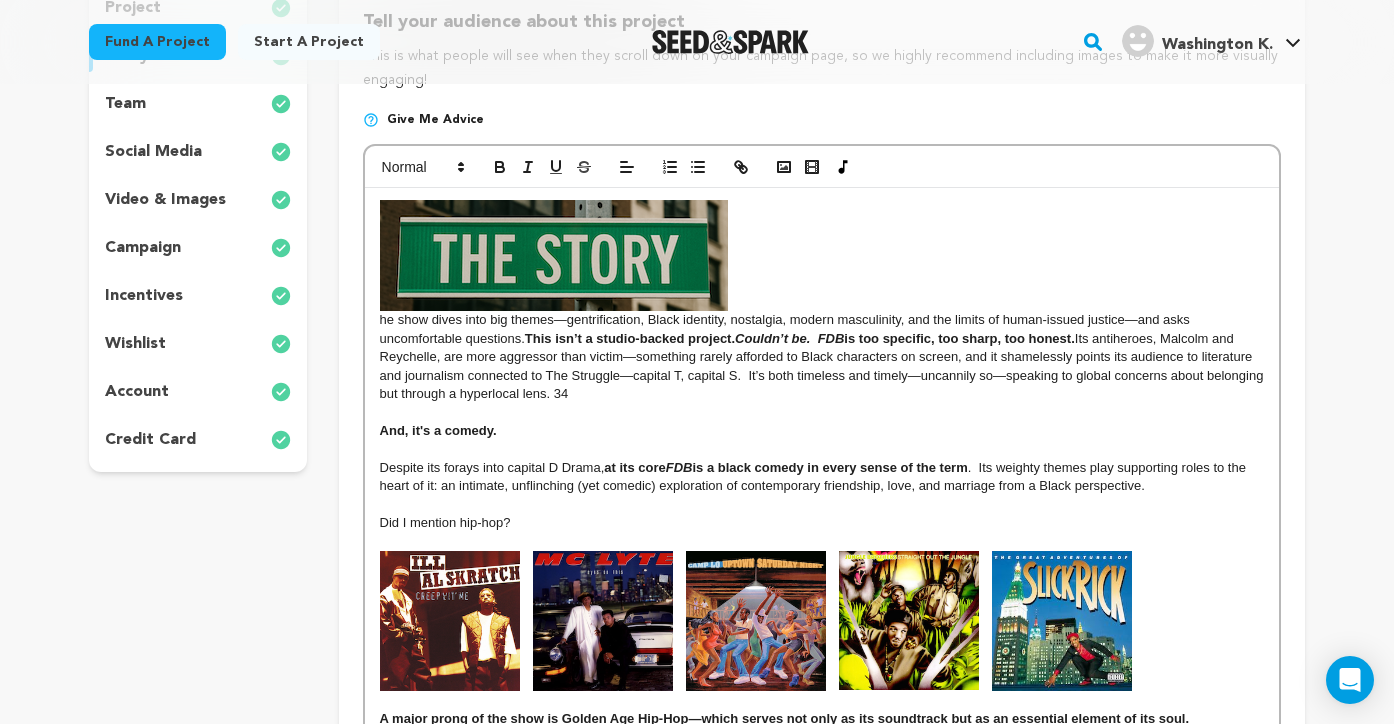 scroll, scrollTop: 351, scrollLeft: 0, axis: vertical 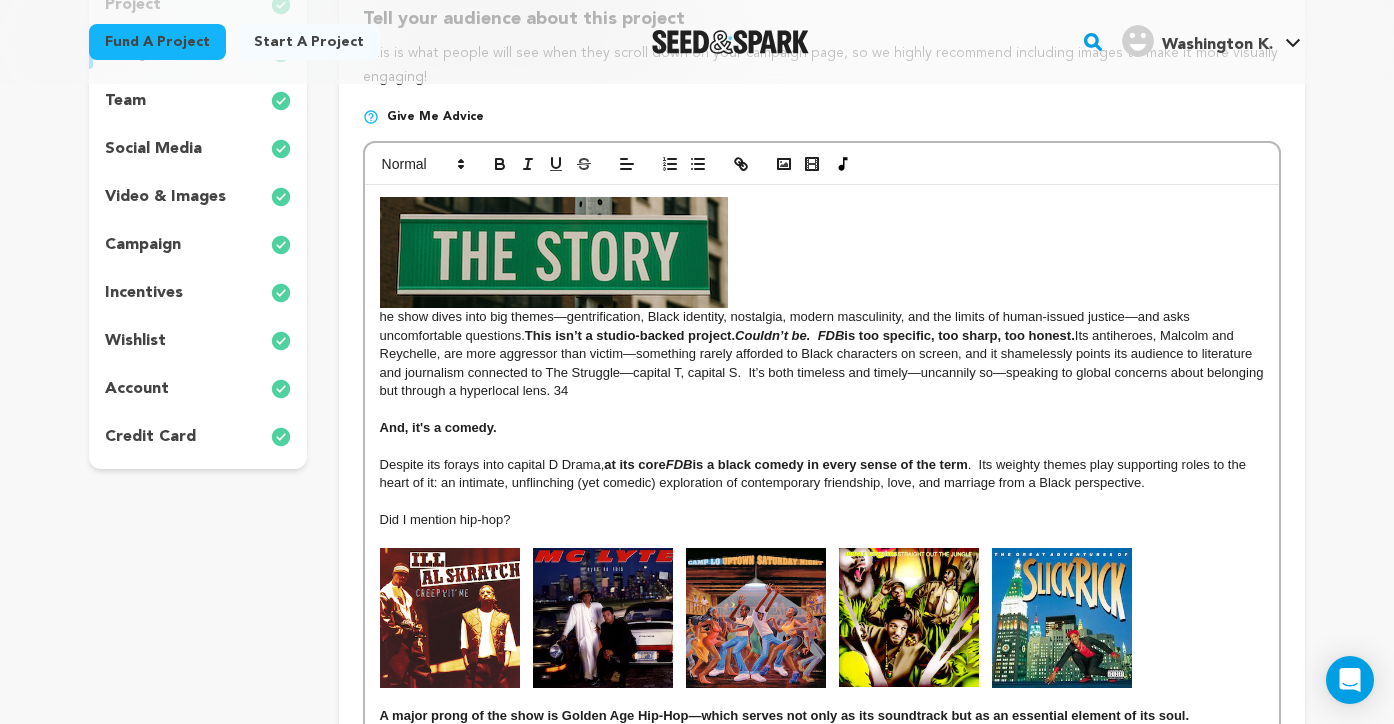click on "he show dives into big themes—gentrification, Black identity, nostalgia, modern masculinity, and the limits of human-issued justice—and asks uncomfortable questions." at bounding box center (822, 269) 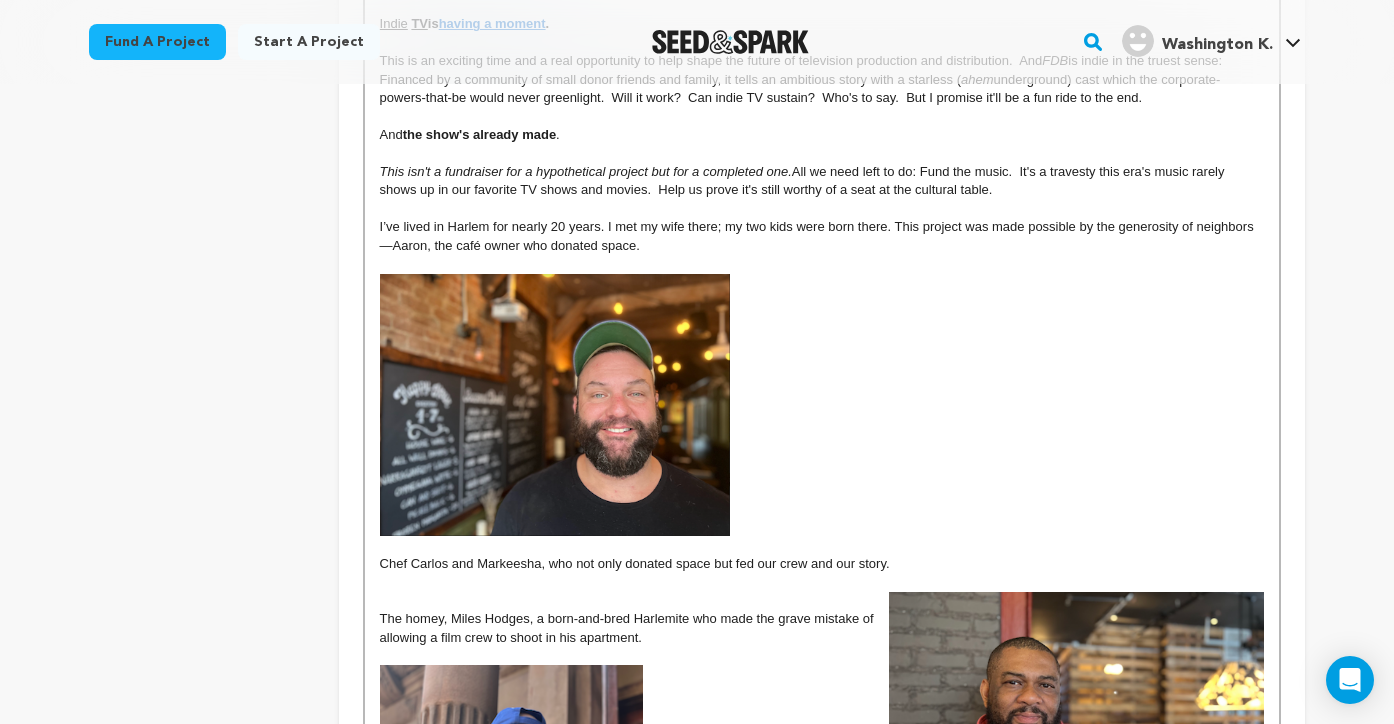 scroll, scrollTop: 1392, scrollLeft: 0, axis: vertical 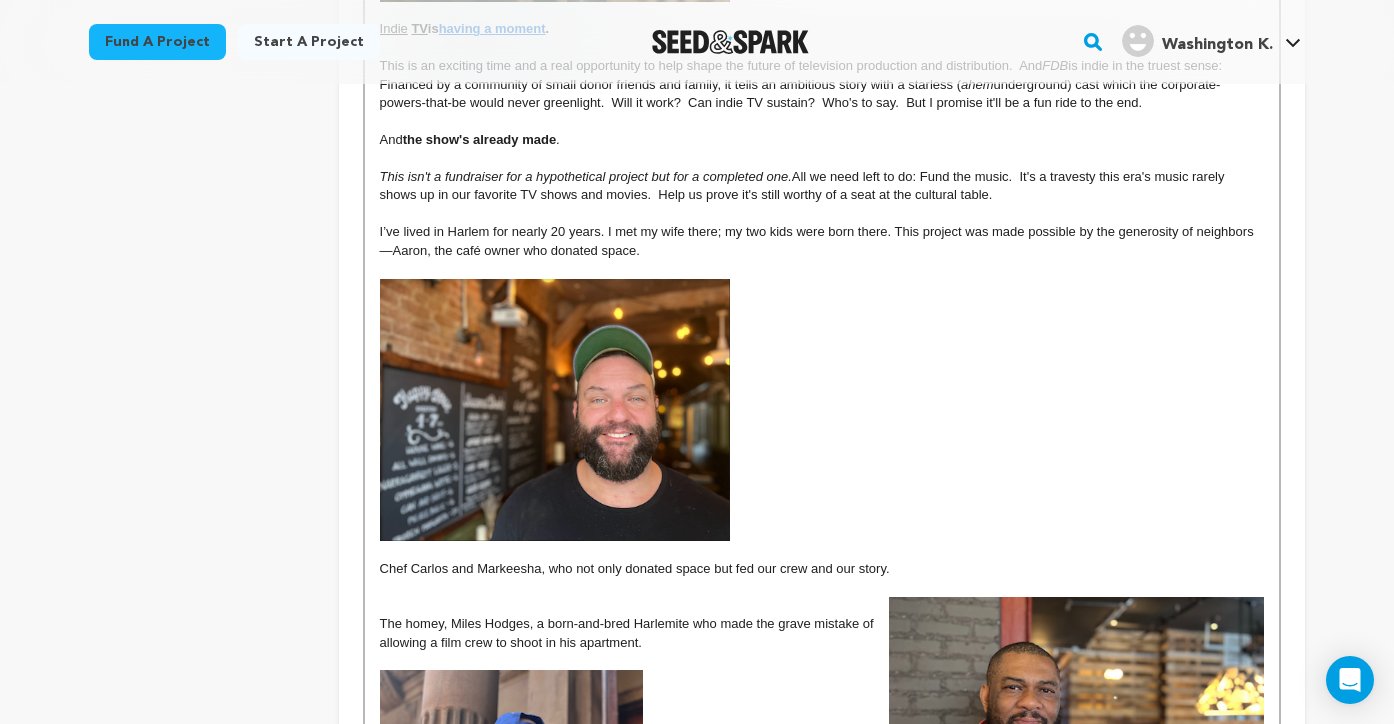 click on "This isn't a fundraiser for a hypothetical project but for a completed one.   All we need left to do: Fund the music.  It's a travesty this era's music rarely shows up in our favorite TV shows and movies.  Help us prove it's still worthy of a seat at the cultural table." at bounding box center [822, 186] 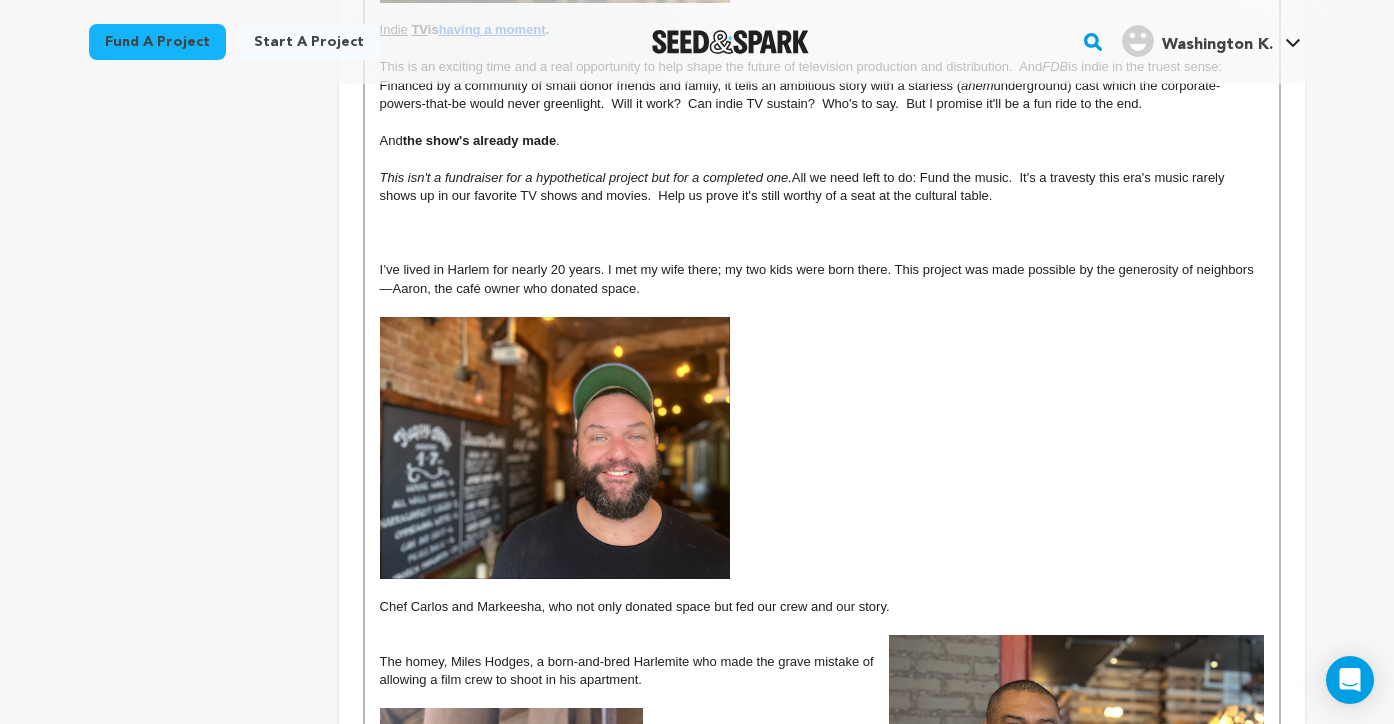 scroll, scrollTop: 1393, scrollLeft: 0, axis: vertical 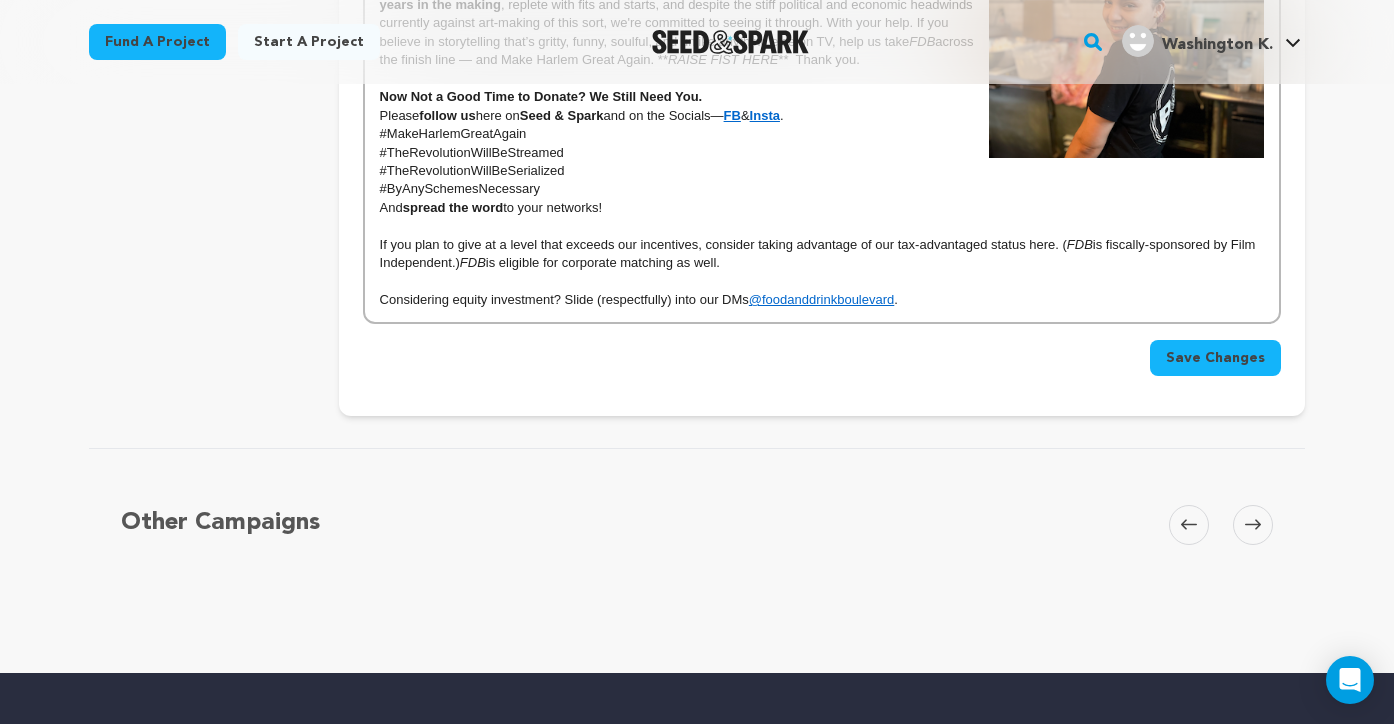click on "Save Changes" at bounding box center [1215, 358] 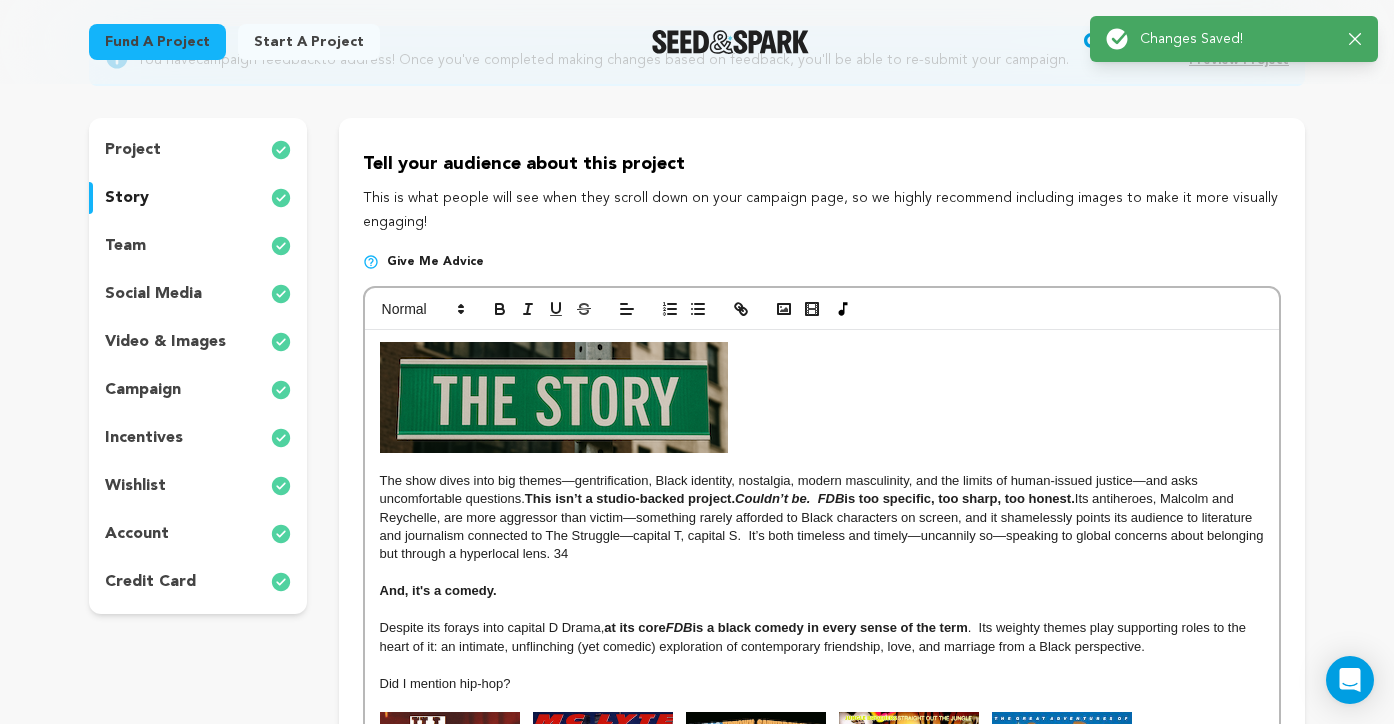 scroll, scrollTop: 0, scrollLeft: 0, axis: both 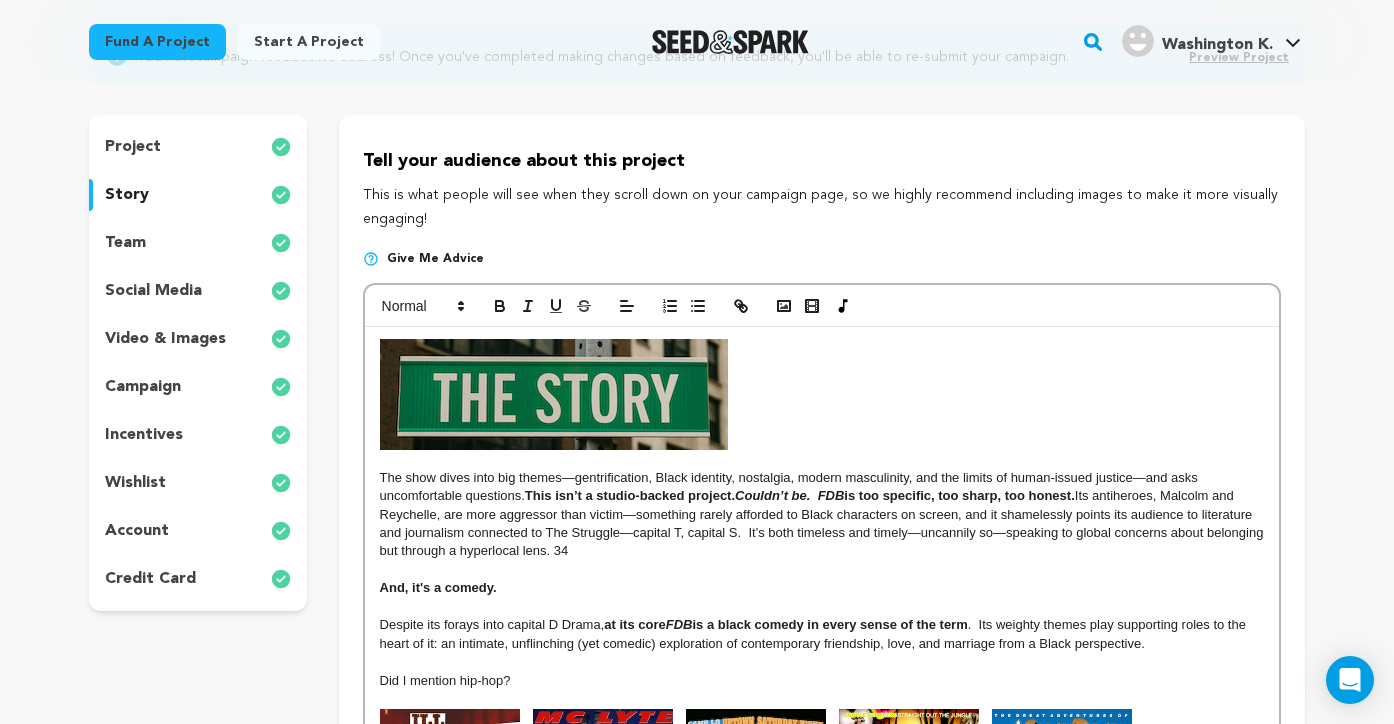 click at bounding box center [554, 394] 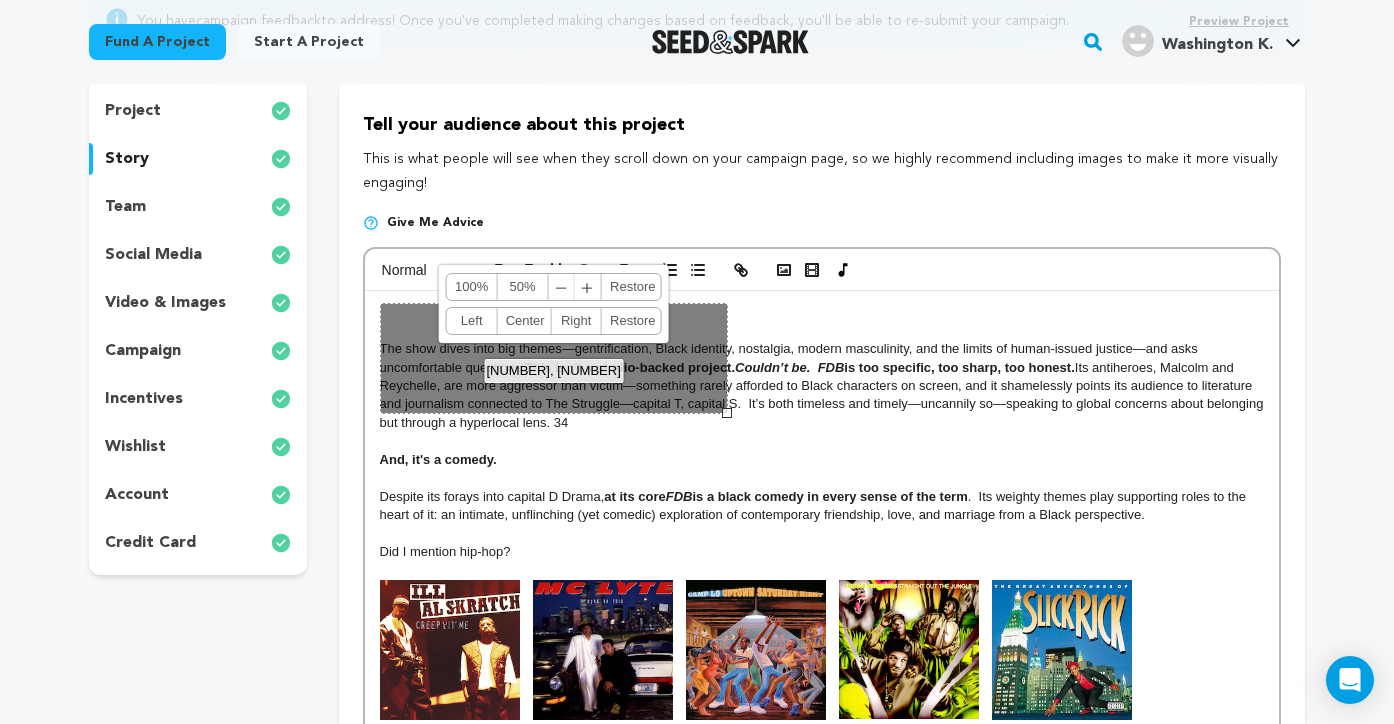 scroll, scrollTop: 249, scrollLeft: 0, axis: vertical 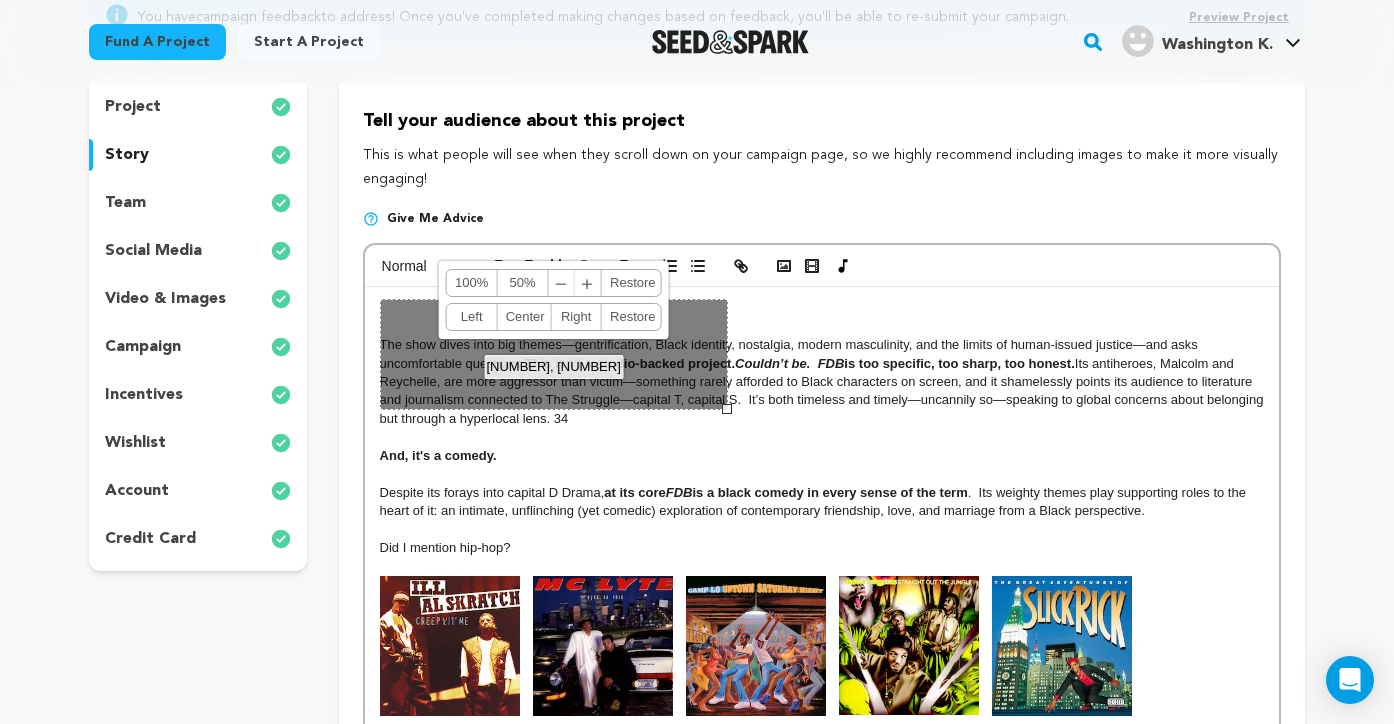 click on "The show dives into big themes—gentrification, Black identity, nostalgia, modern masculinity, and the limits of human-issued justice—and asks uncomfortable questions.   This isn’t a studio-backed project.   Couldn’t be.    FDB  is too specific, too sharp, too honest.   Its antiheroes, Malcolm and Reychelle, are more aggressor than victim—something rarely afforded to Black characters on screen, and it shamelessly points its audience to literature and journalism connected to The Struggle—capital T, capital S.  It’s both timeless and timely—uncannily so—speaking to global concerns about belonging but through a hyperlocal lens. 34" at bounding box center [822, 382] 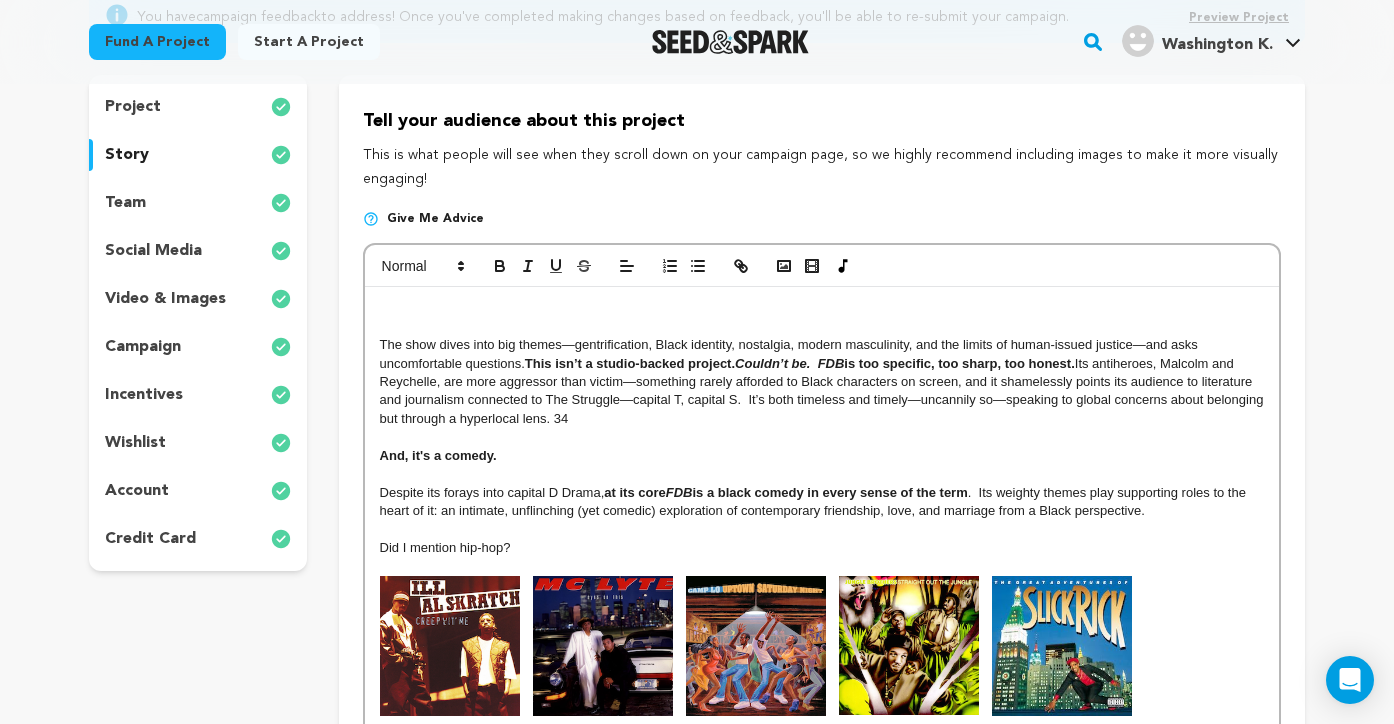 click on "The show dives into big themes—gentrification, Black identity, nostalgia, modern masculinity, and the limits of human-issued justice—and asks uncomfortable questions.   This isn’t a studio-backed project.   Couldn’t be.    FDB  is too specific, too sharp, too honest.   Its antiheroes, Malcolm and Reychelle, are more aggressor than victim—something rarely afforded to Black characters on screen, and it shamelessly points its audience to literature and journalism connected to The Struggle—capital T, capital S.  It’s both timeless and timely—uncannily so—speaking to global concerns about belonging but through a hyperlocal lens. 34 And, it's a comedy. Despite its forays into capital D Drama,  at its core  FDB  is a black comedy in every sense of the term .  Its weighty themes play supporting roles to the heart of it: an intimate, unflinching (yet comedic) exploration of contemporary friendship, love, and marriage from a Black perspective. Did I mention hip-hop? —t he music of my  ( )  FDB" at bounding box center (822, 1527) 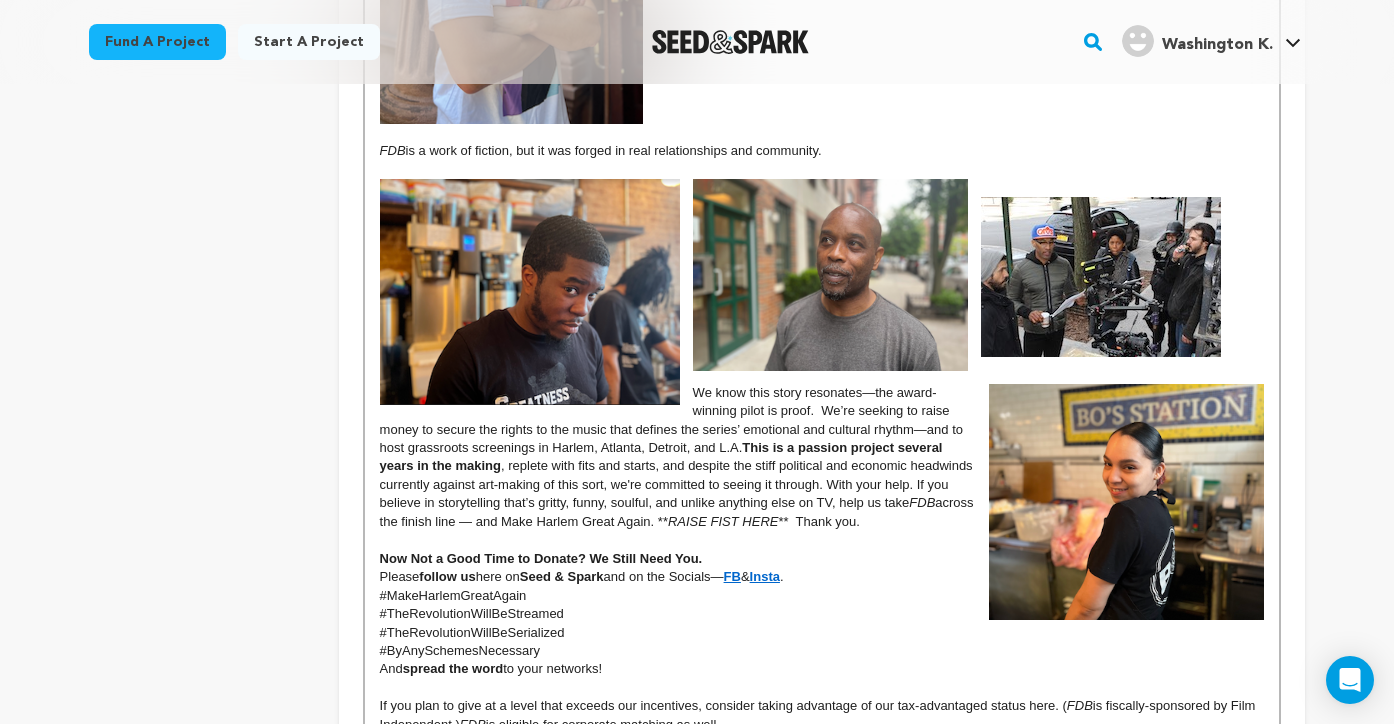 scroll, scrollTop: 2501, scrollLeft: 0, axis: vertical 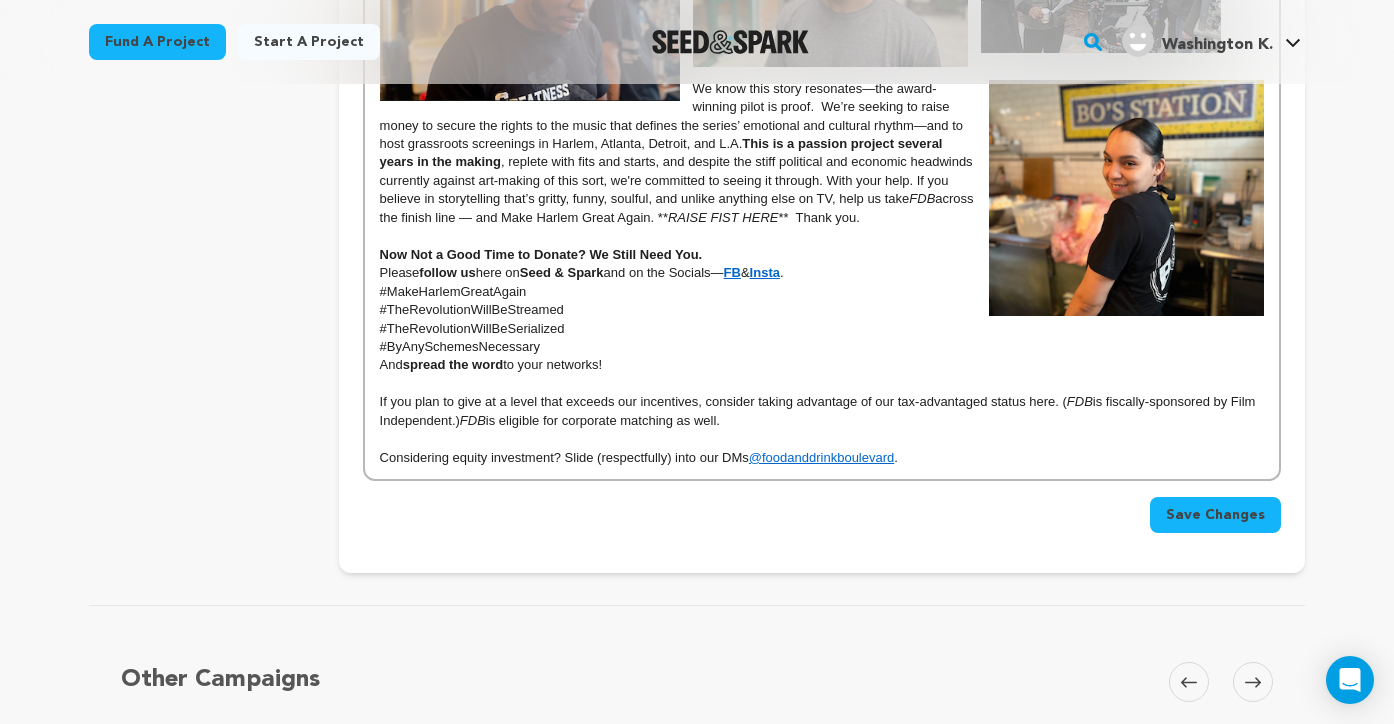 click on "Save Changes" at bounding box center (1215, 515) 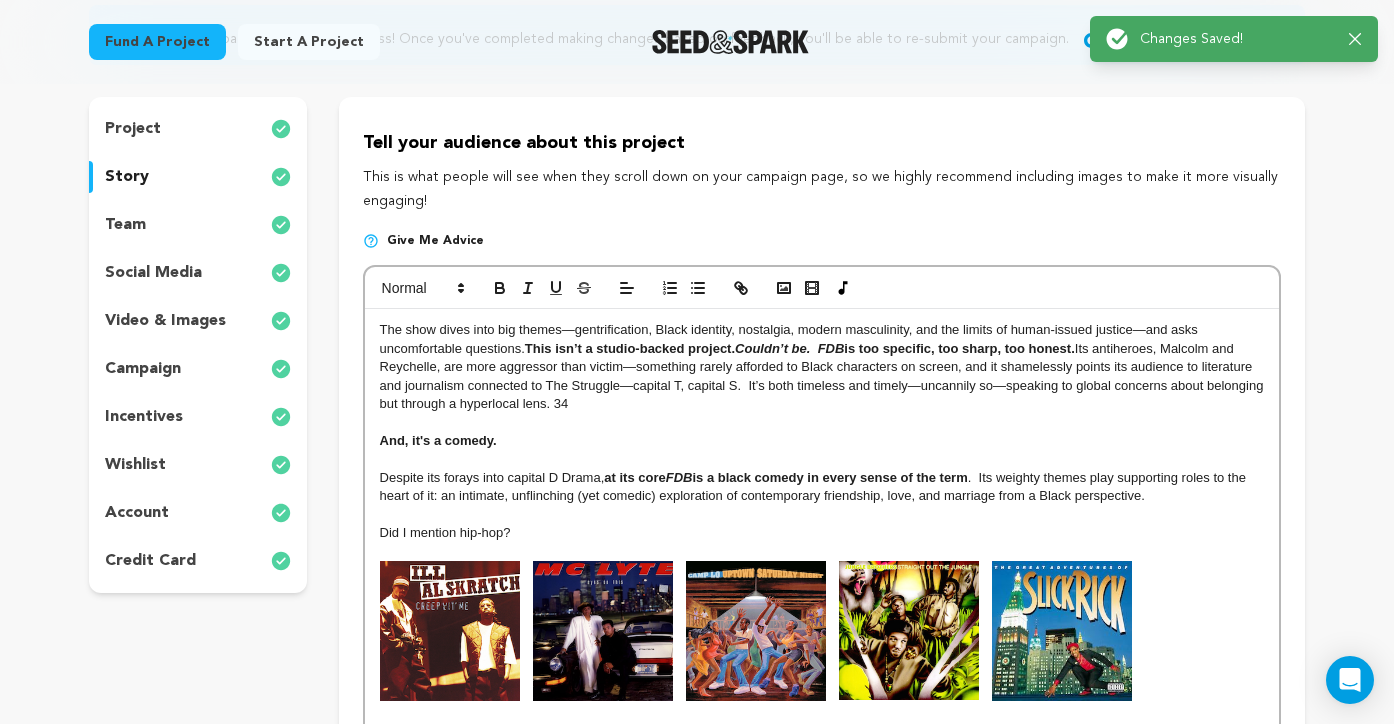 scroll, scrollTop: 347, scrollLeft: 0, axis: vertical 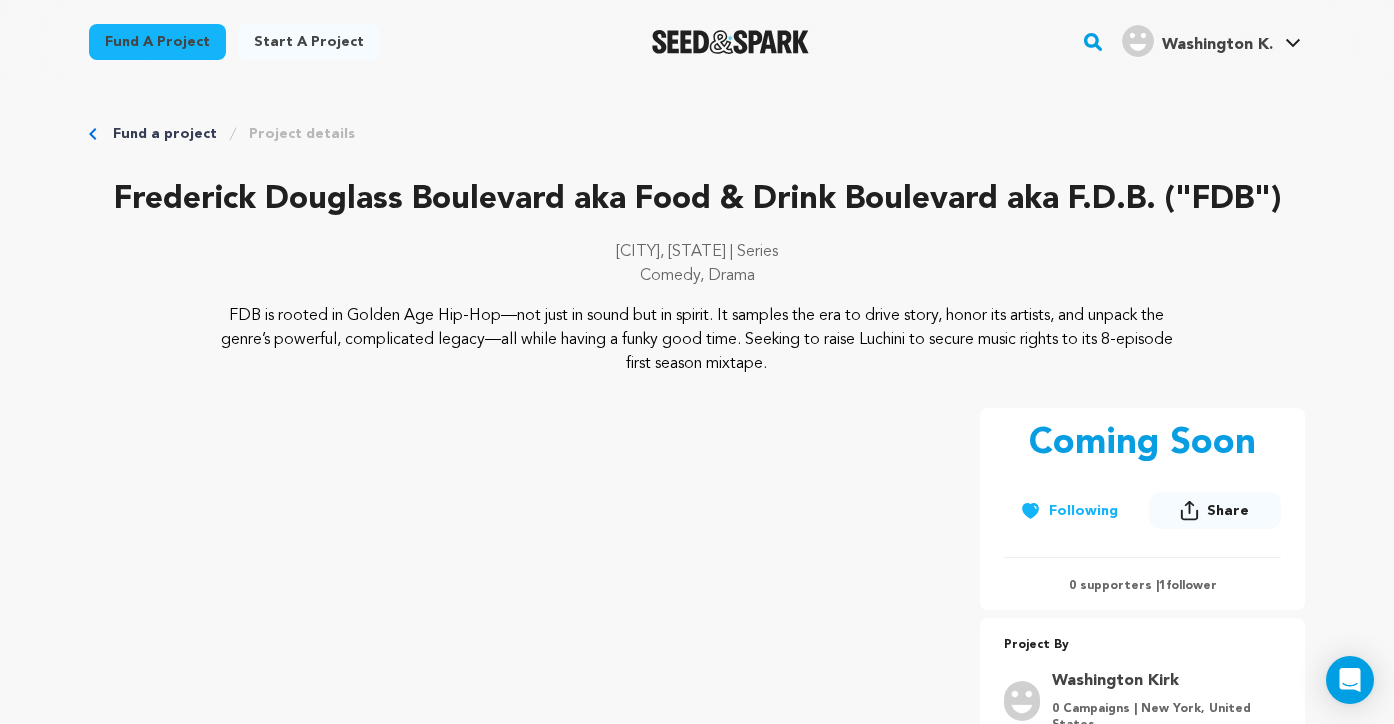 click 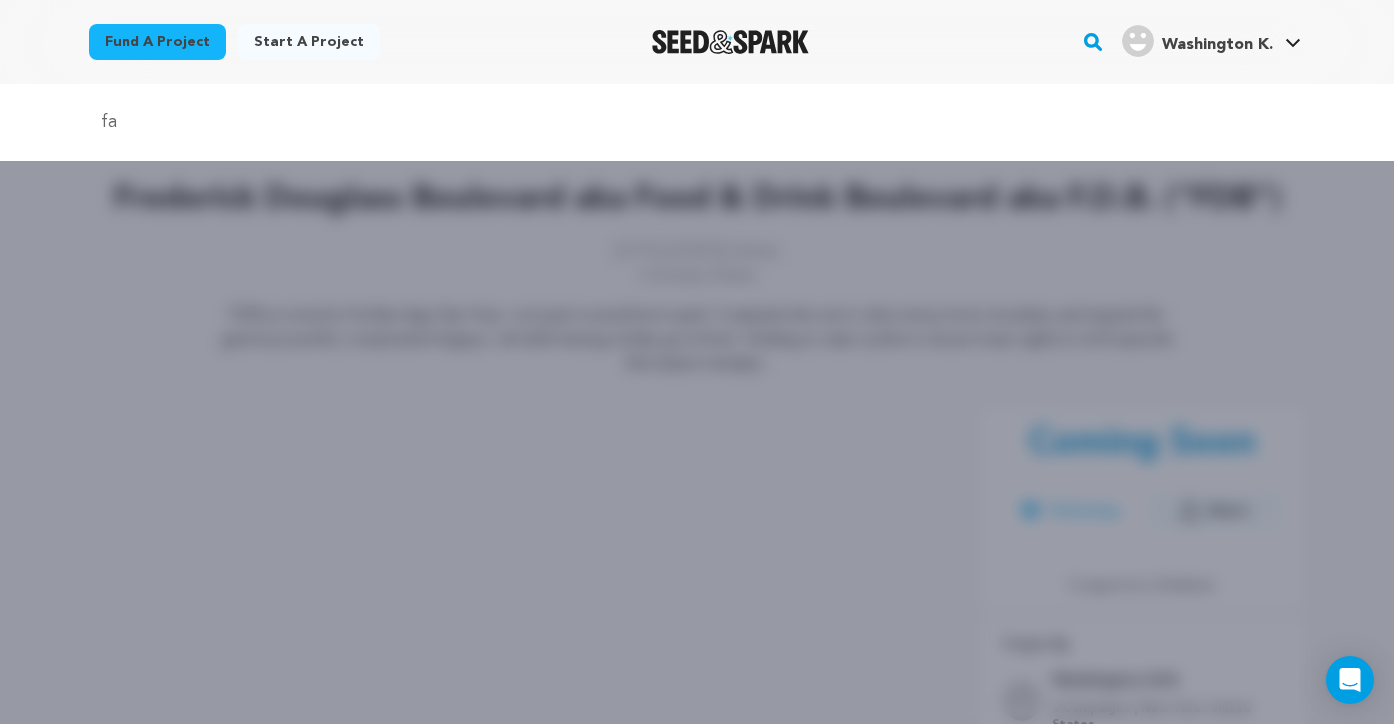 type on "f" 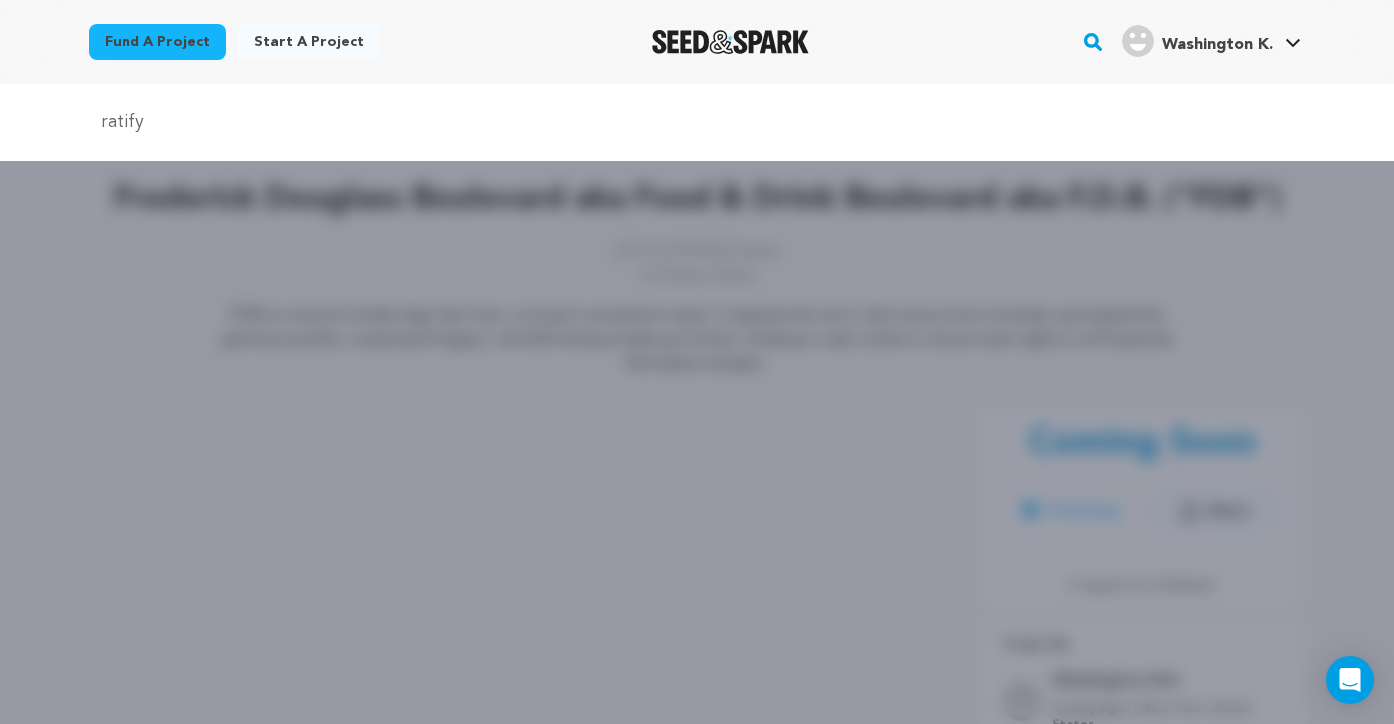type on "ratify" 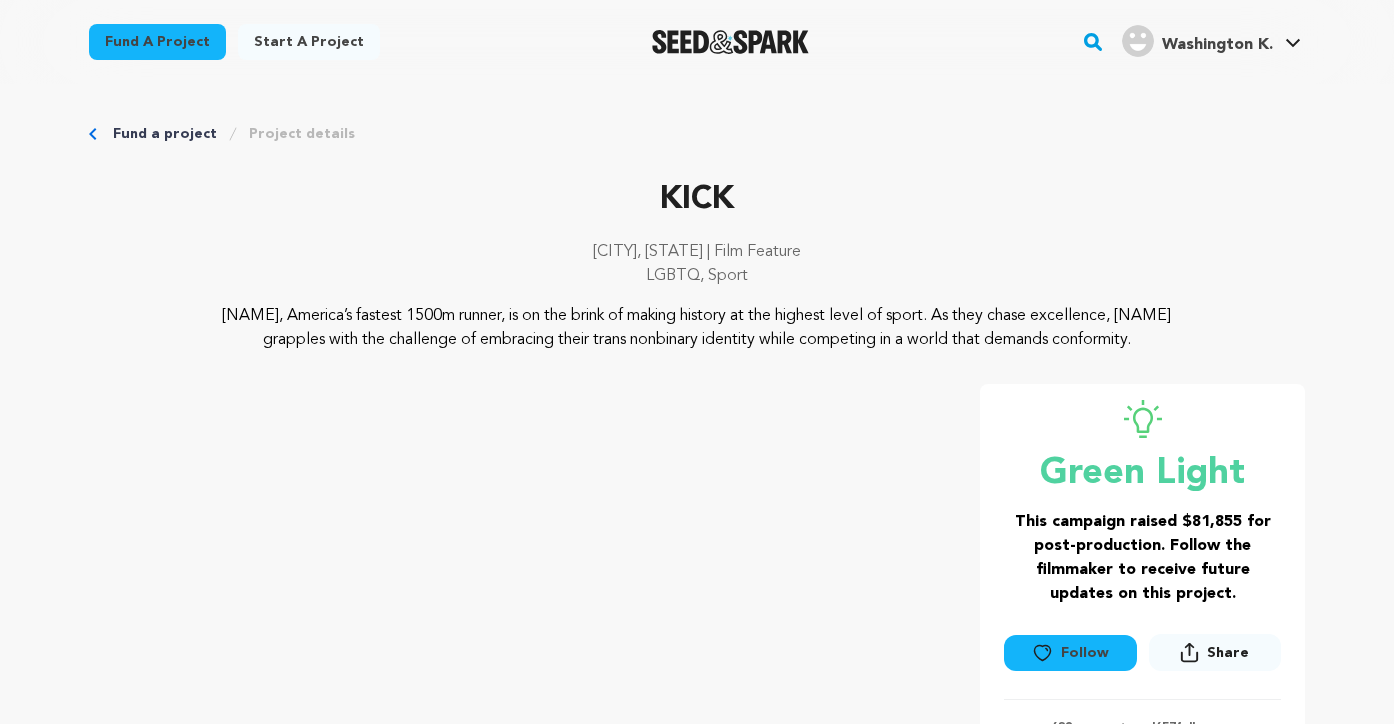 scroll, scrollTop: 0, scrollLeft: 0, axis: both 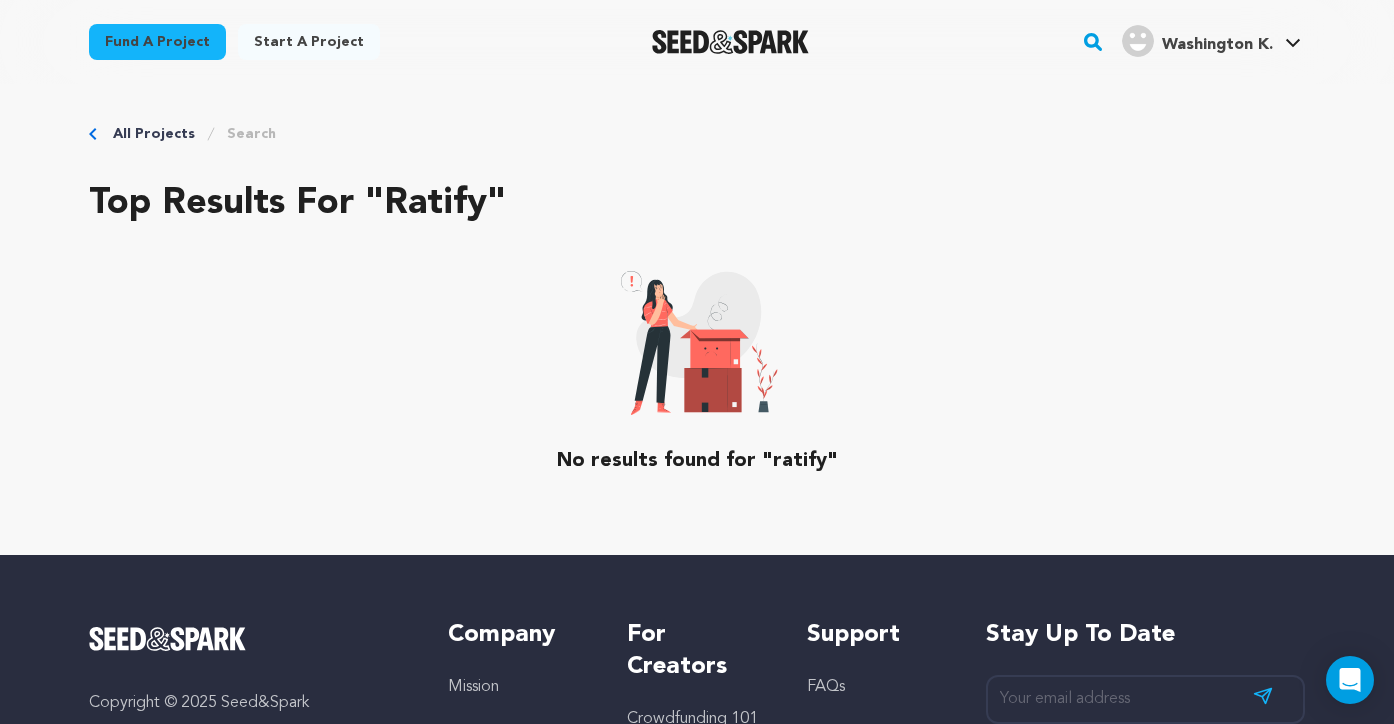 click on "All Projects" at bounding box center (154, 134) 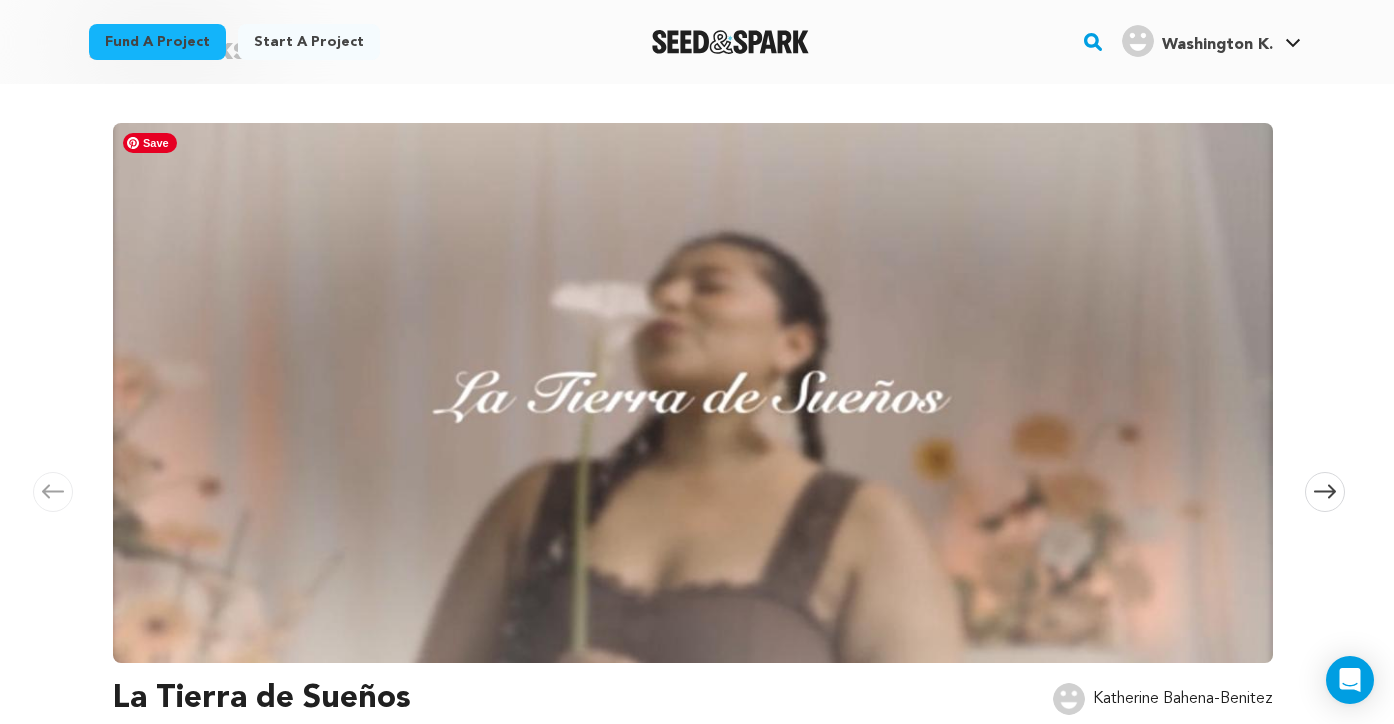 scroll, scrollTop: 0, scrollLeft: 0, axis: both 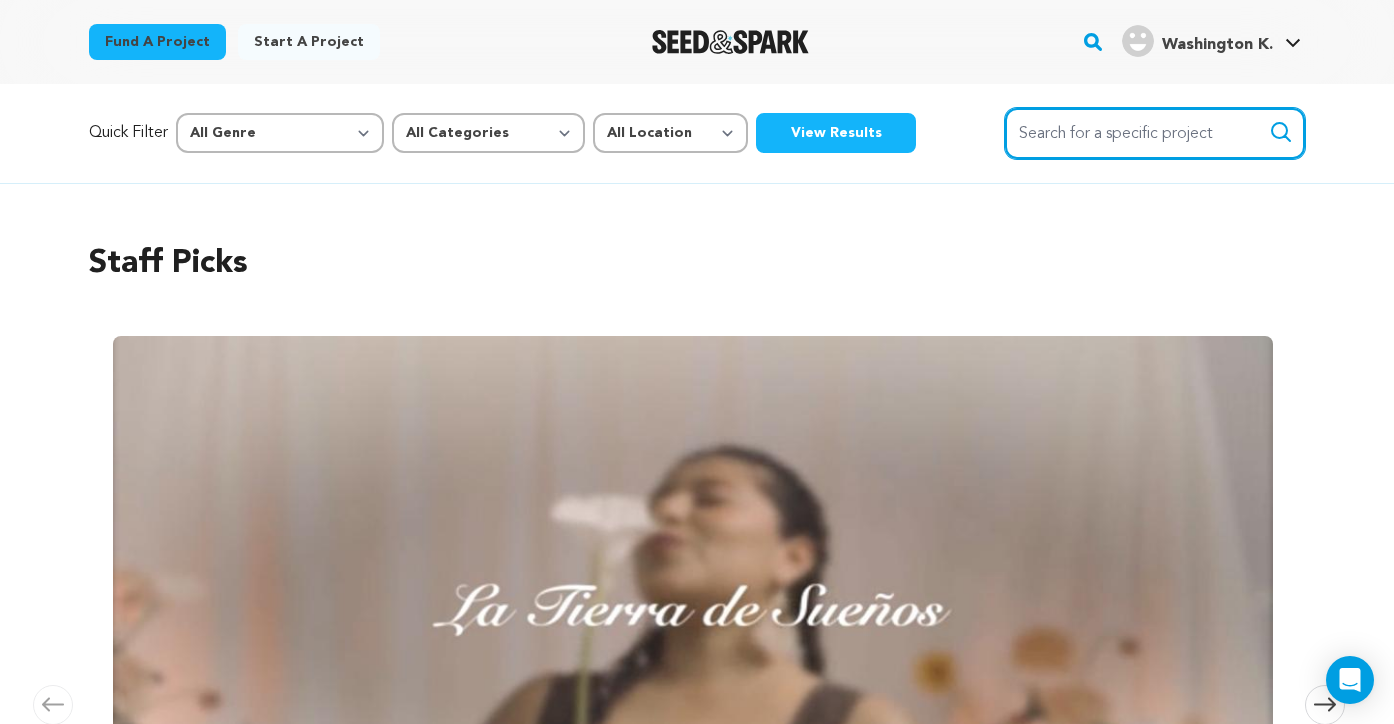 click on "Search for a specific project" at bounding box center (1155, 133) 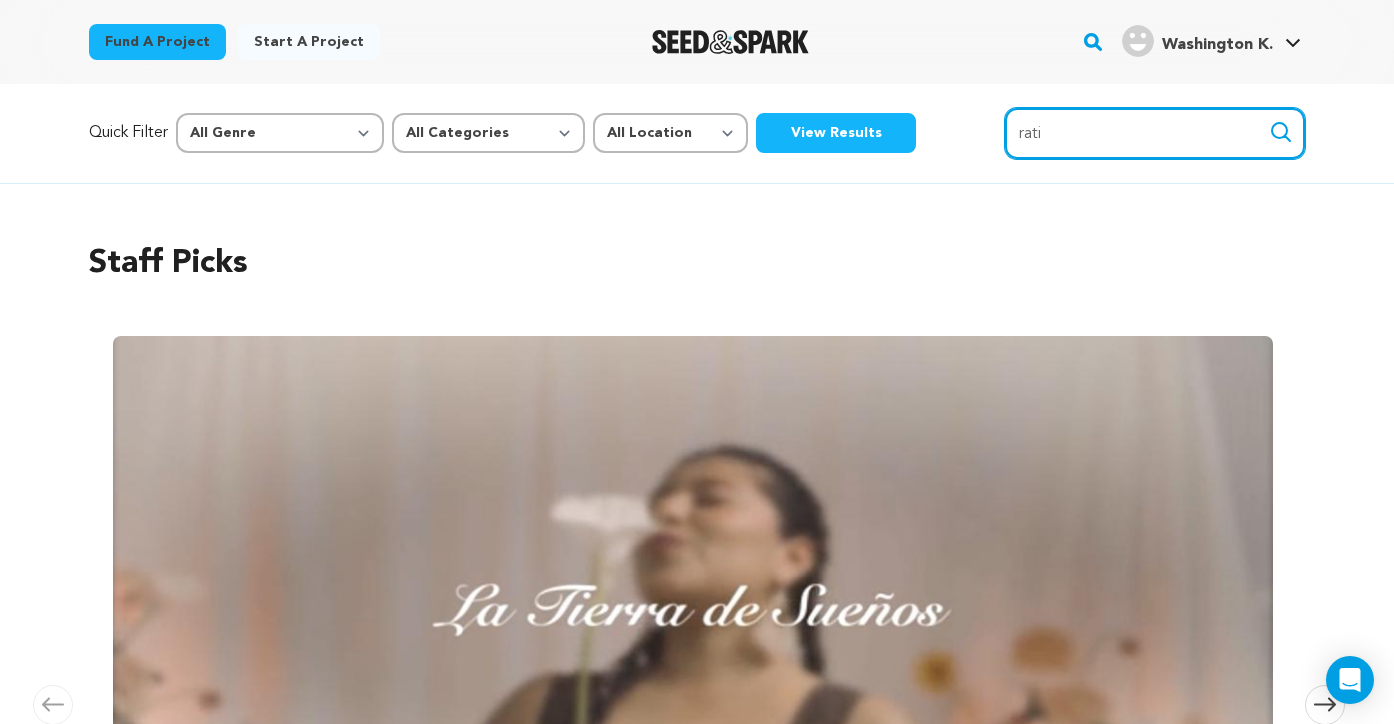 type on "ratify" 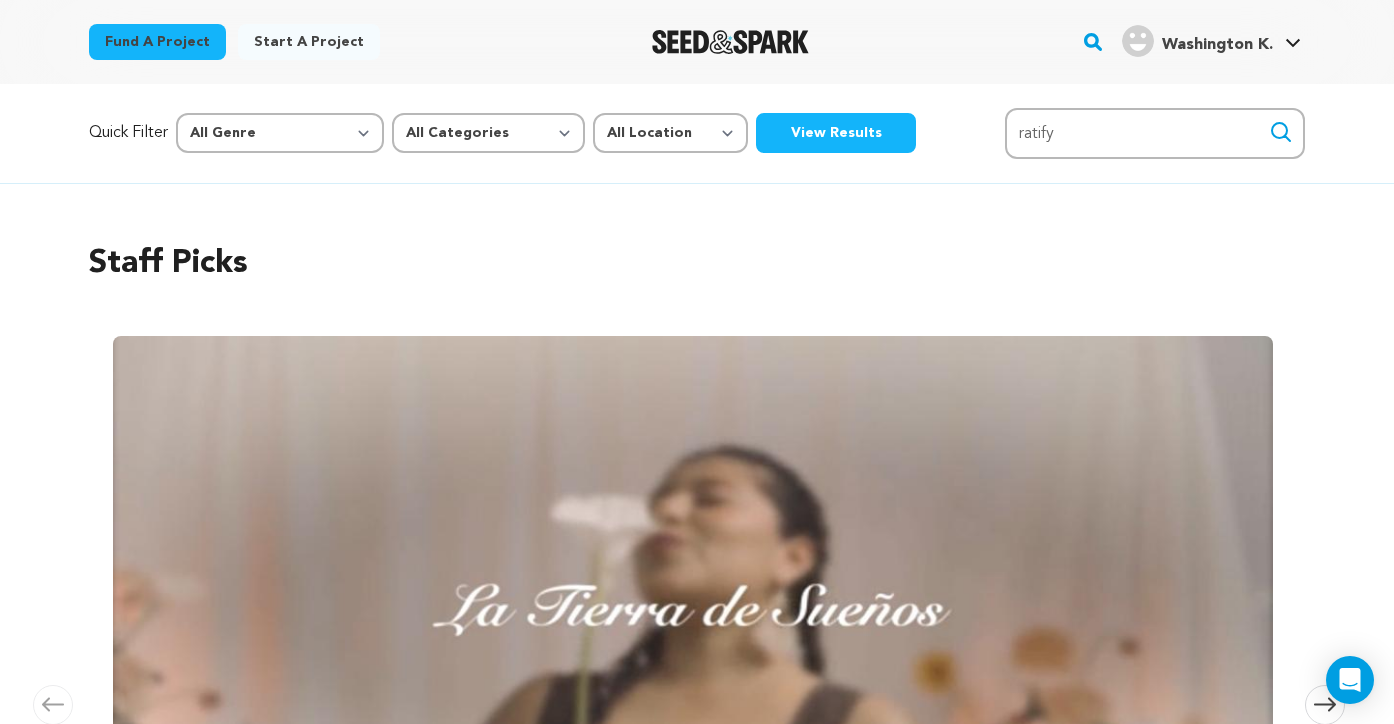 click 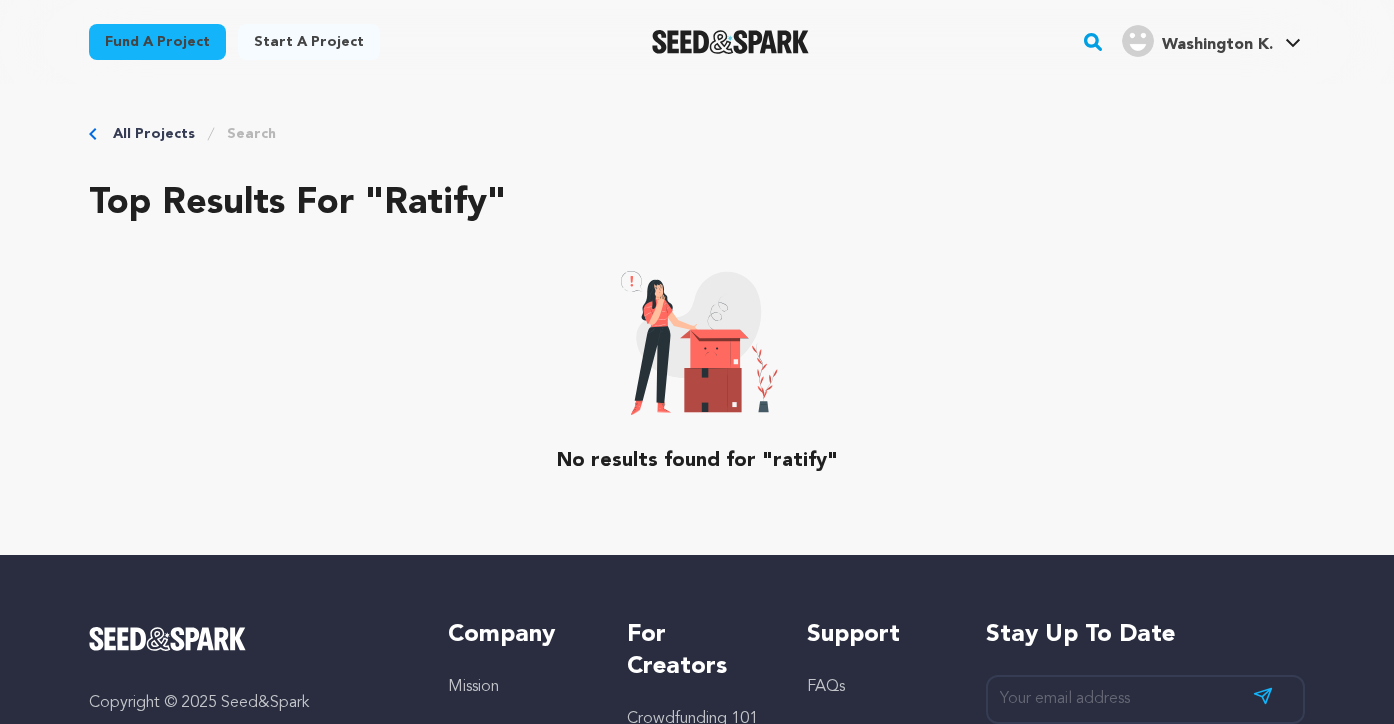 scroll, scrollTop: 0, scrollLeft: 0, axis: both 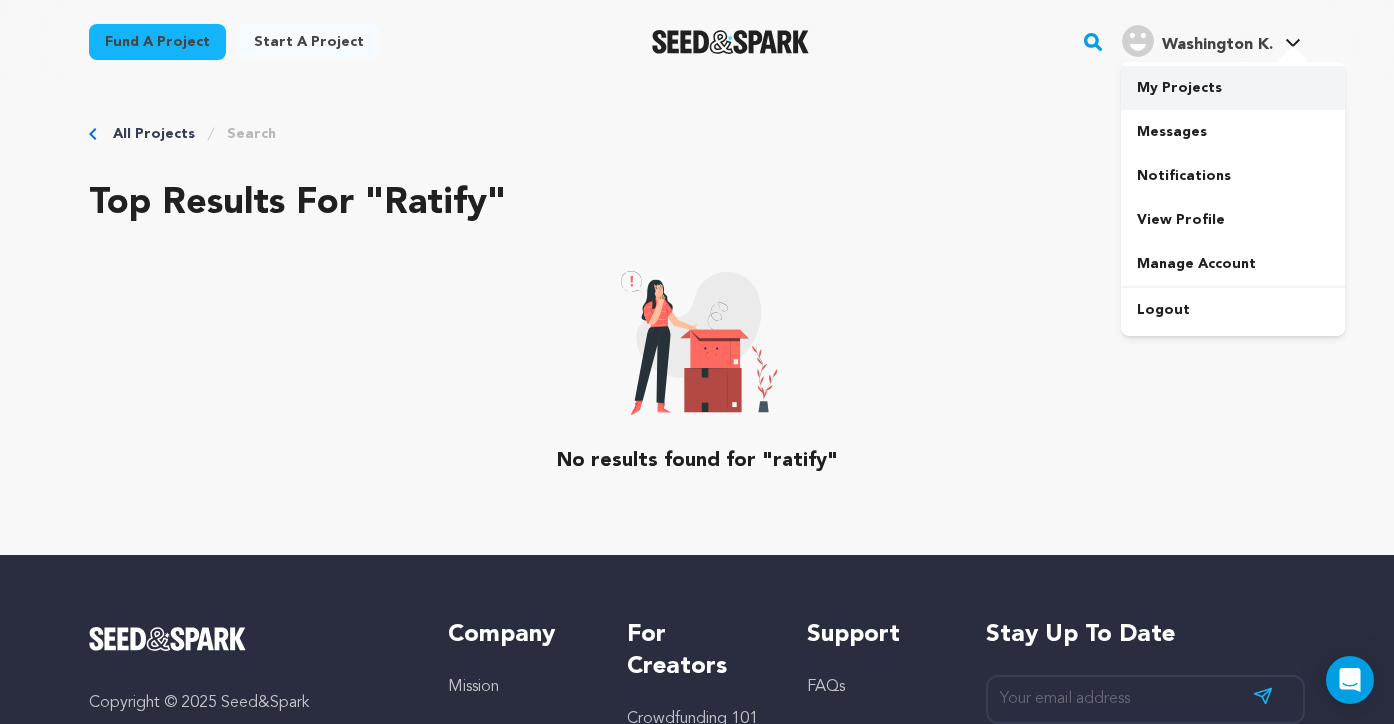 click on "My Projects" at bounding box center [1233, 88] 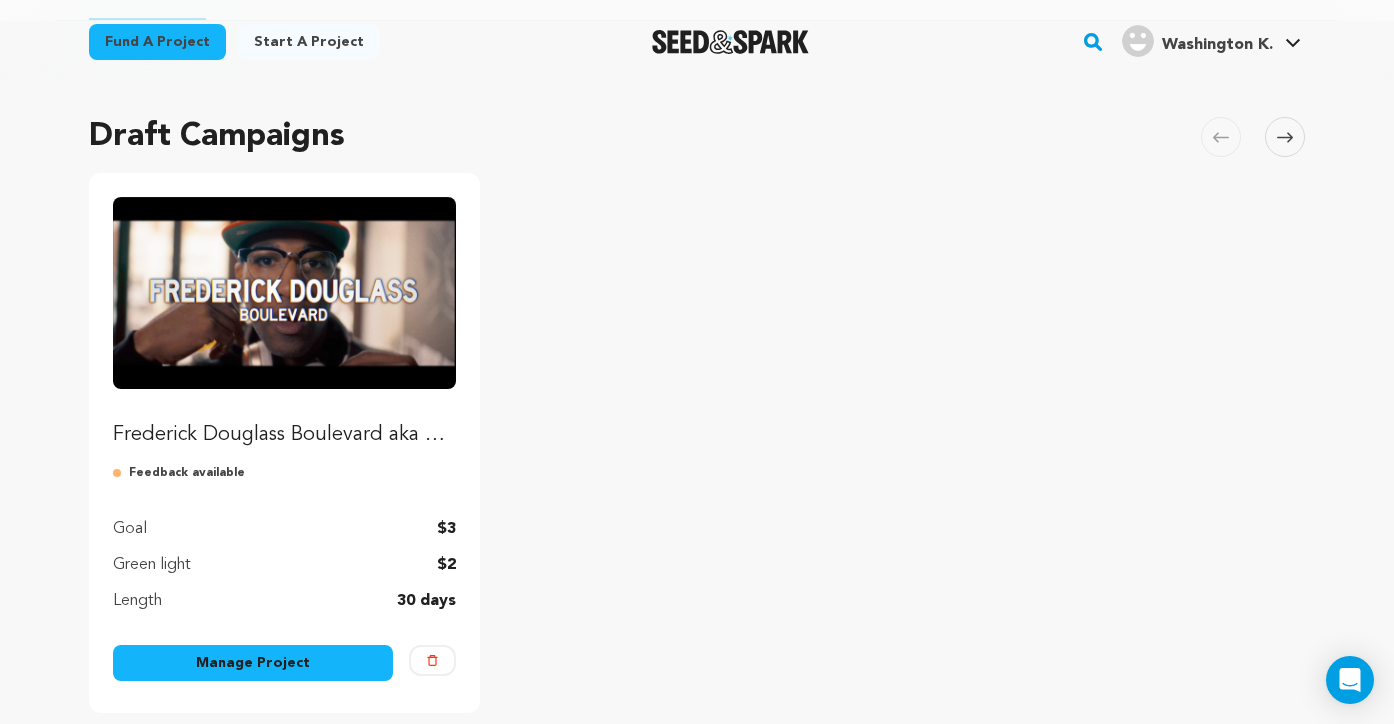 scroll, scrollTop: 129, scrollLeft: 0, axis: vertical 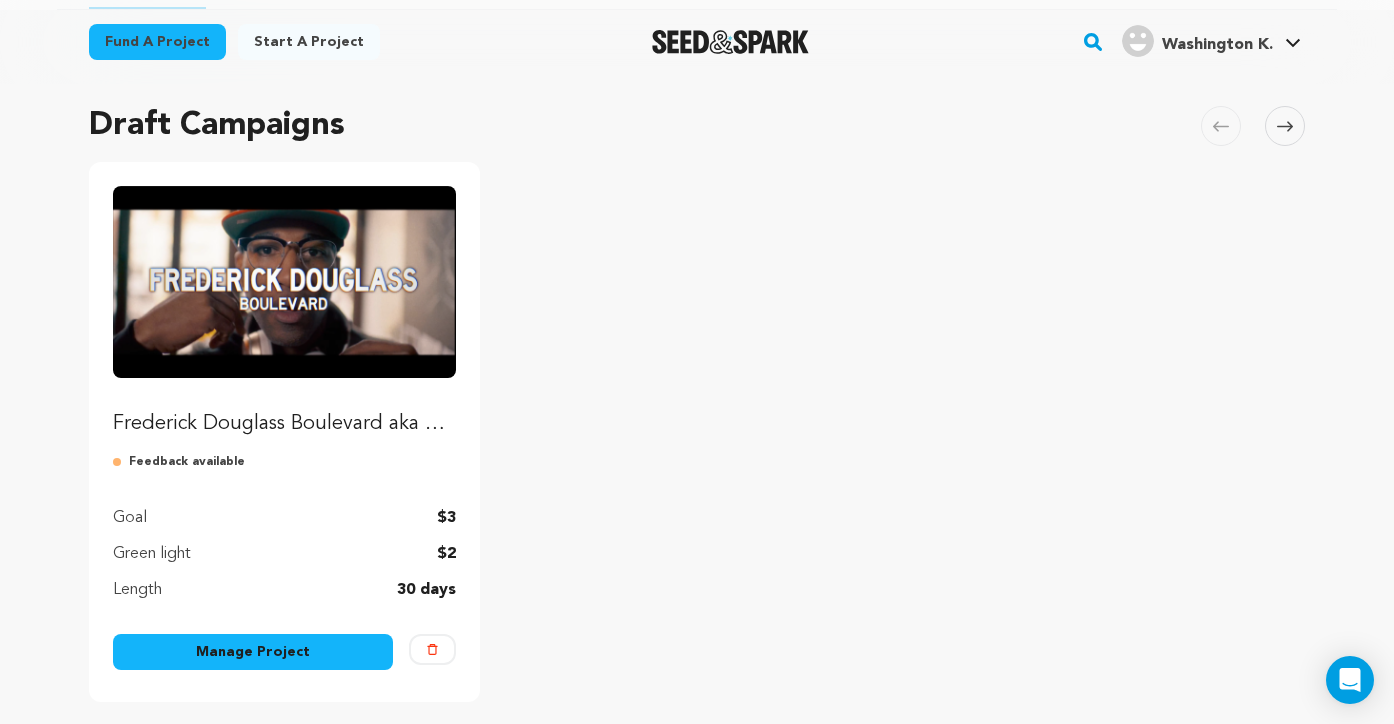 click on "Manage Project" at bounding box center [253, 652] 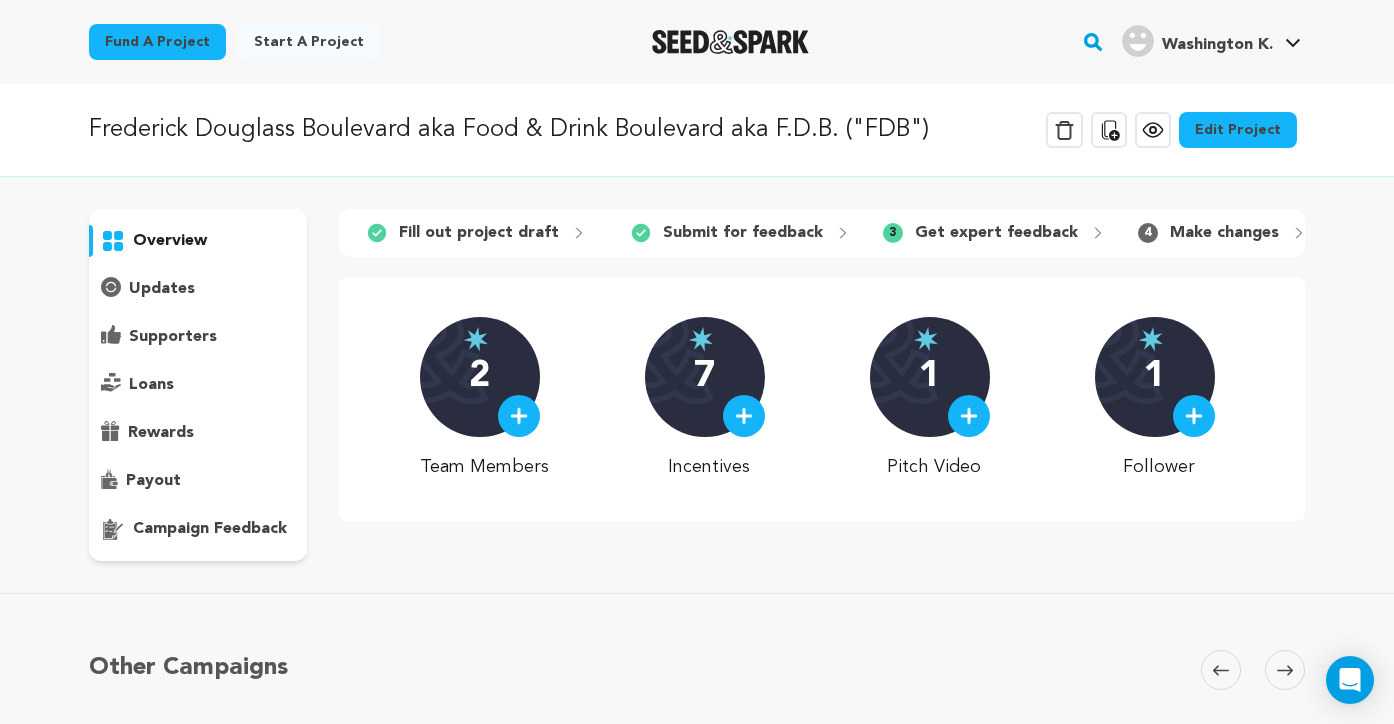 scroll, scrollTop: 0, scrollLeft: 0, axis: both 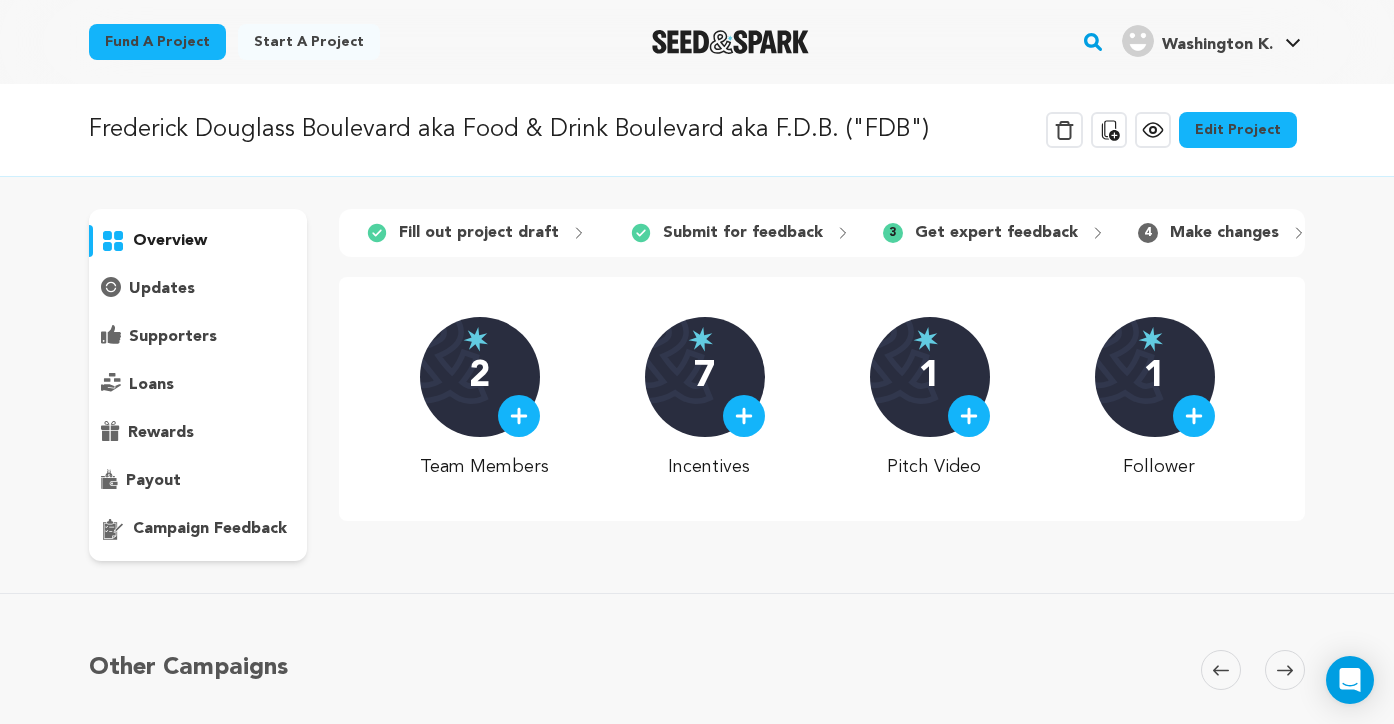click on "campaign feedback" at bounding box center (210, 529) 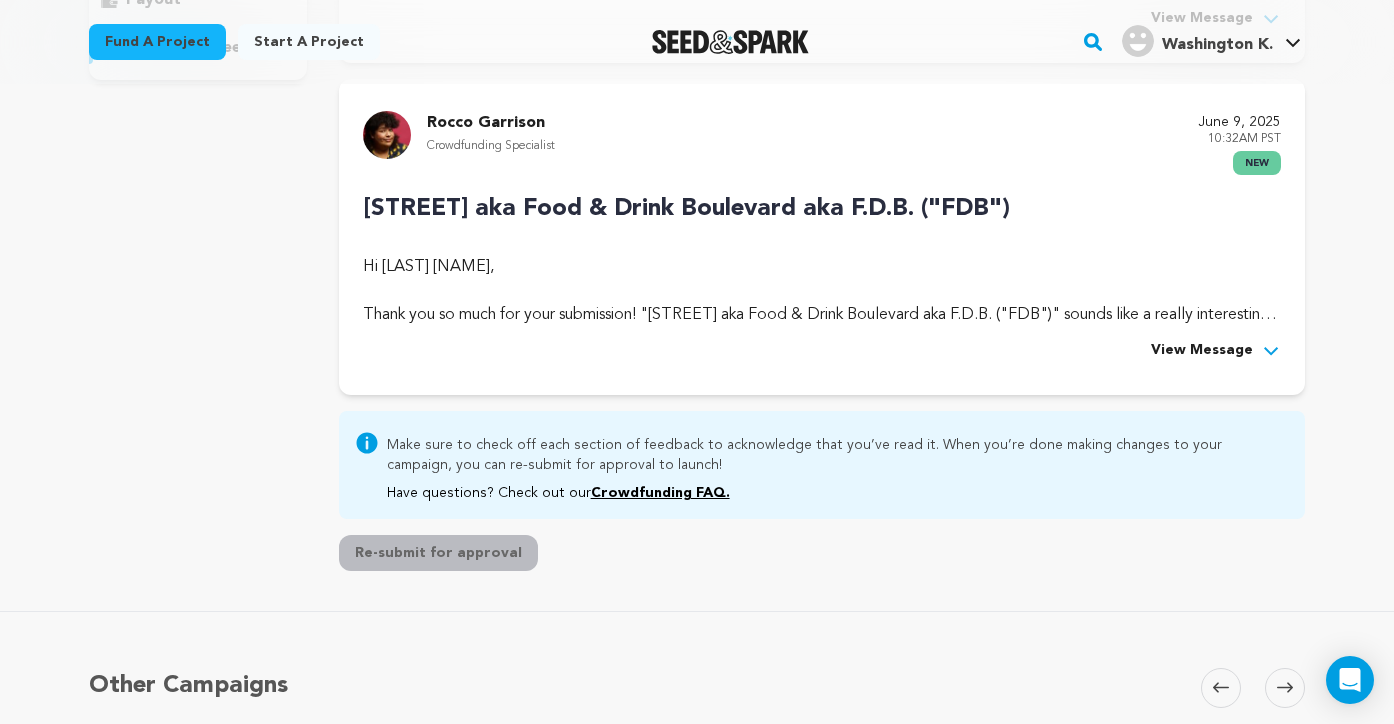 scroll, scrollTop: 528, scrollLeft: 0, axis: vertical 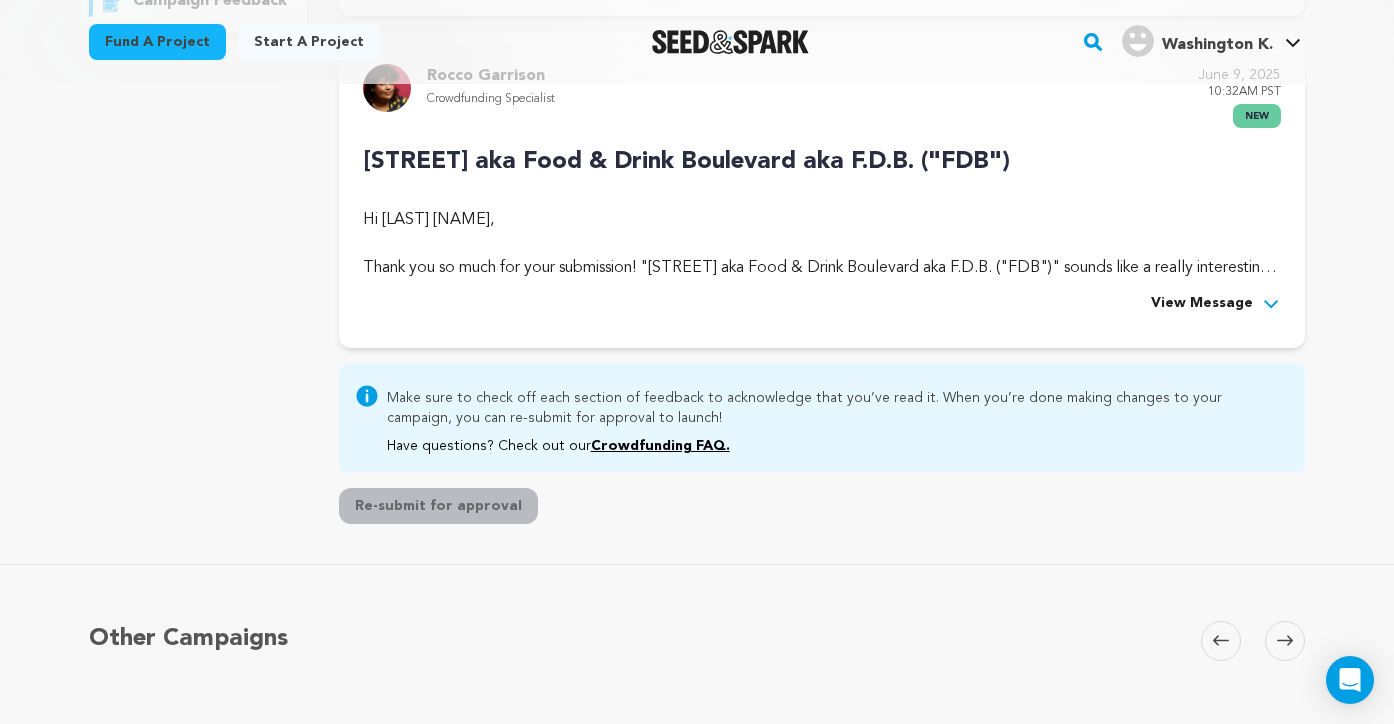 click on "View Message" at bounding box center [1202, 304] 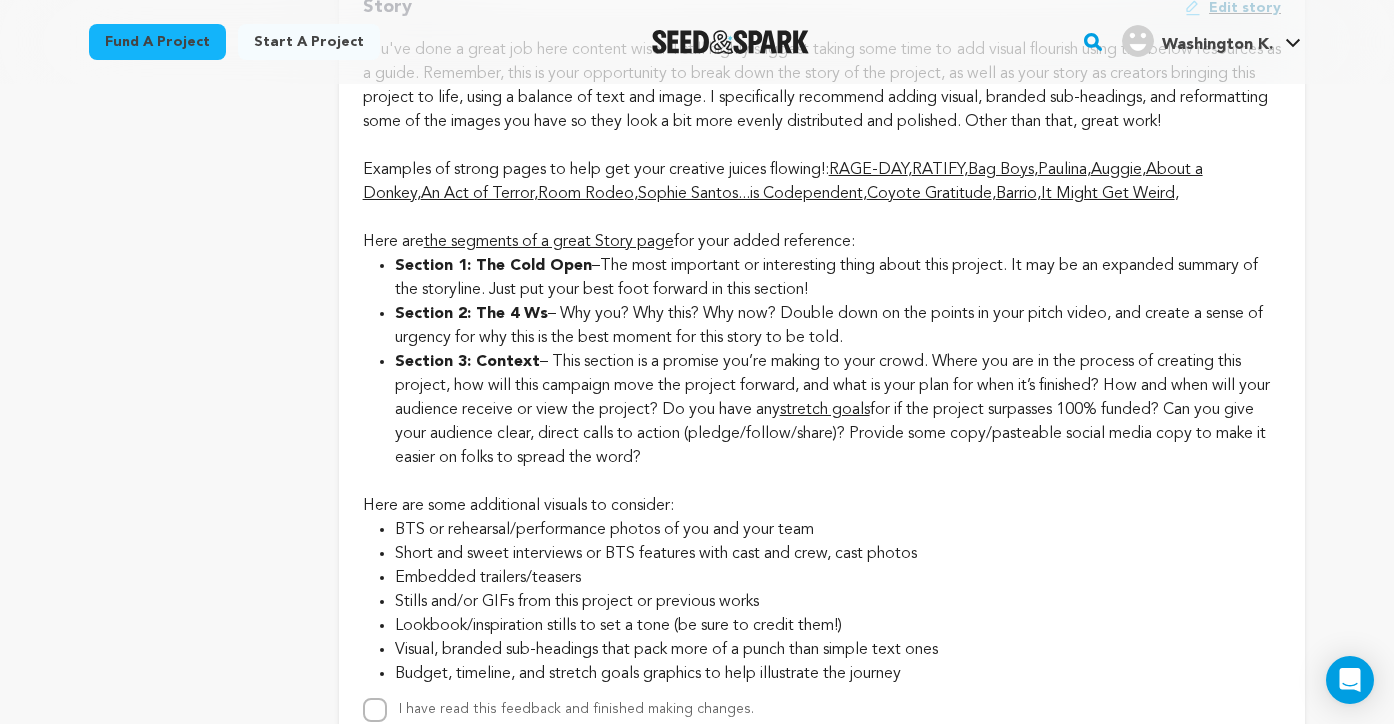 scroll, scrollTop: 4588, scrollLeft: 0, axis: vertical 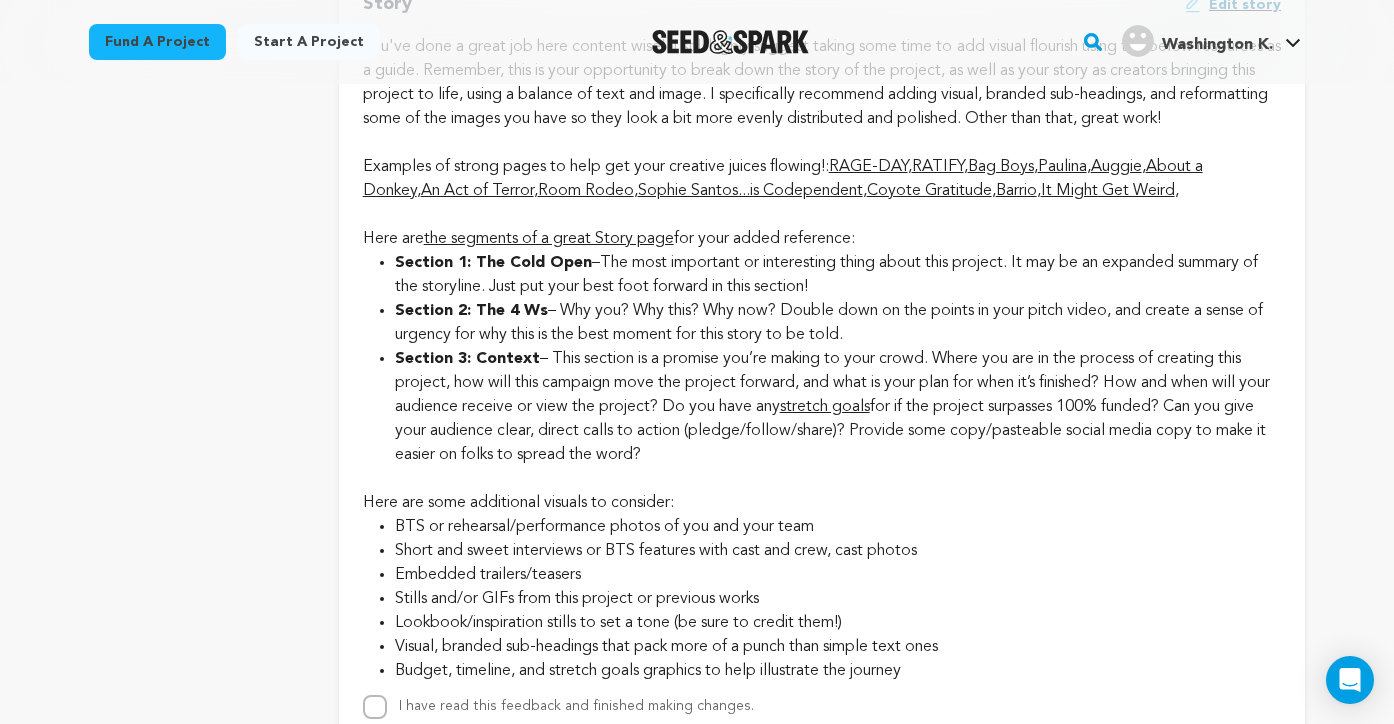 click on "RATIFY" at bounding box center (938, 167) 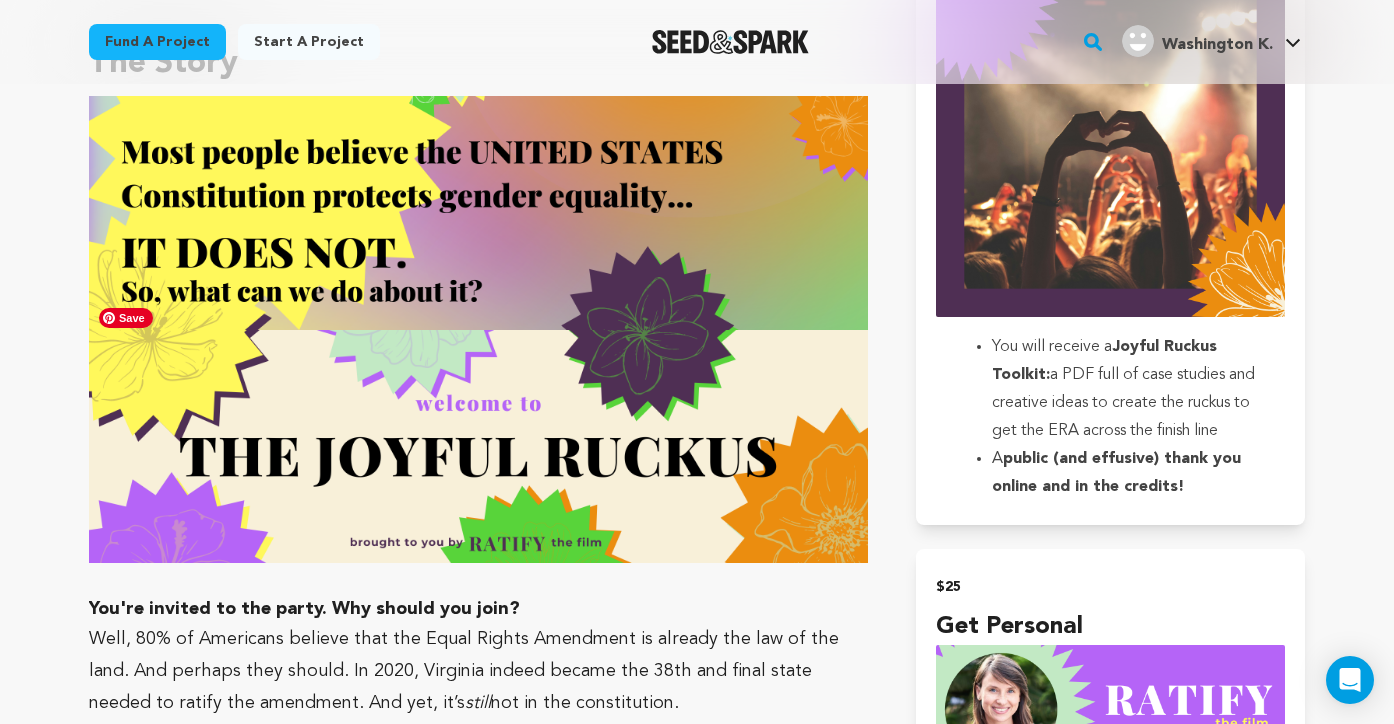 scroll, scrollTop: 1477, scrollLeft: 0, axis: vertical 